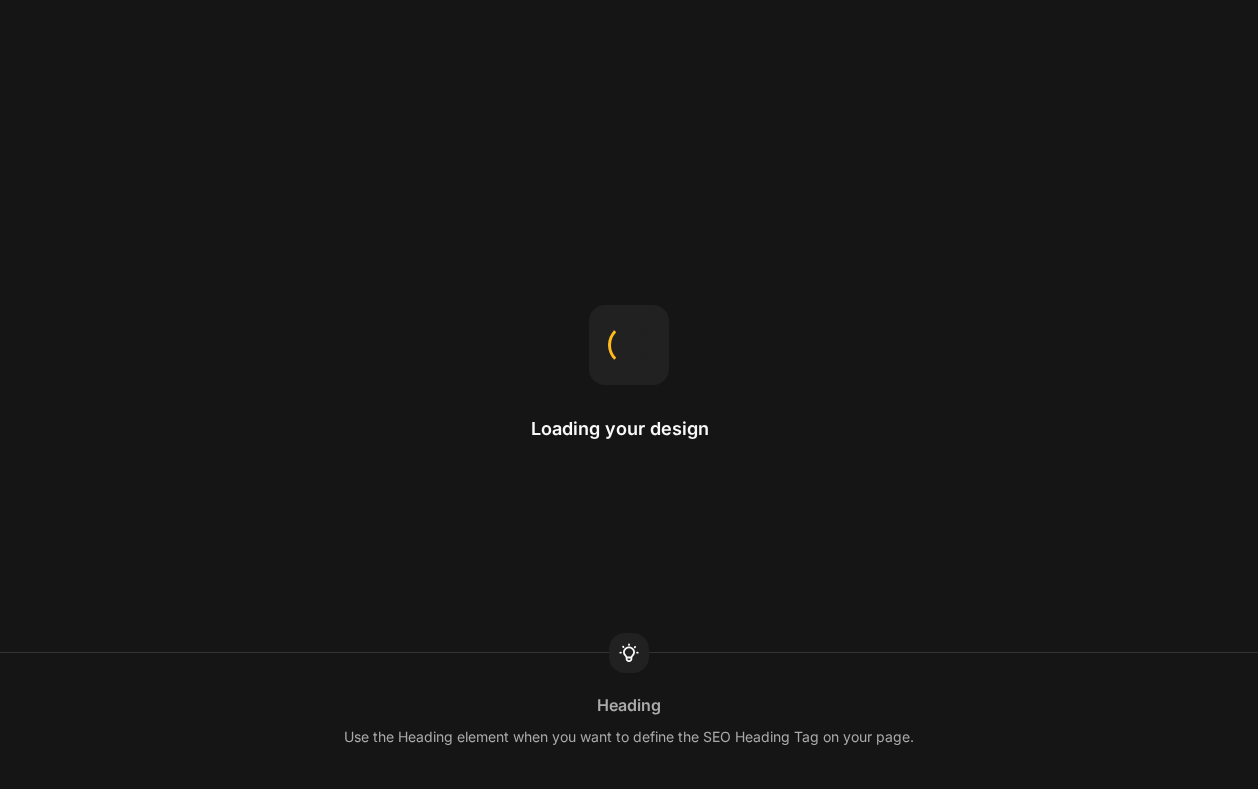 scroll, scrollTop: 0, scrollLeft: 0, axis: both 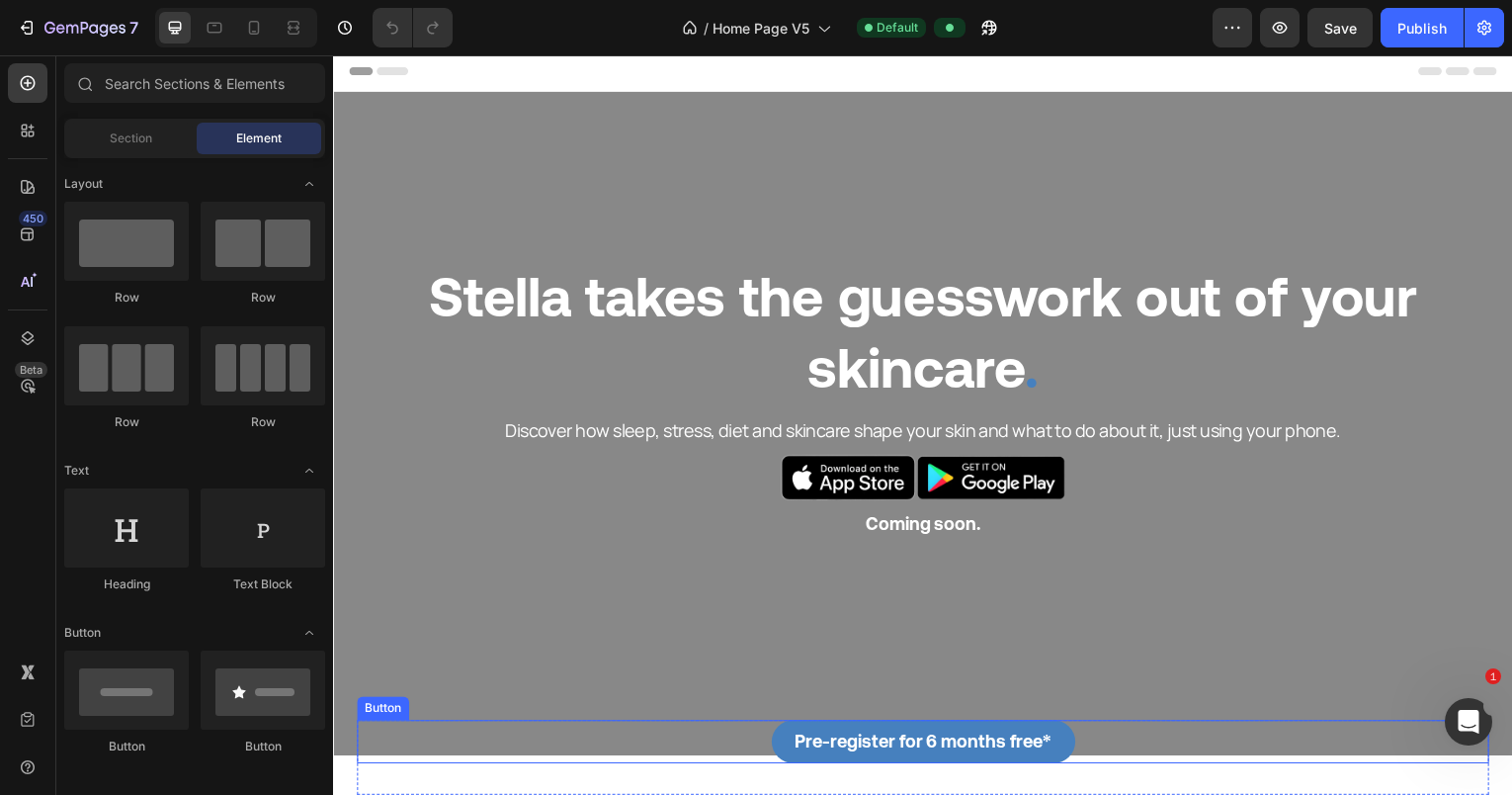 click on "Pre-register for 6 months free* Button" at bounding box center (926, 746) 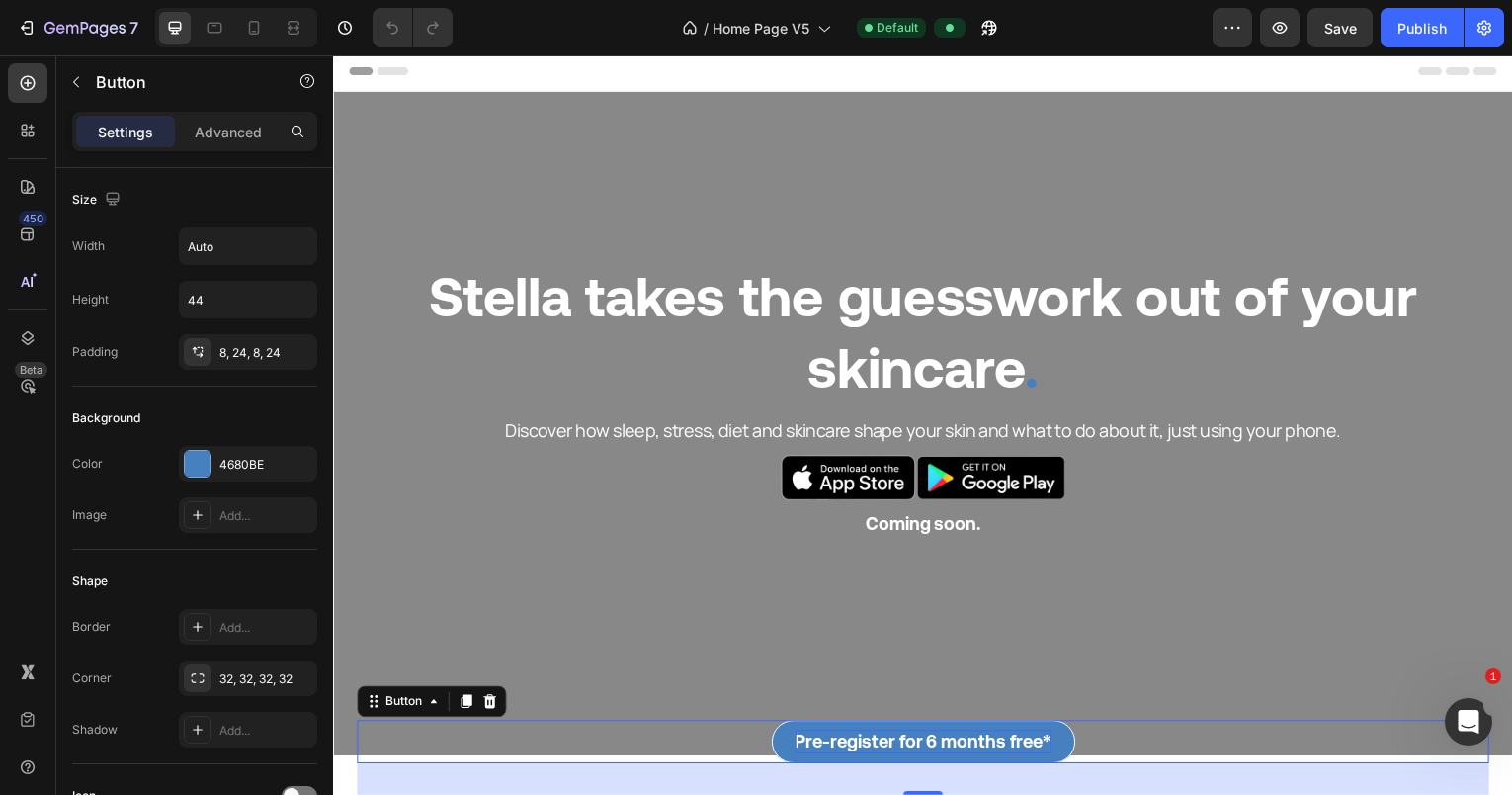 click on "Pre-register for 6 months free*" at bounding box center (926, 745) 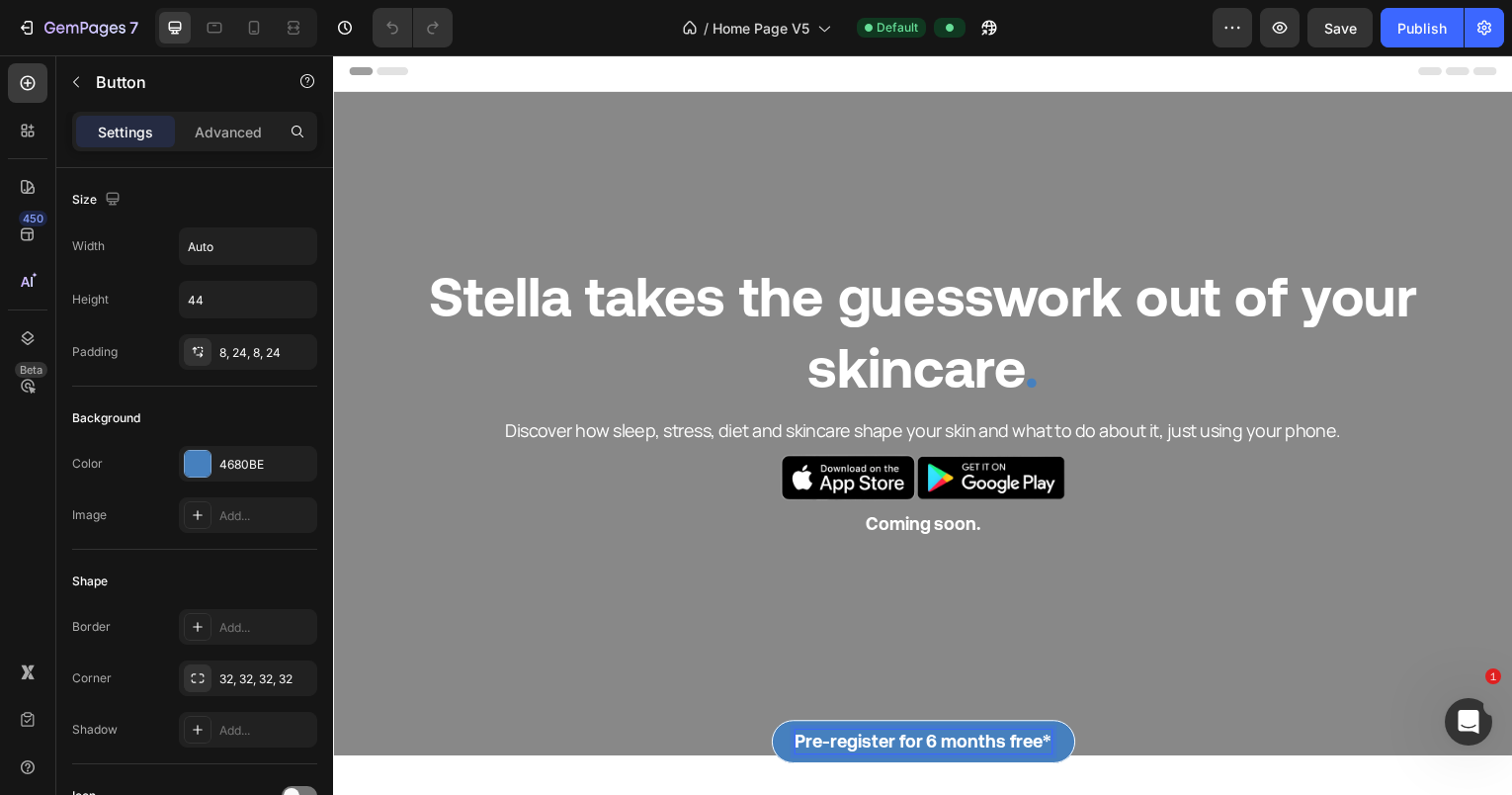 click on "Pre-register for 6 months free*" at bounding box center (926, 745) 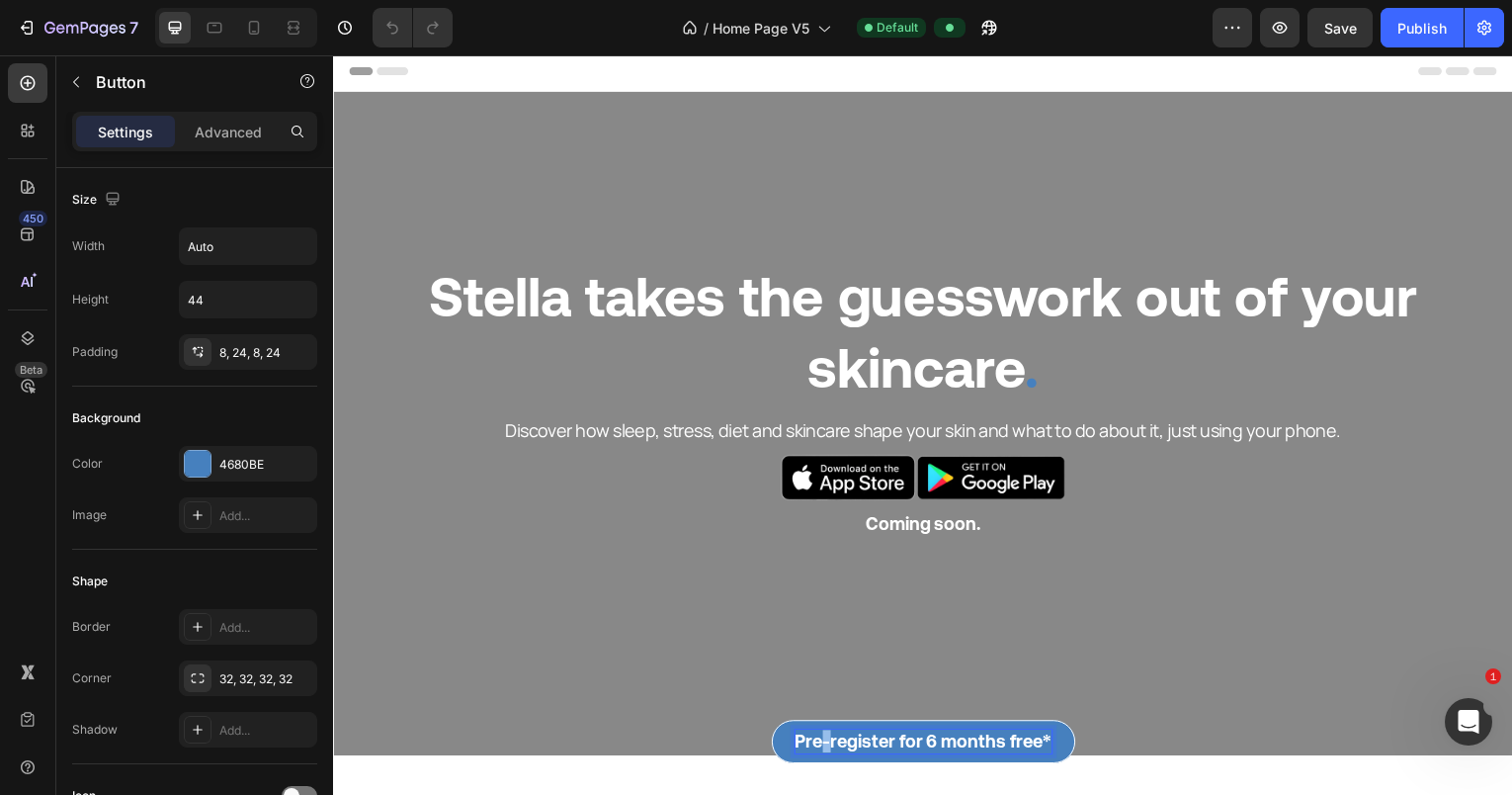 click on "Pre-register for 6 months free*" at bounding box center (926, 745) 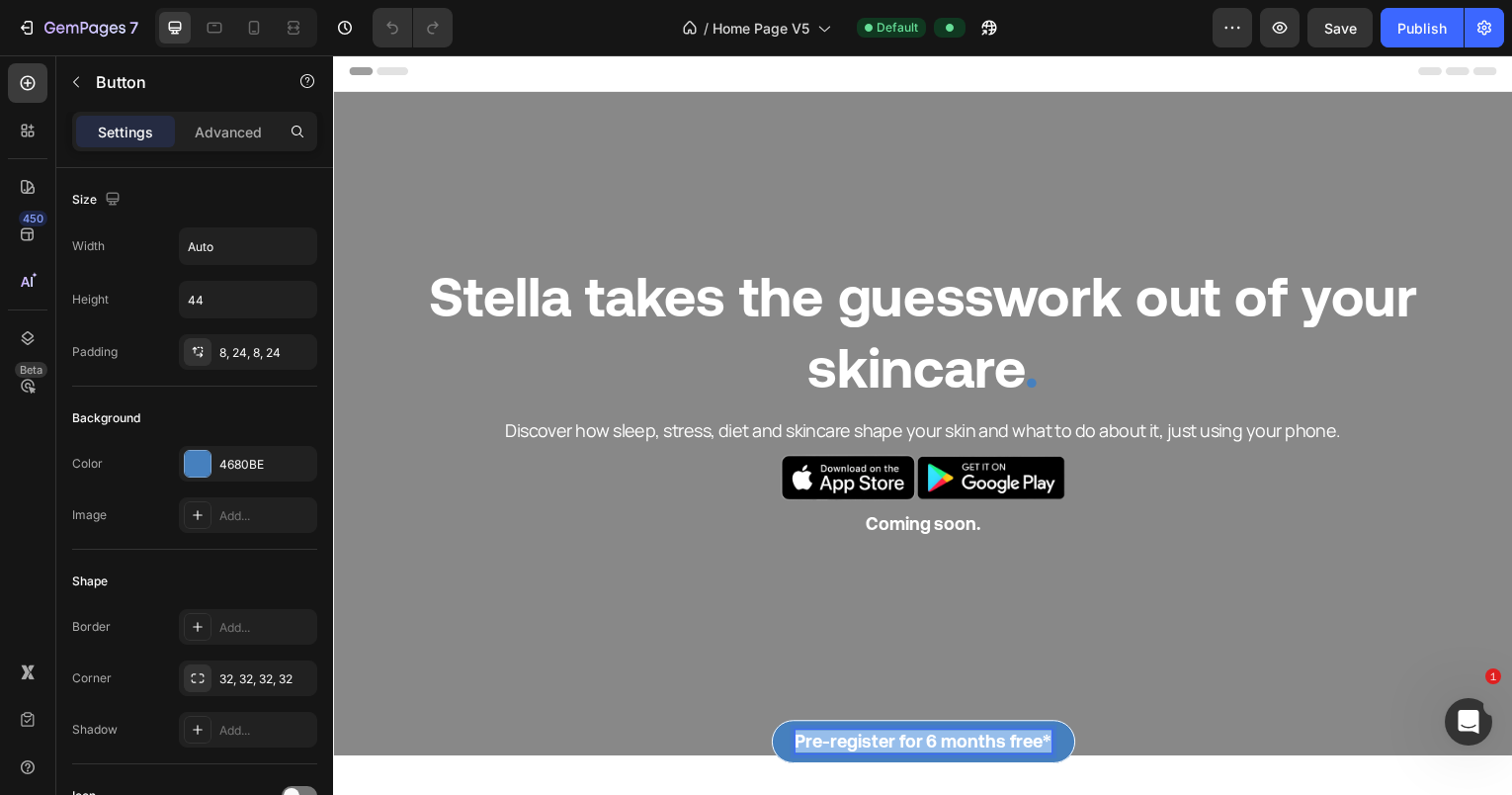 click on "Pre-register for 6 months free*" at bounding box center (926, 745) 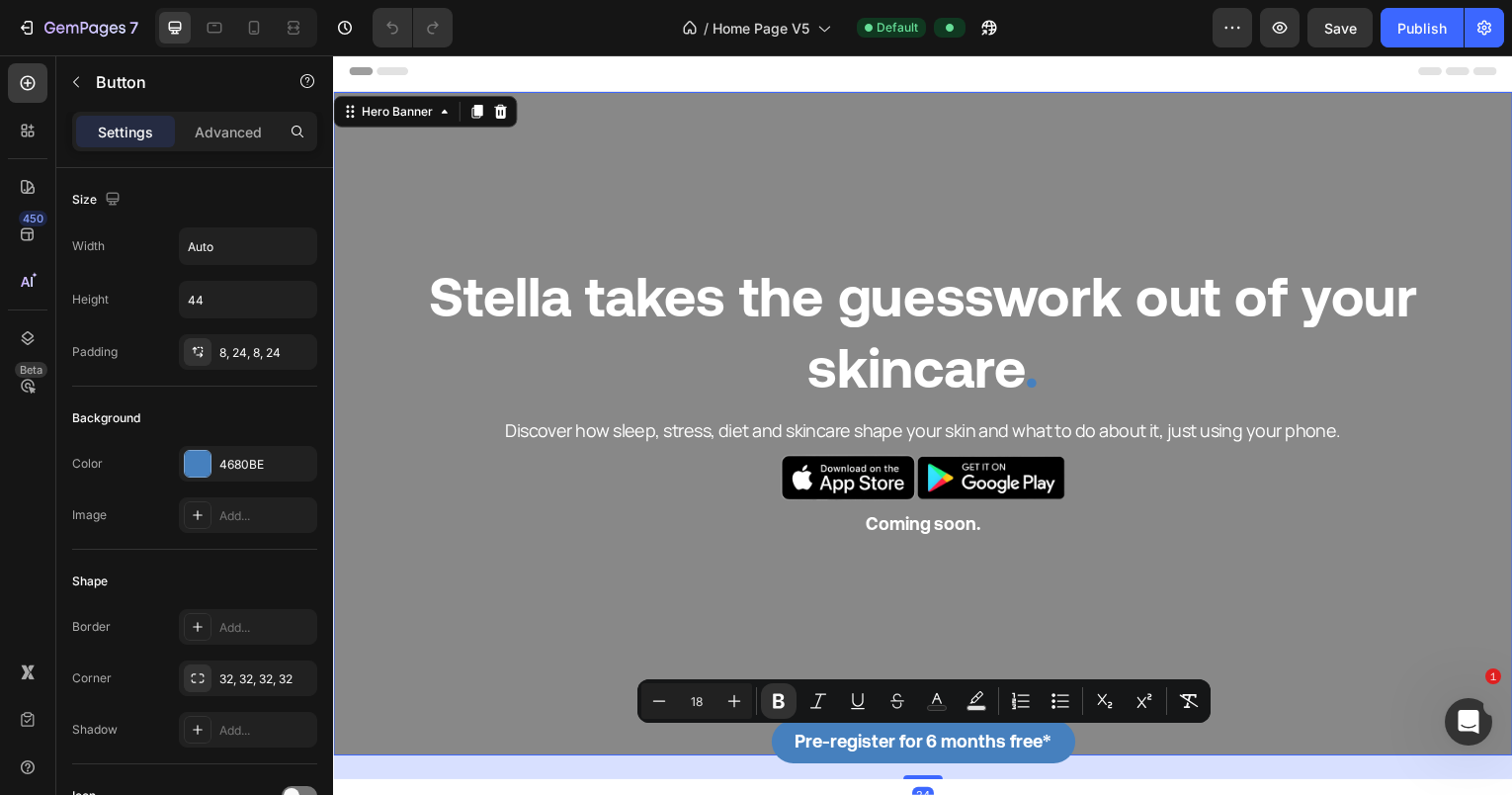 click at bounding box center [926, 425] 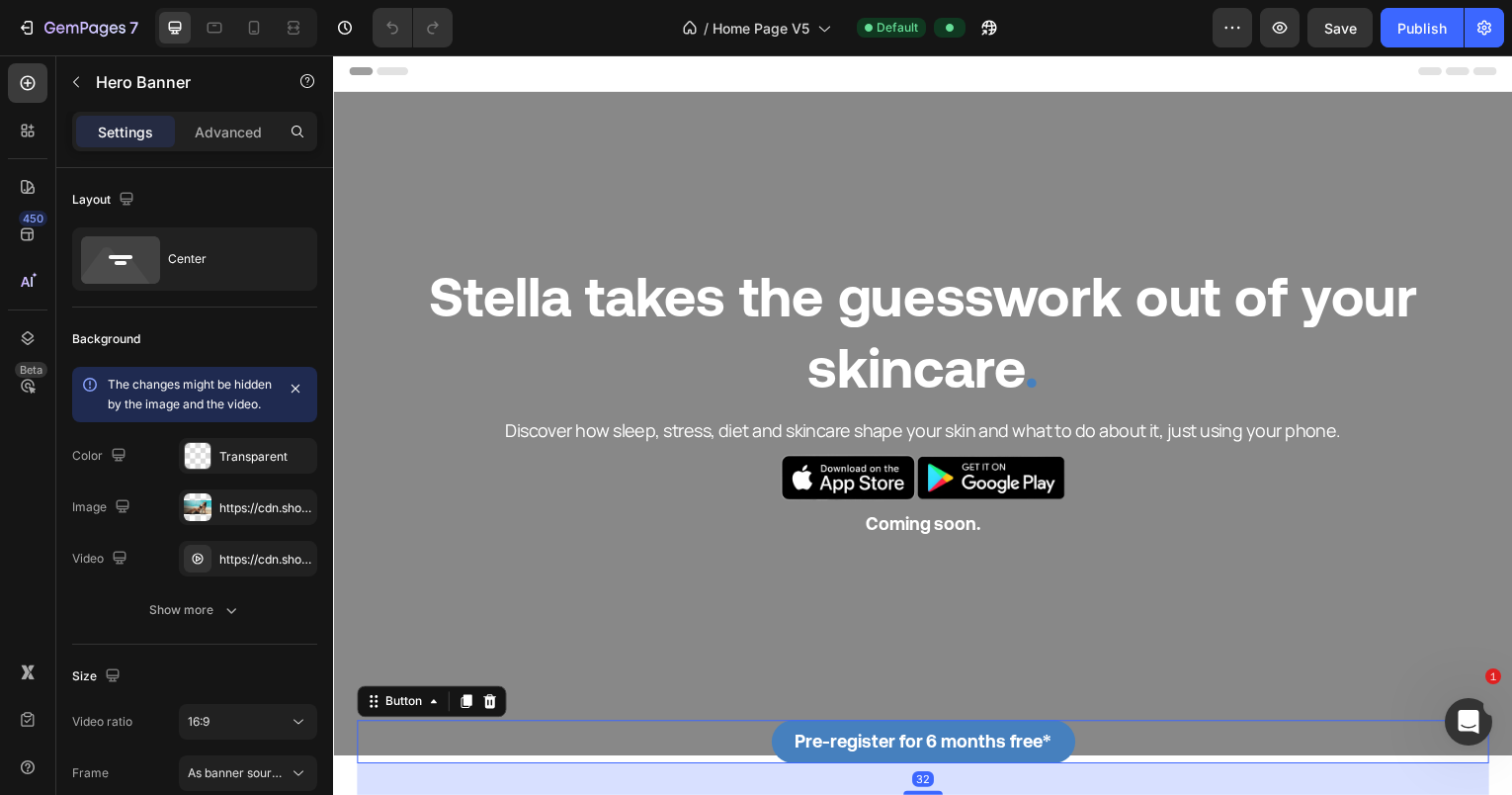 click on "Pre-register for 6 months free* Button   32" at bounding box center [926, 746] 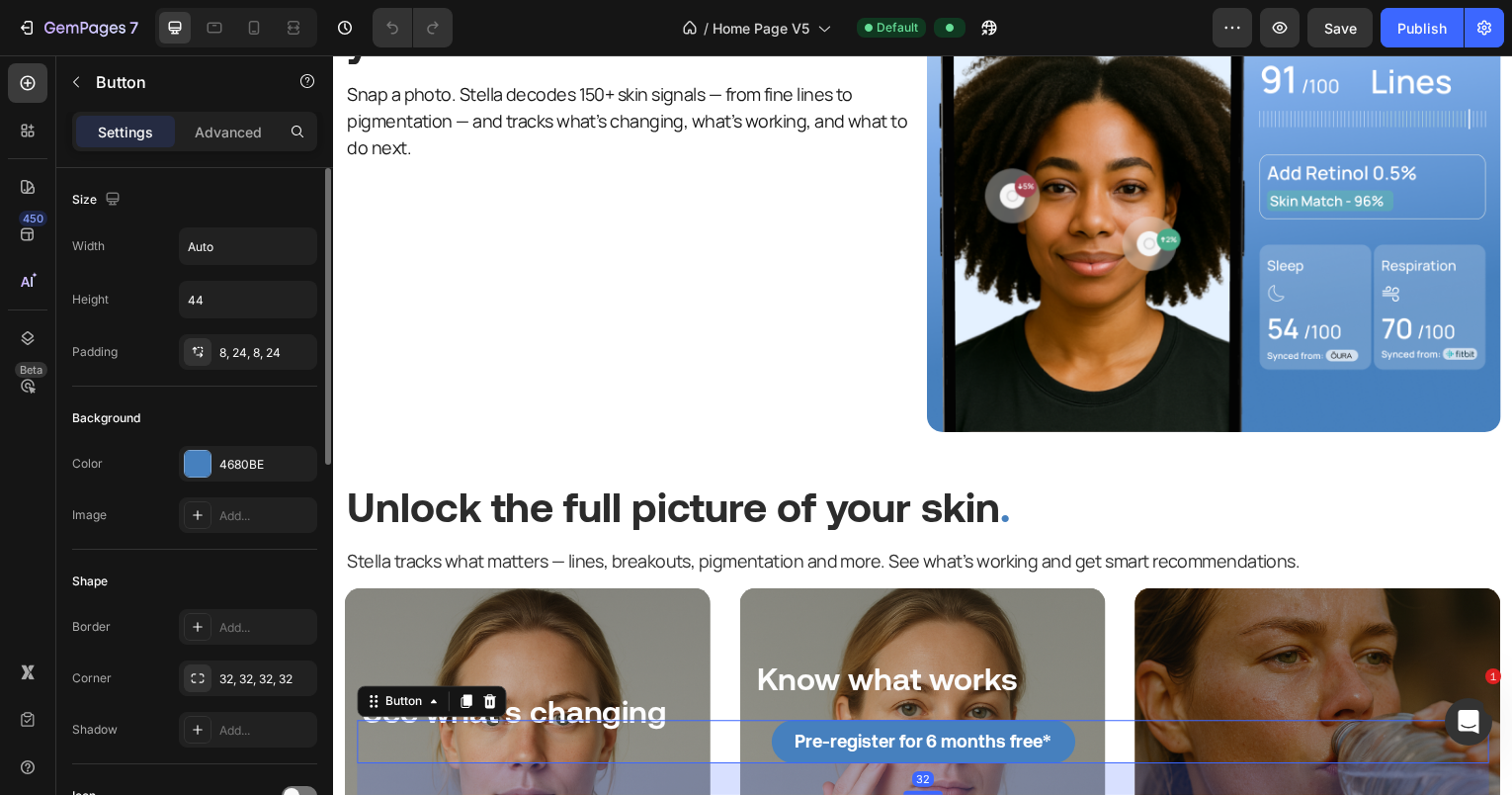 scroll, scrollTop: 869, scrollLeft: 0, axis: vertical 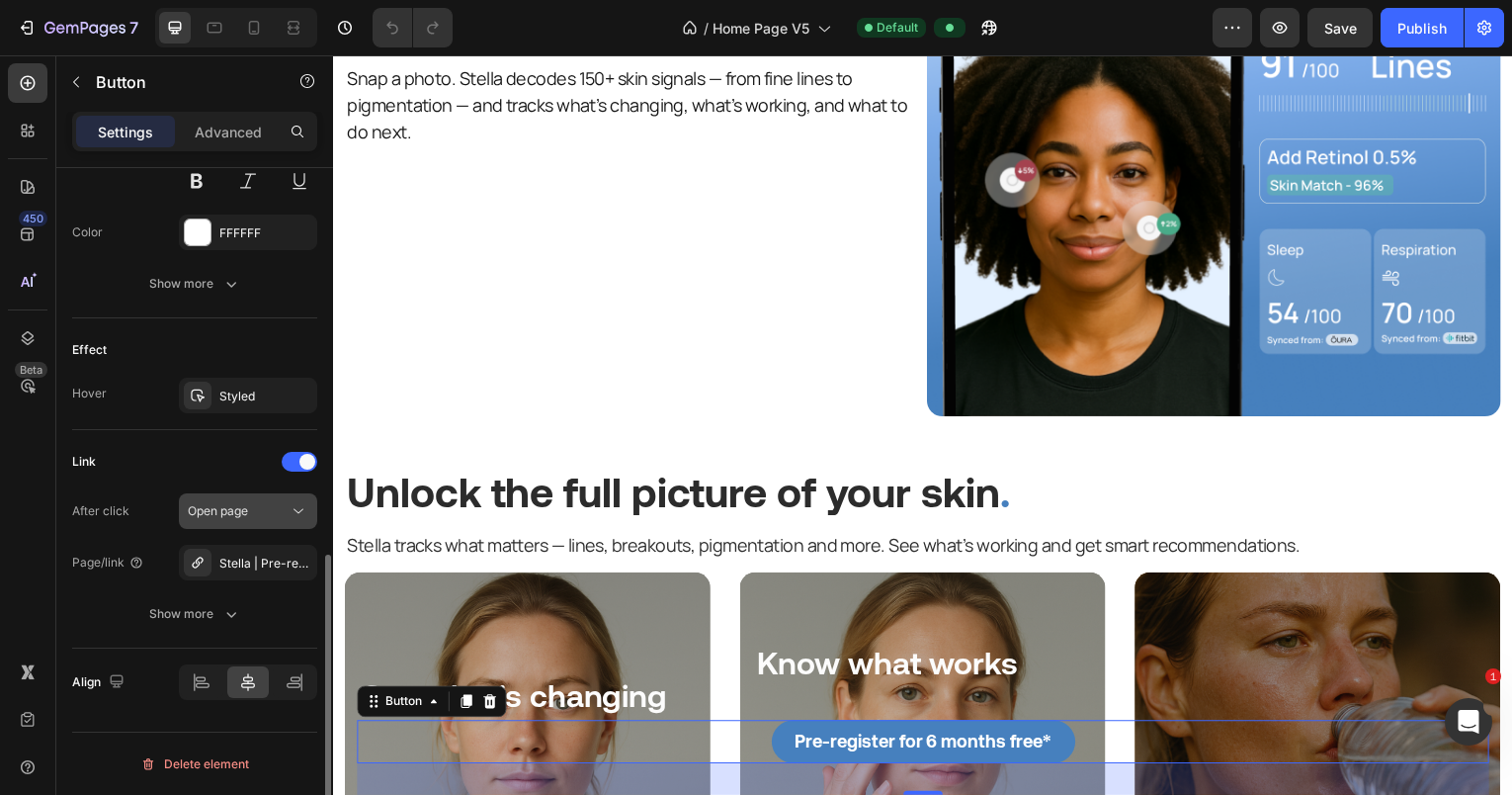 click on "Open page" at bounding box center [217, 510] 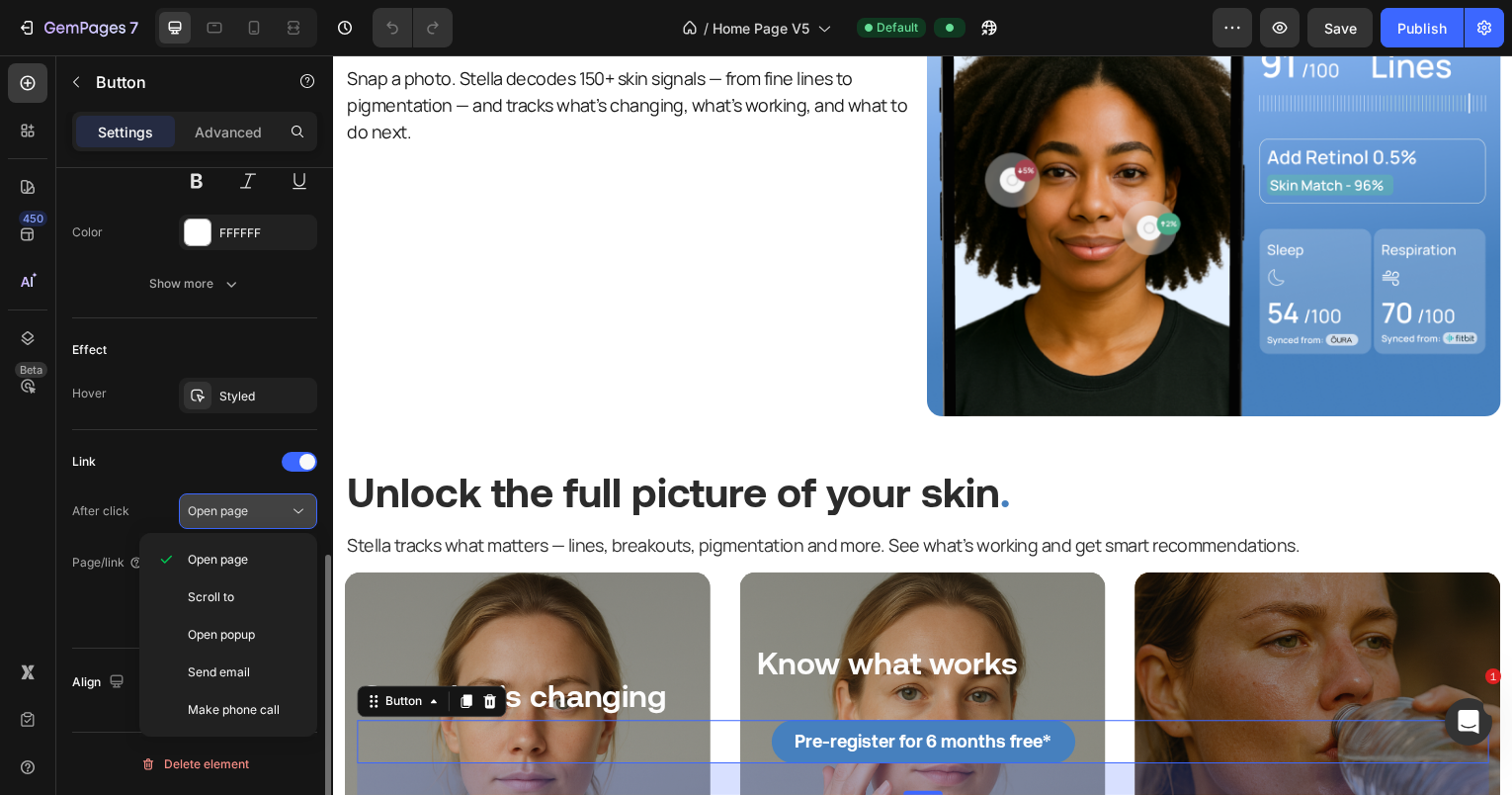 click on "Open page" at bounding box center [217, 510] 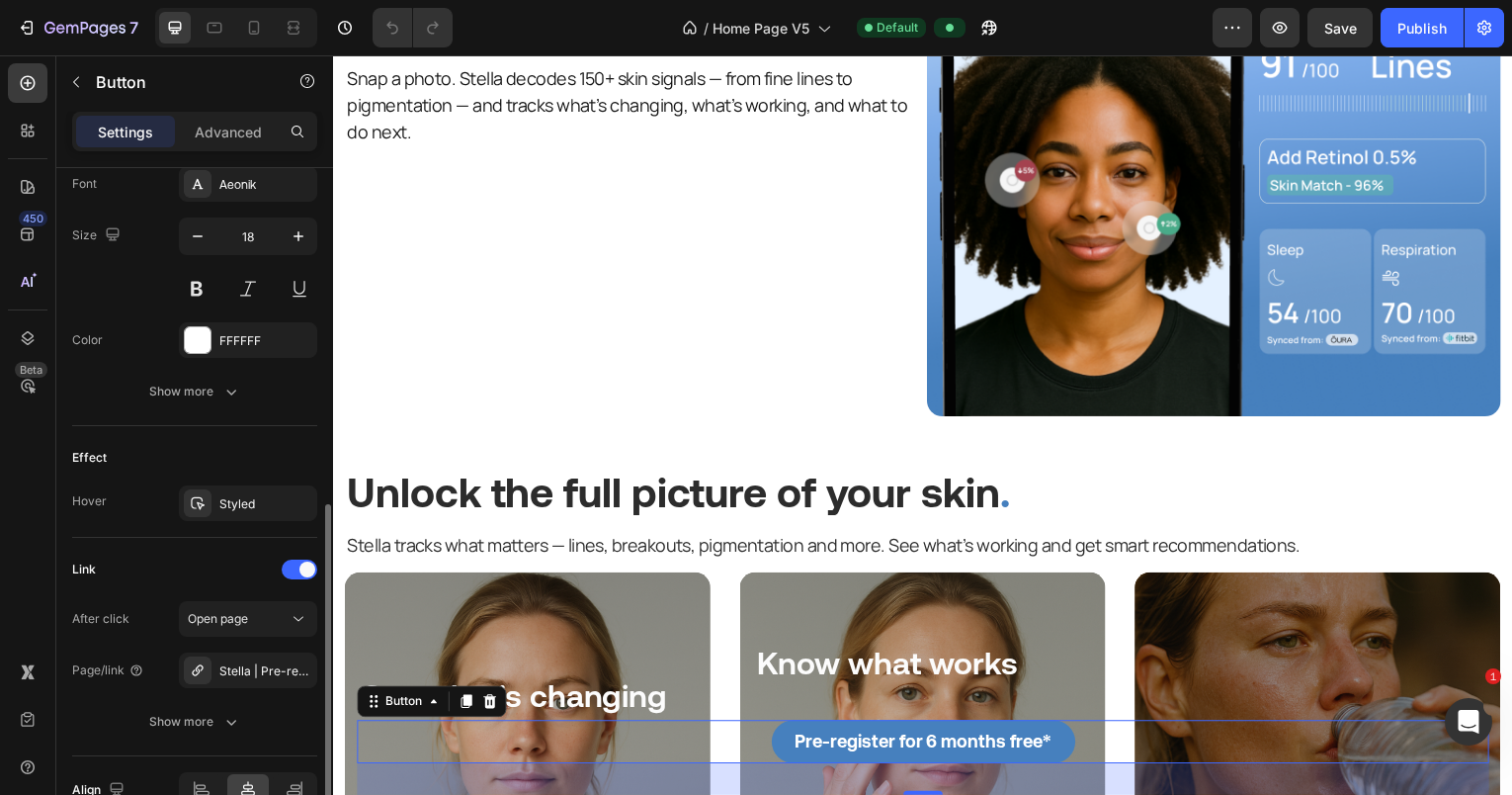 scroll, scrollTop: 779, scrollLeft: 0, axis: vertical 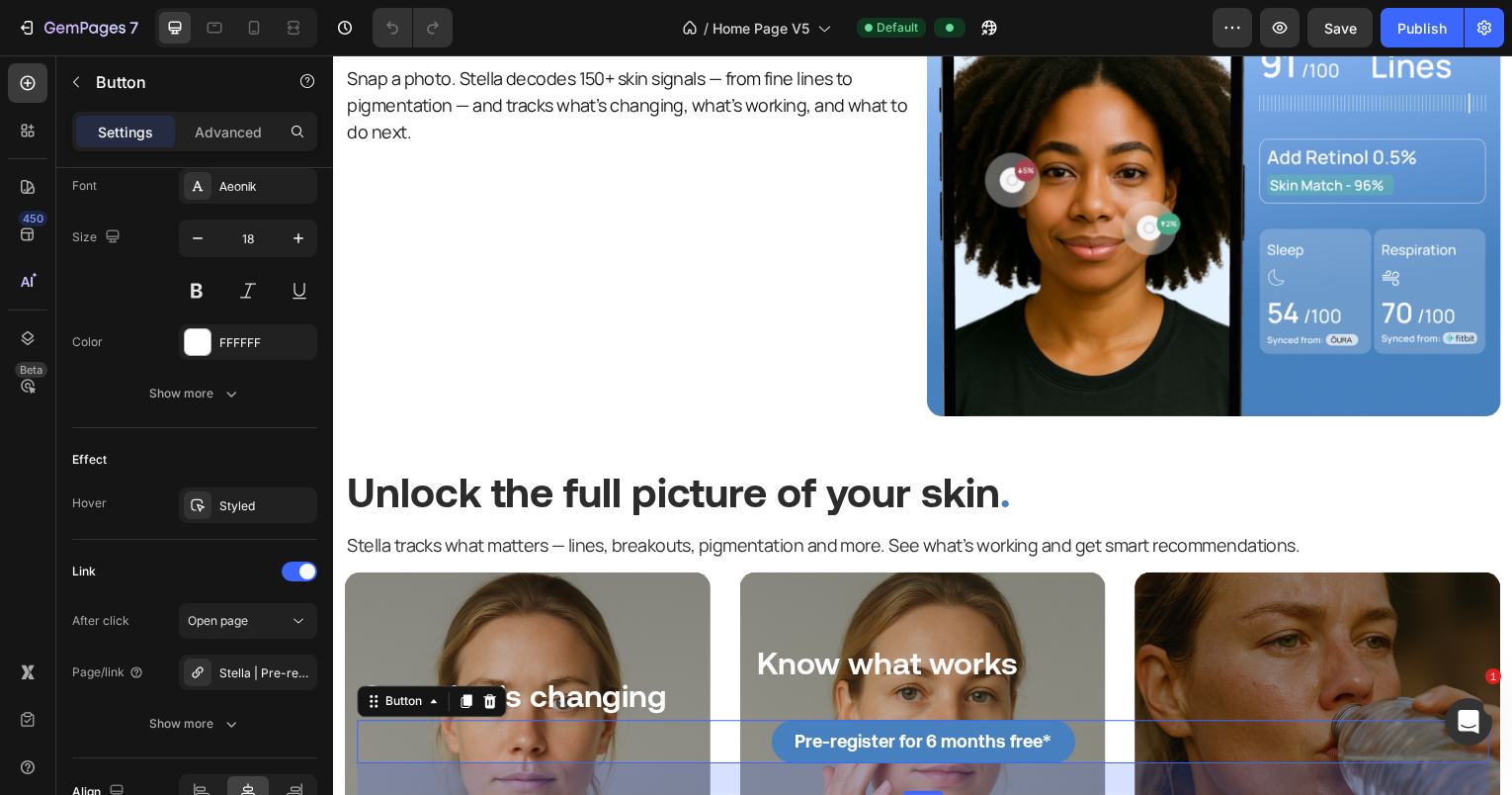 click on "Pre-register for 6 months free* Button   32" at bounding box center (926, 746) 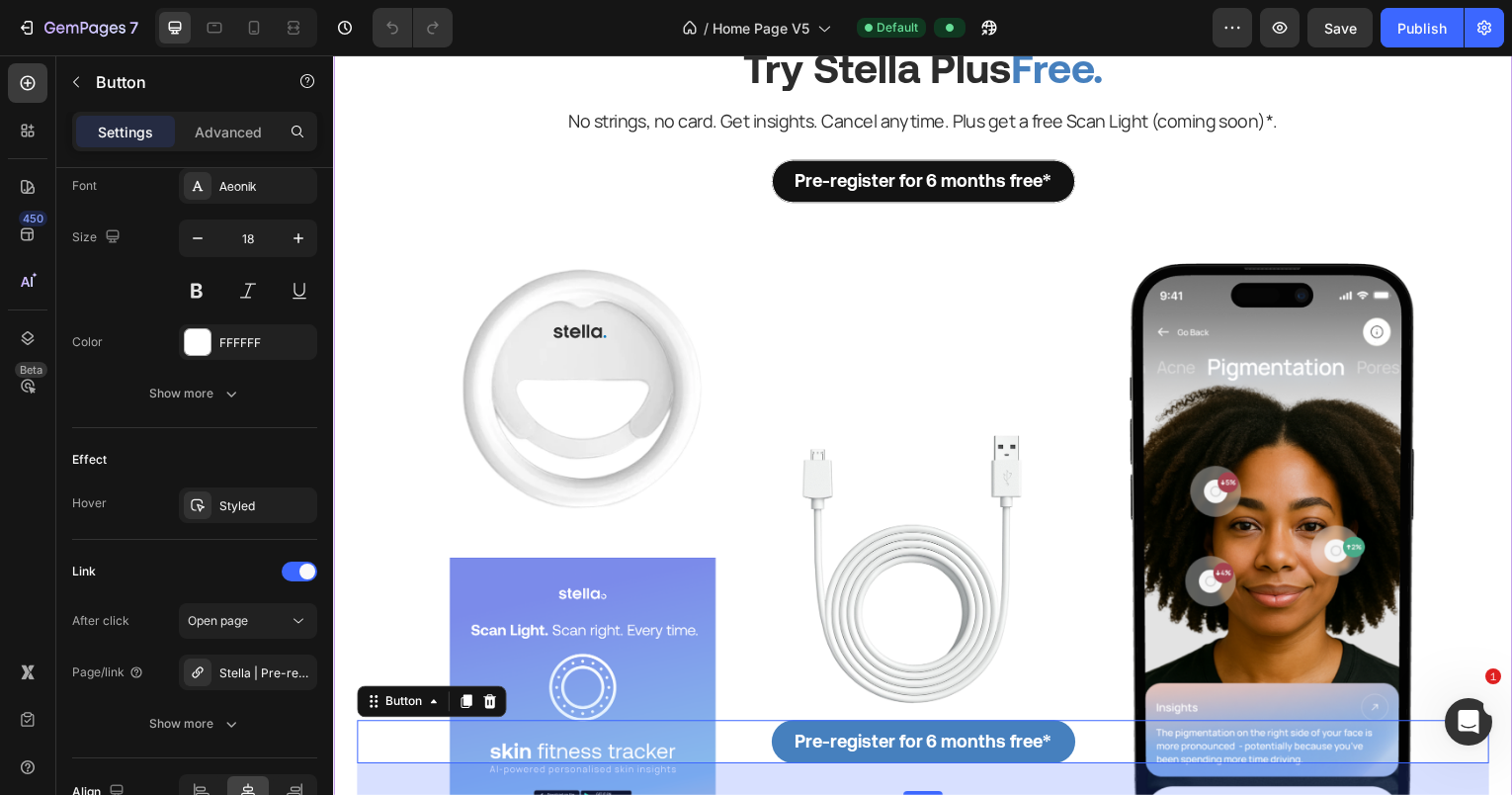 scroll, scrollTop: 3896, scrollLeft: 0, axis: vertical 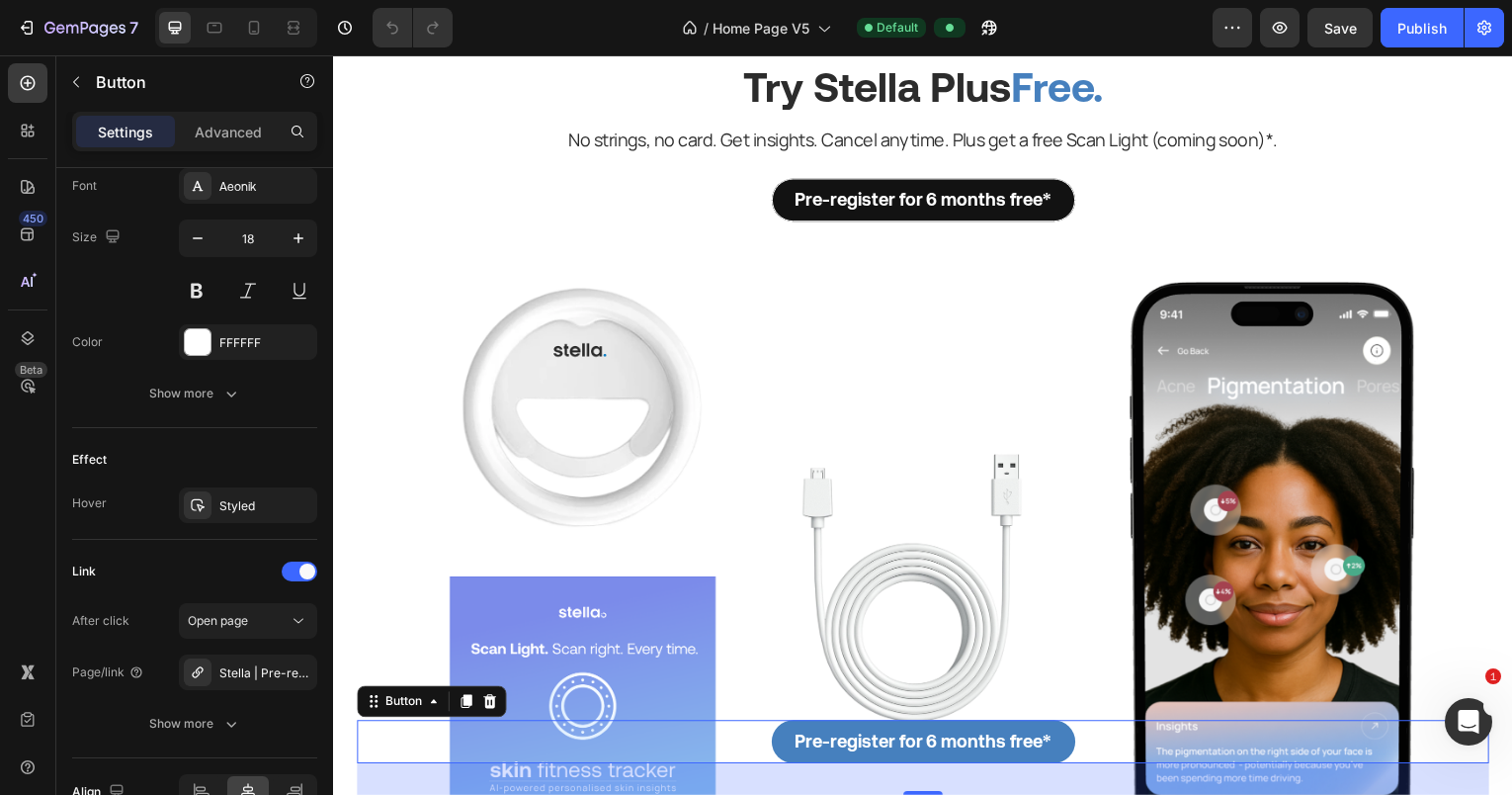 click on "Pre-register for 6 months free* Button   32" at bounding box center (926, 746) 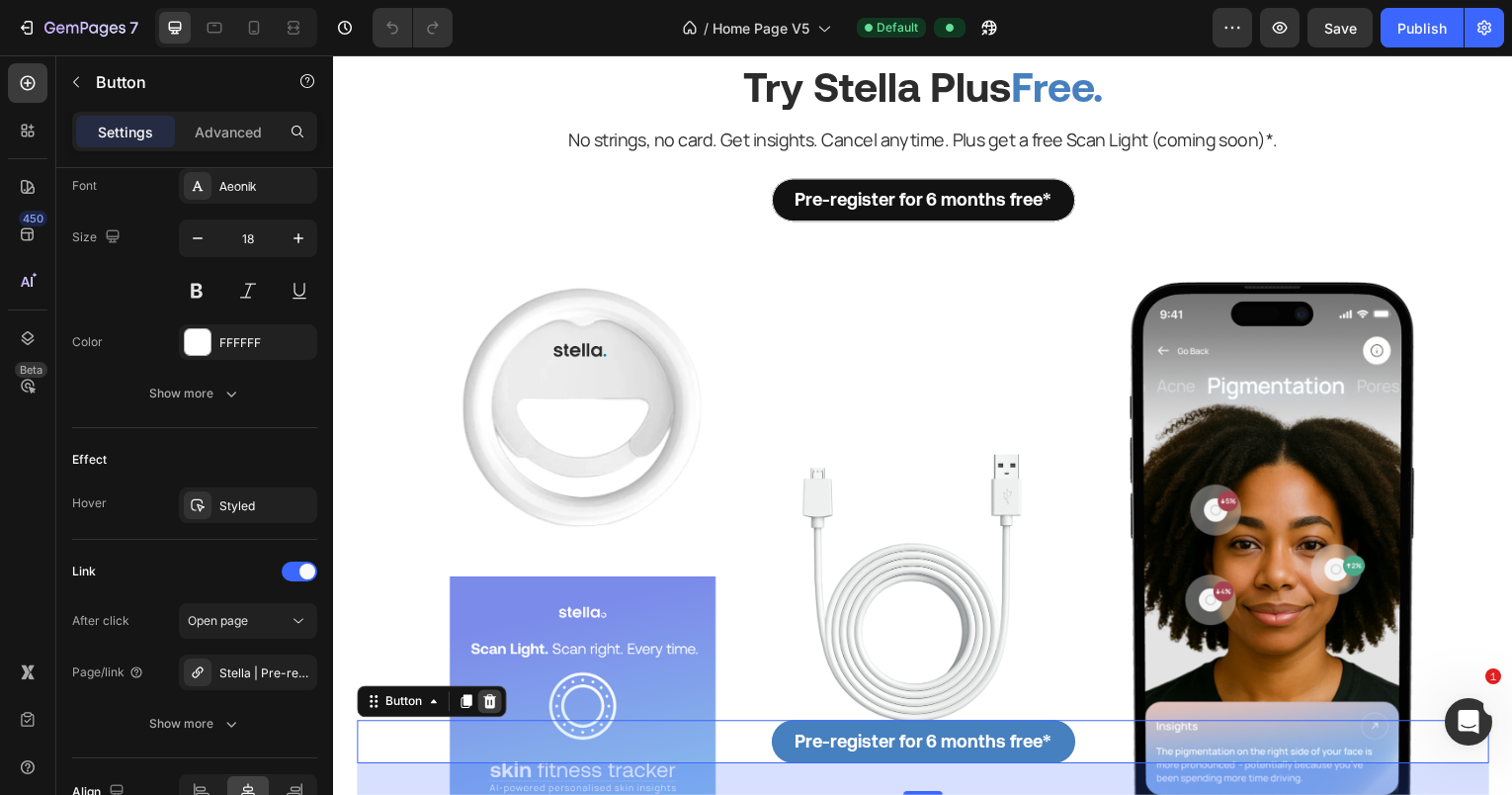 click 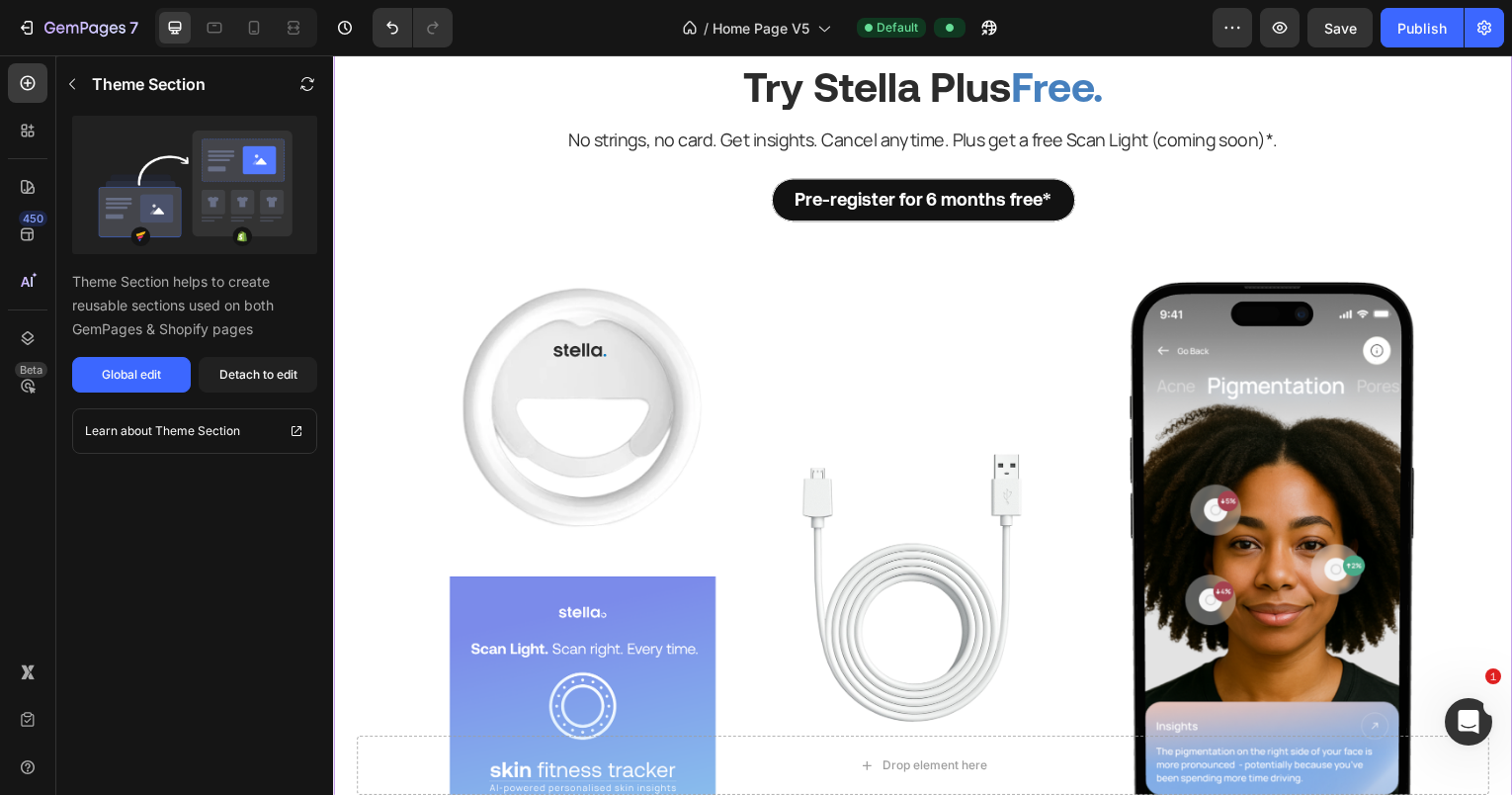 click on "Pre-register for 6 months free* Button" at bounding box center [926, 201] 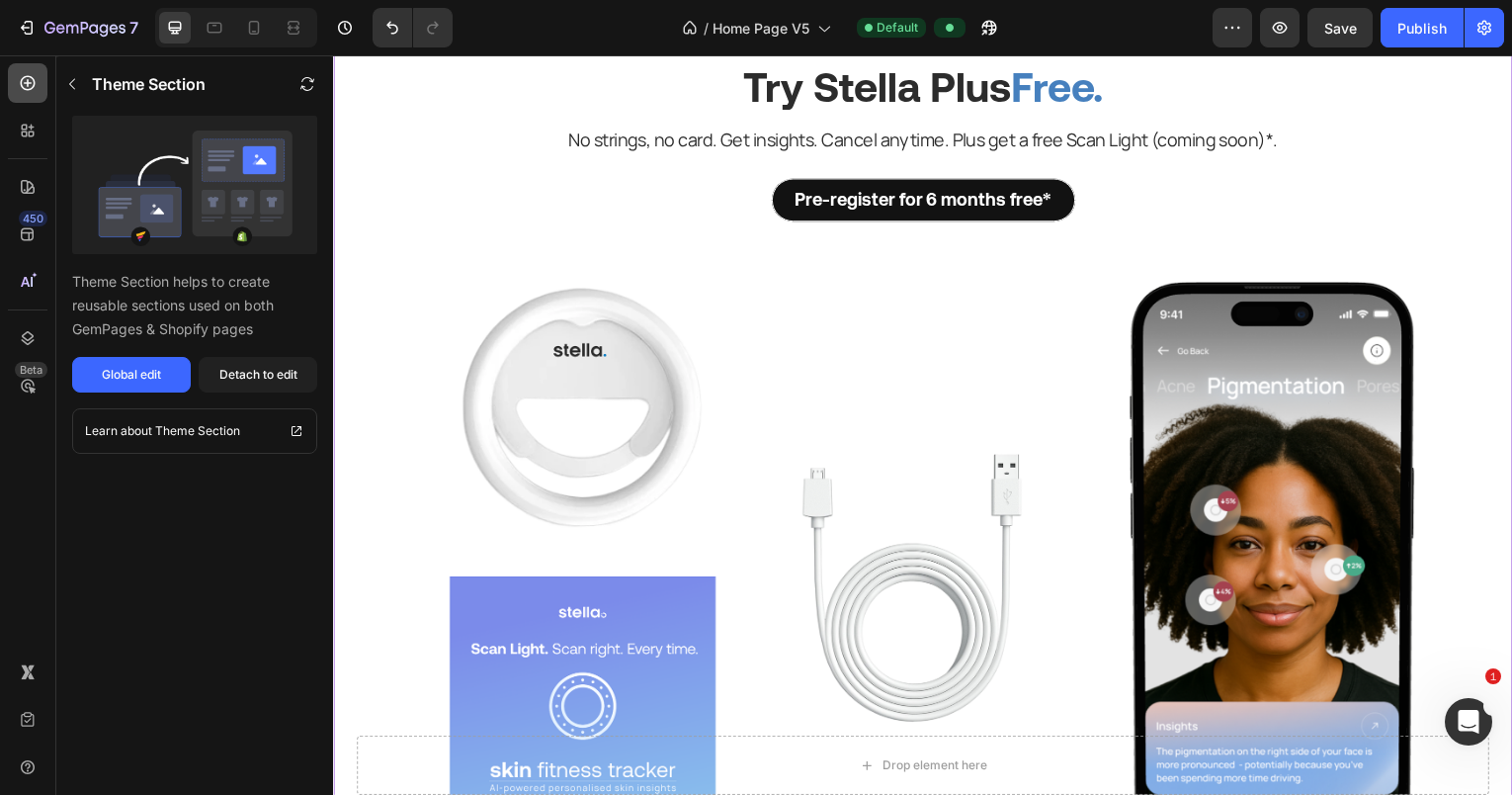 click 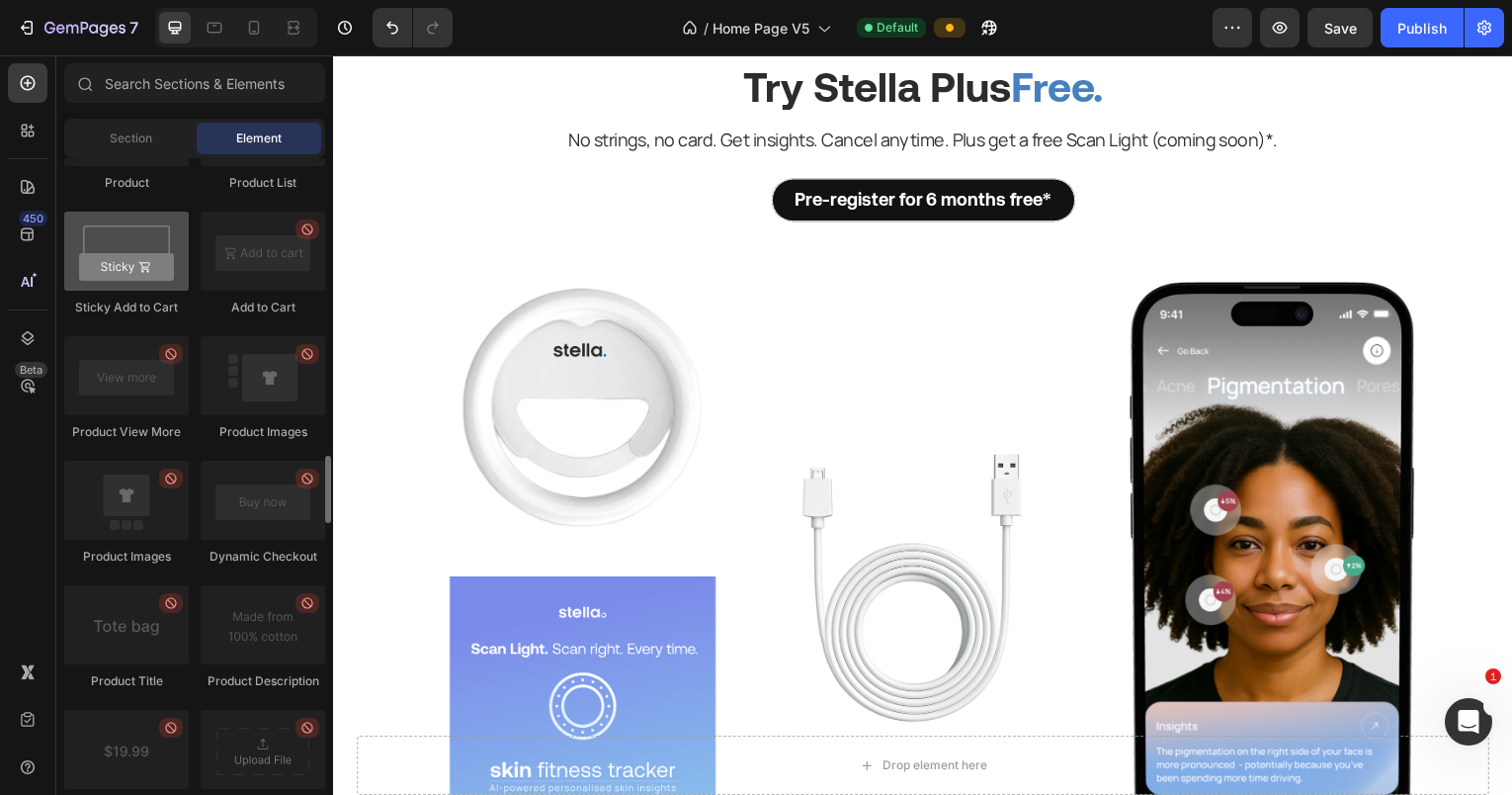scroll, scrollTop: 2699, scrollLeft: 0, axis: vertical 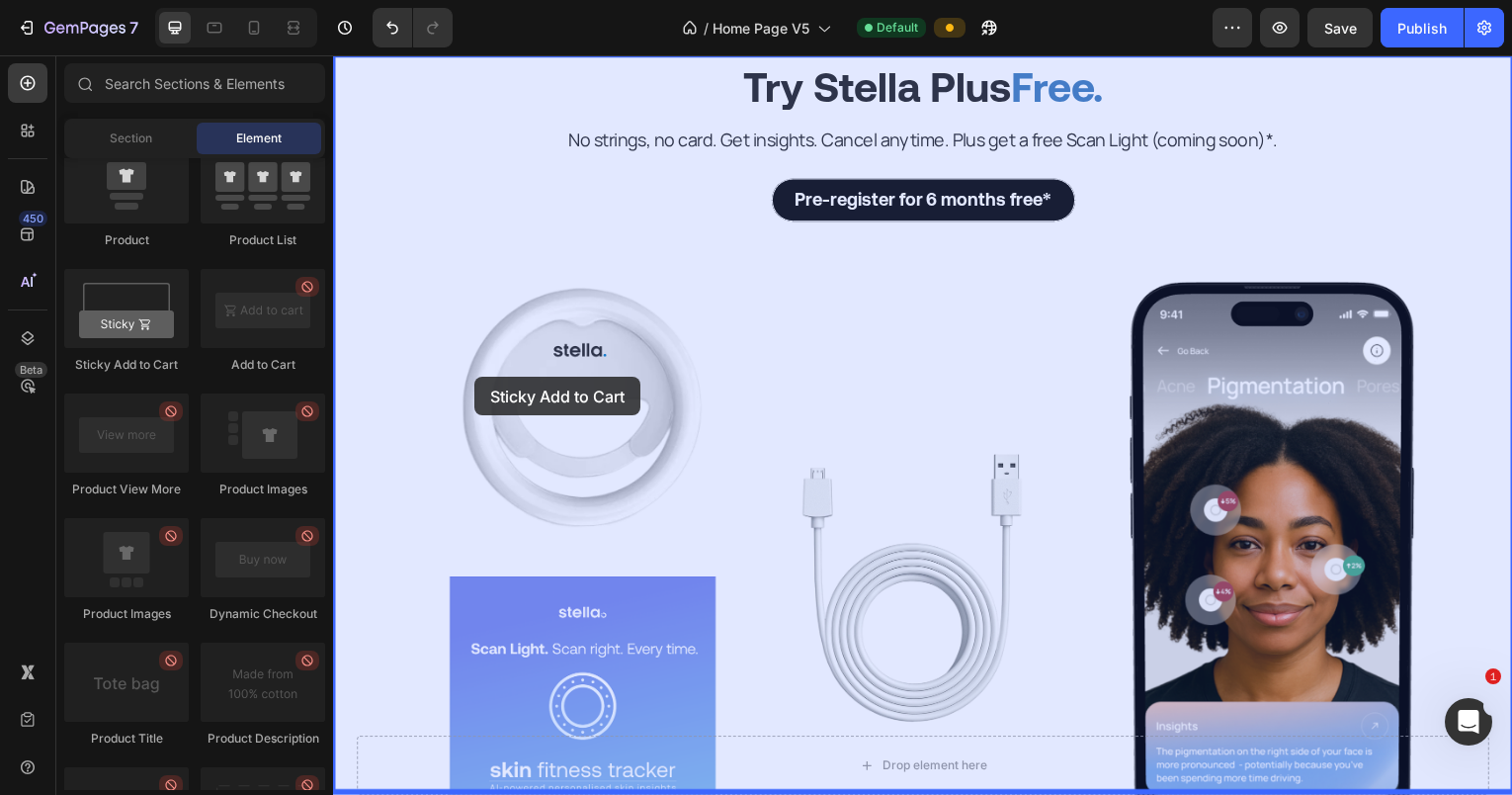 drag, startPoint x: 423, startPoint y: 364, endPoint x: 633, endPoint y: 397, distance: 212.57704 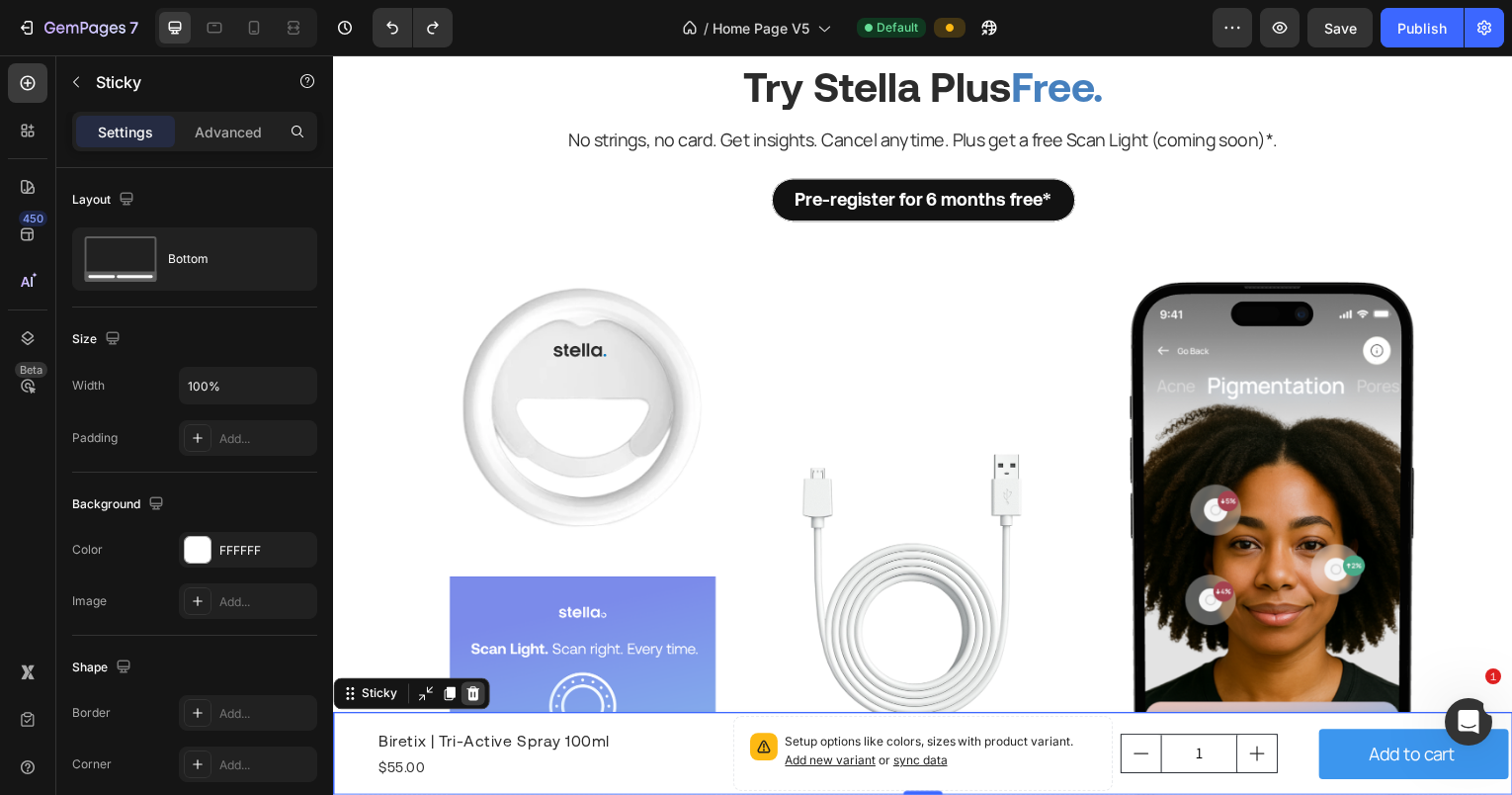 click 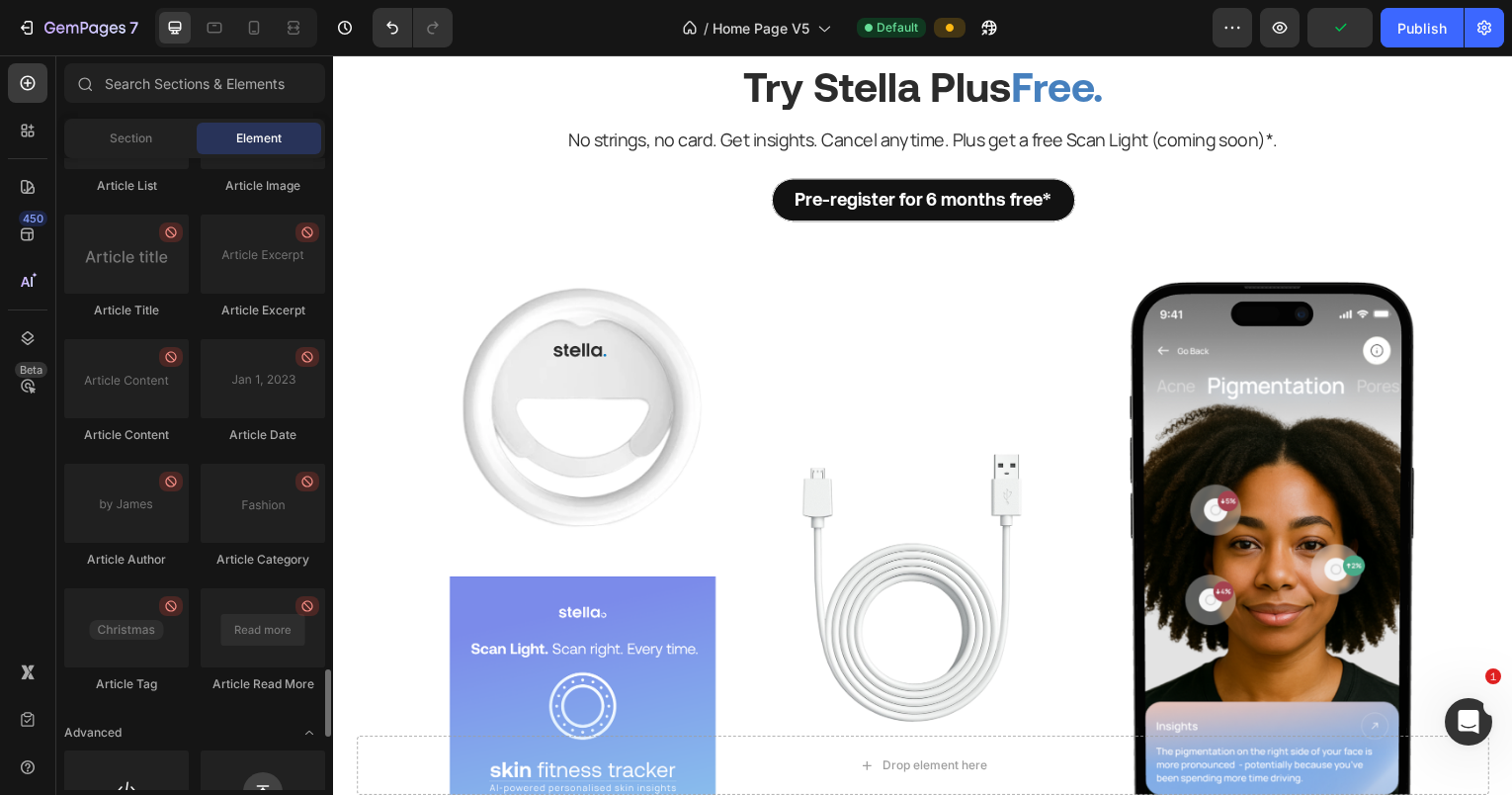 scroll, scrollTop: 5228, scrollLeft: 0, axis: vertical 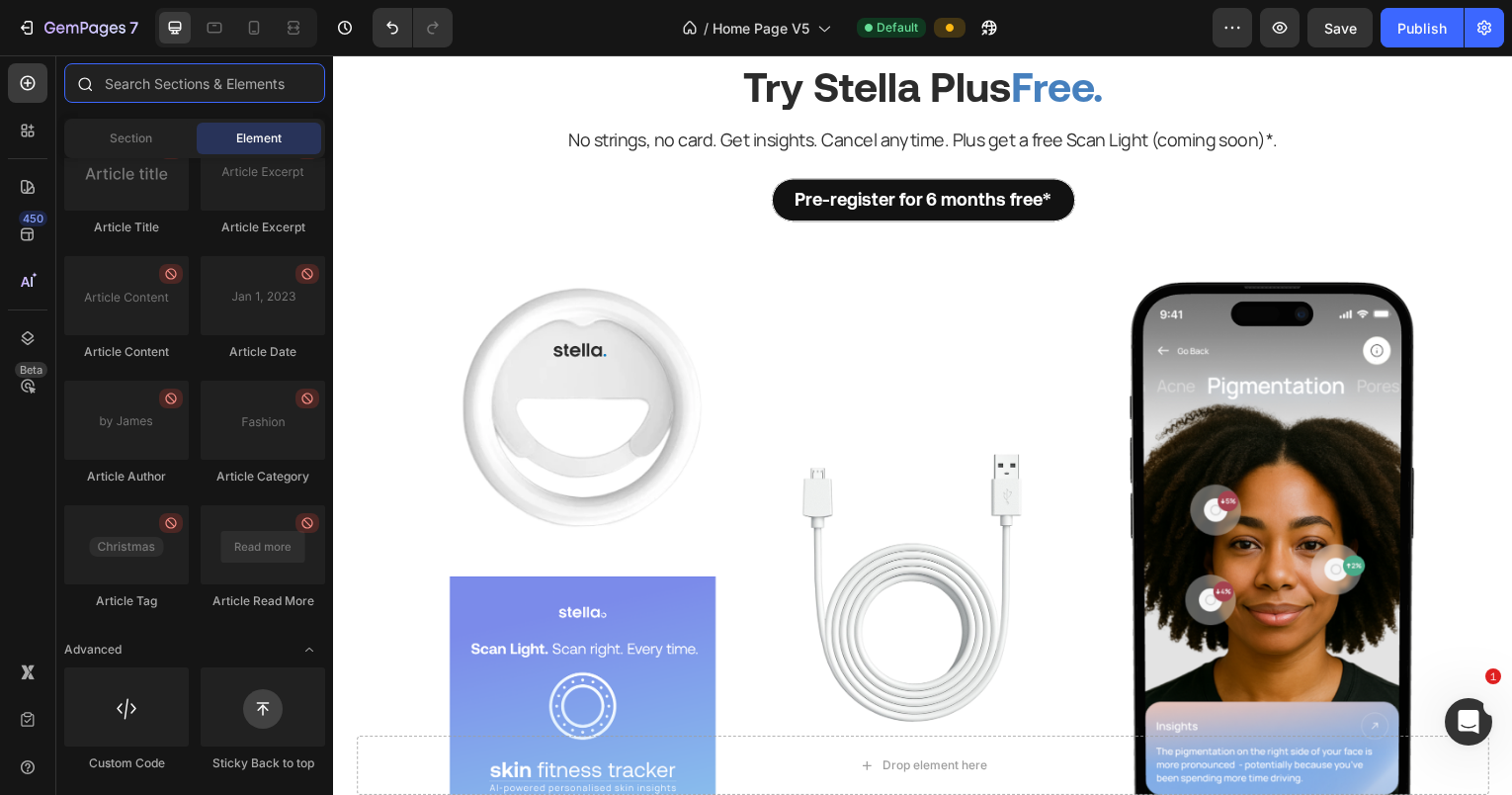 click at bounding box center [195, 83] 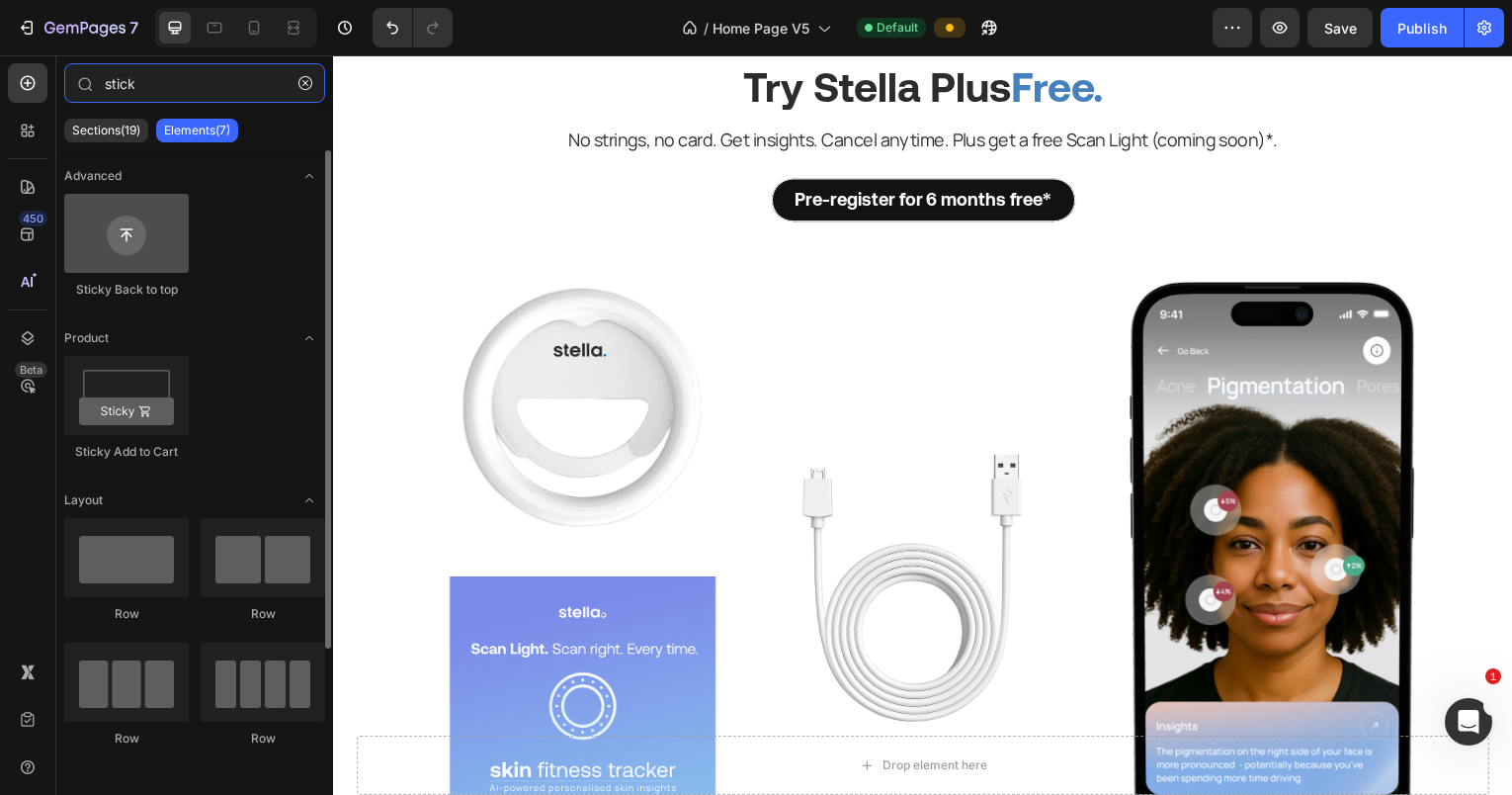 type on "stick" 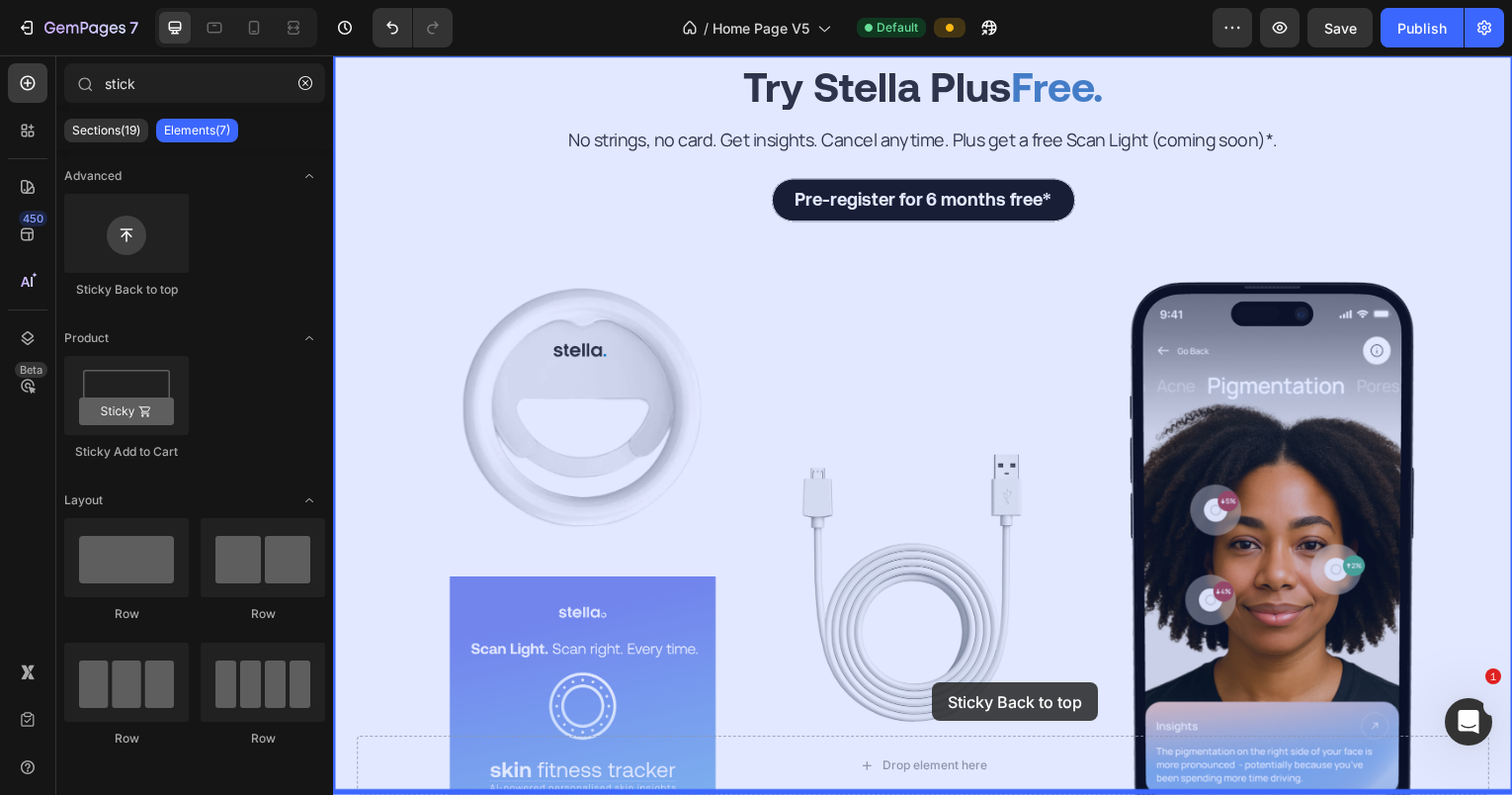 drag, startPoint x: 465, startPoint y: 291, endPoint x: 936, endPoint y: 685, distance: 614.066 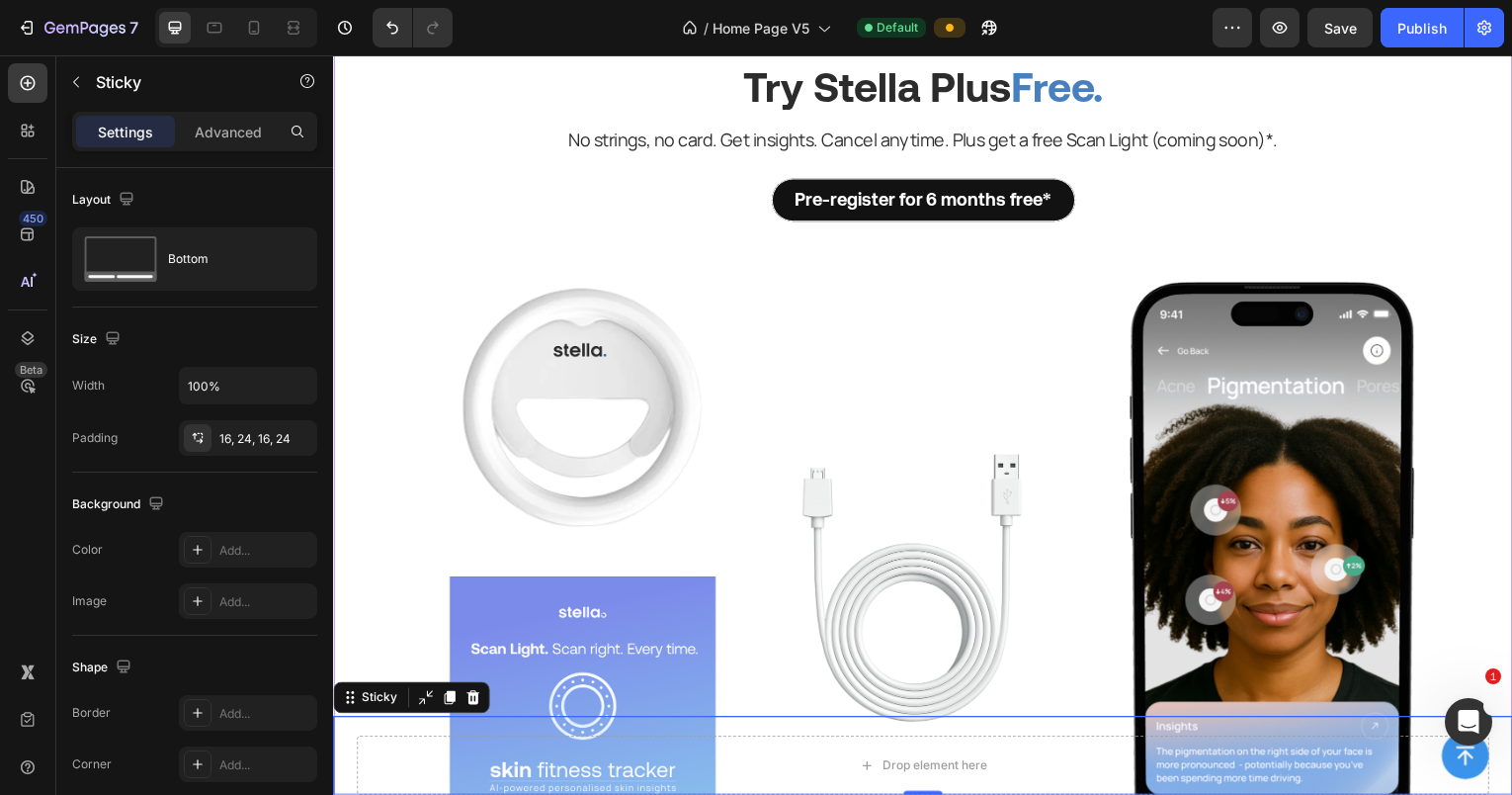 scroll, scrollTop: 4065, scrollLeft: 0, axis: vertical 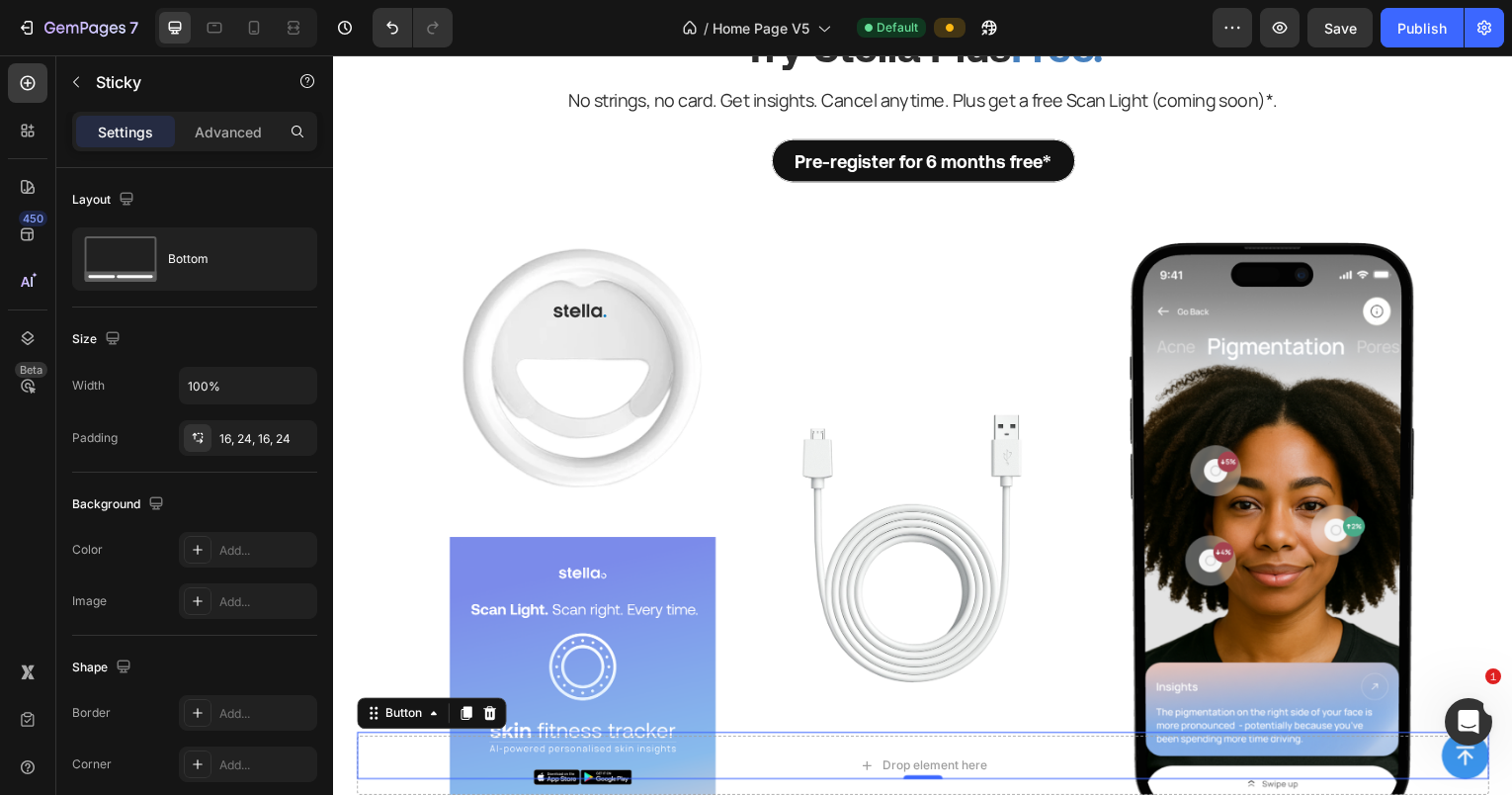 click on "Button   0" at bounding box center (926, 759) 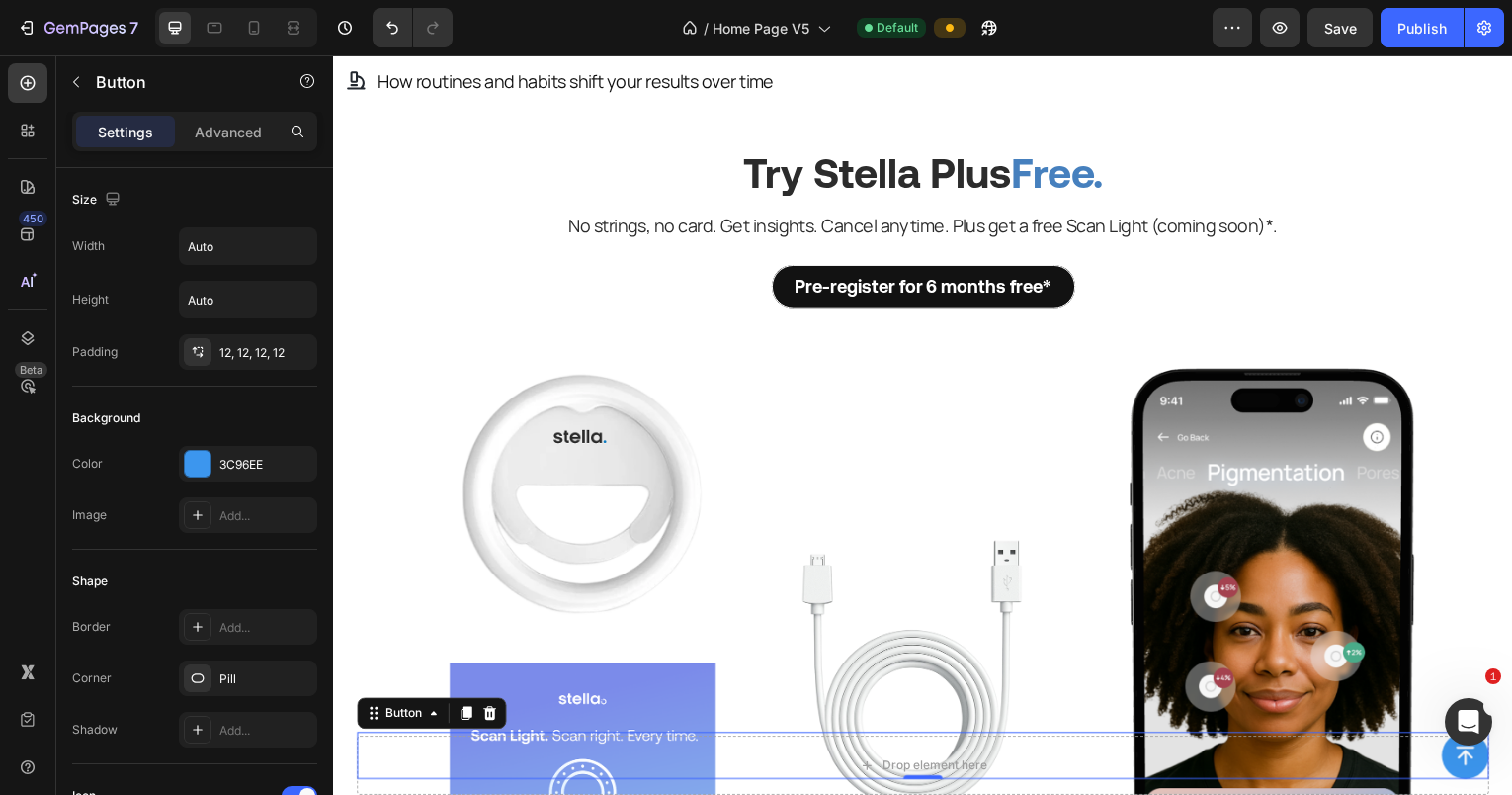 scroll, scrollTop: 3806, scrollLeft: 0, axis: vertical 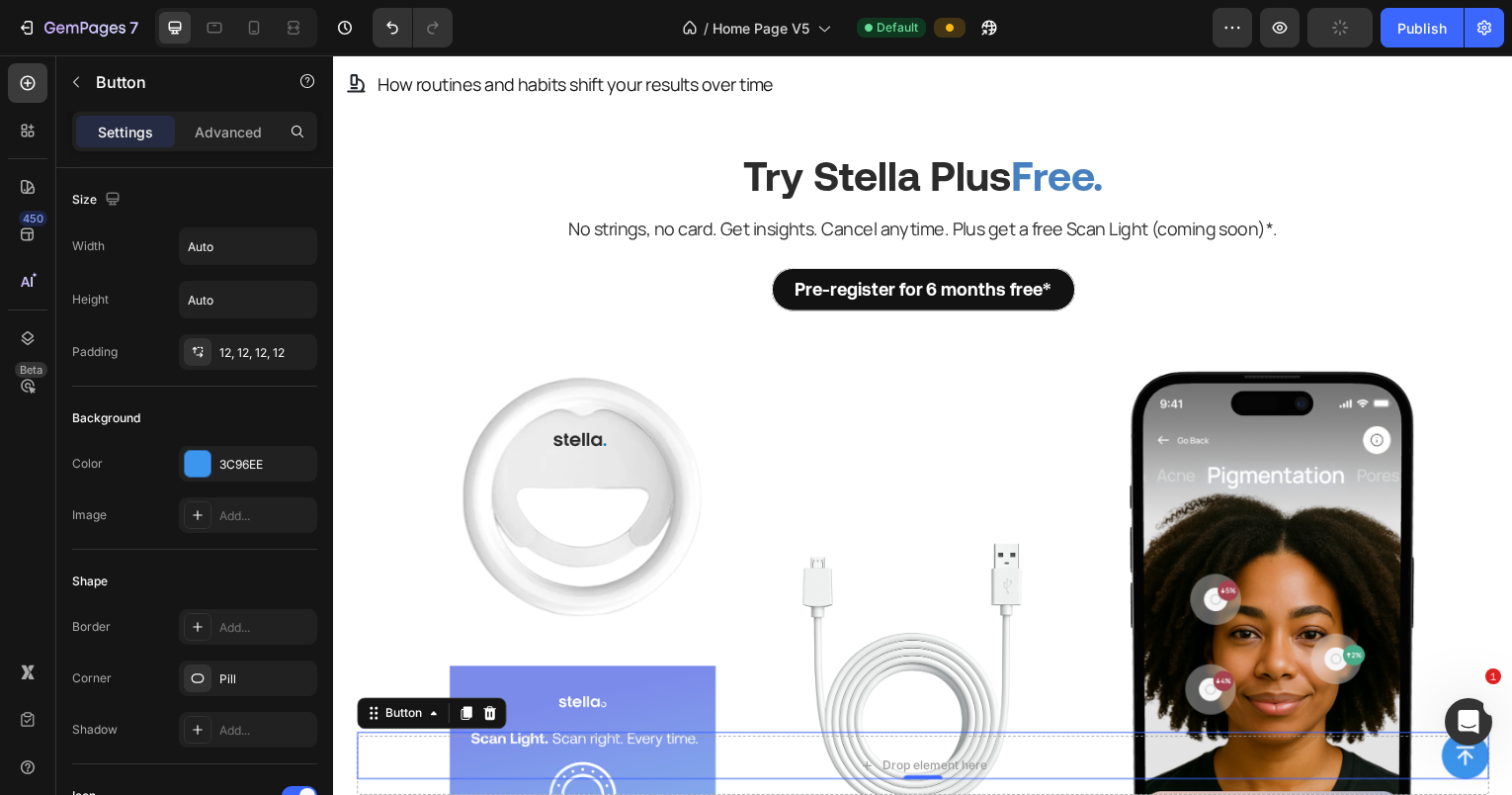 click on "Button   0" at bounding box center [926, 759] 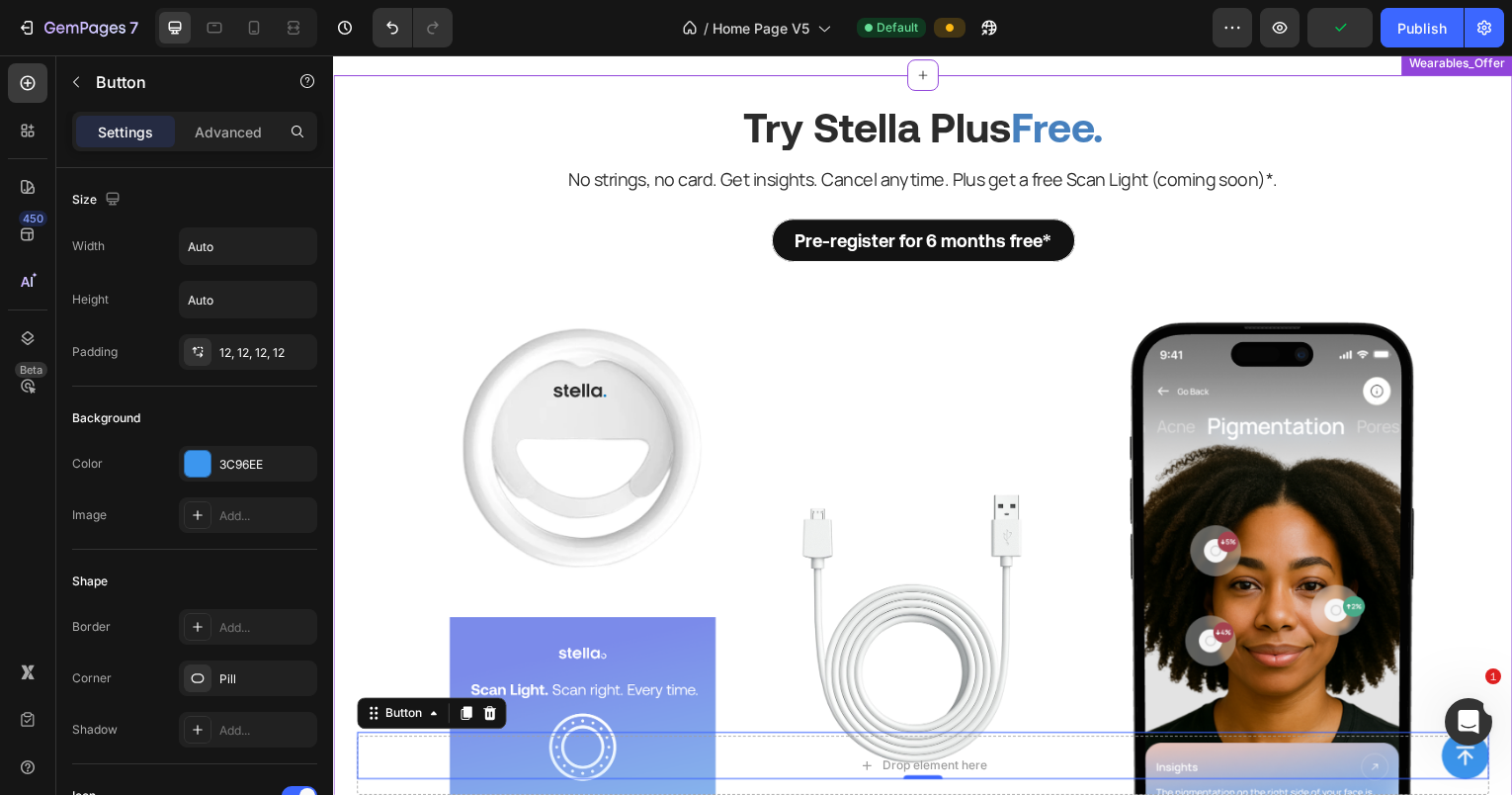 scroll, scrollTop: 3649, scrollLeft: 0, axis: vertical 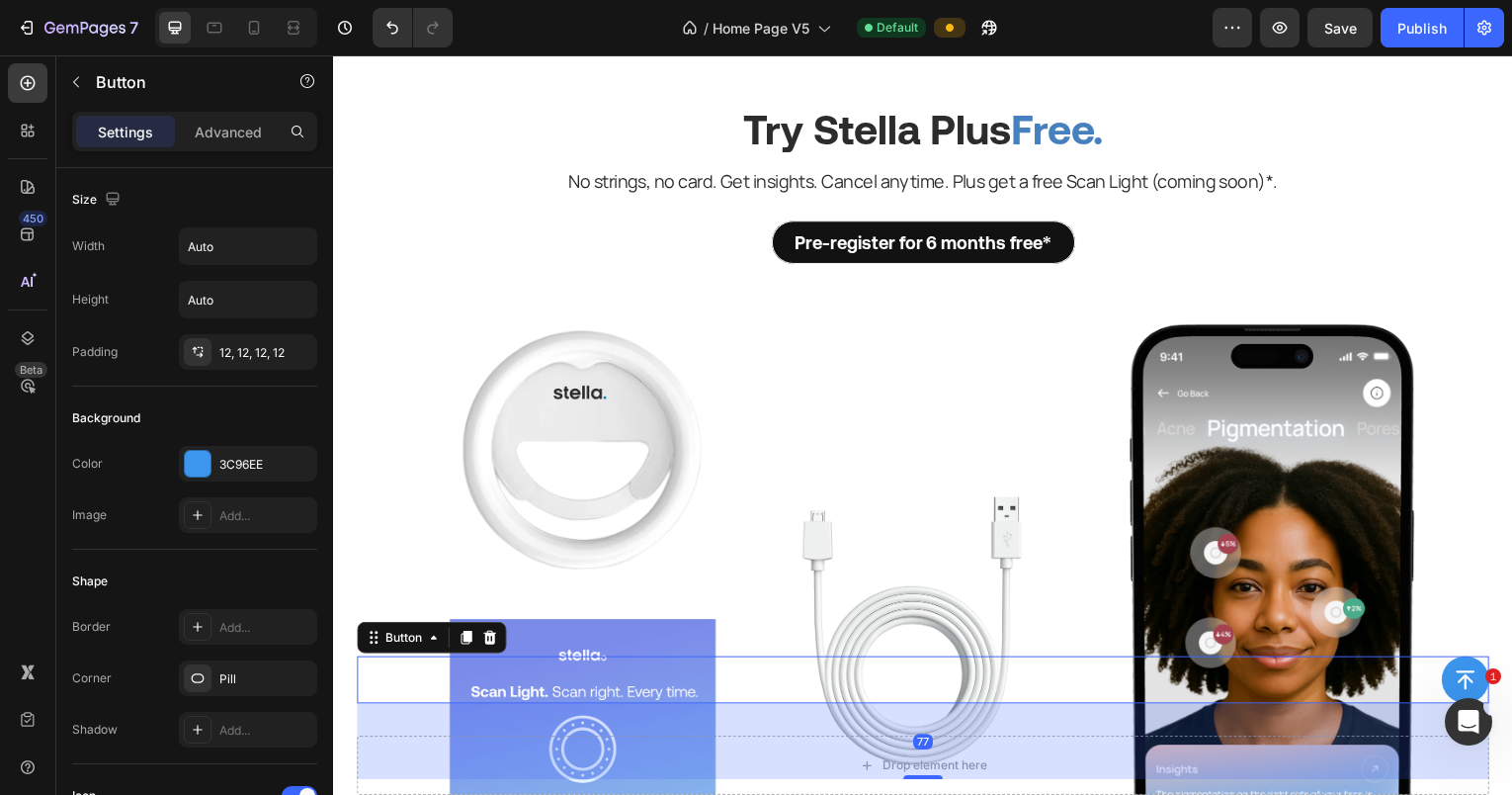 drag, startPoint x: 933, startPoint y: 778, endPoint x: 957, endPoint y: 854, distance: 79.69944 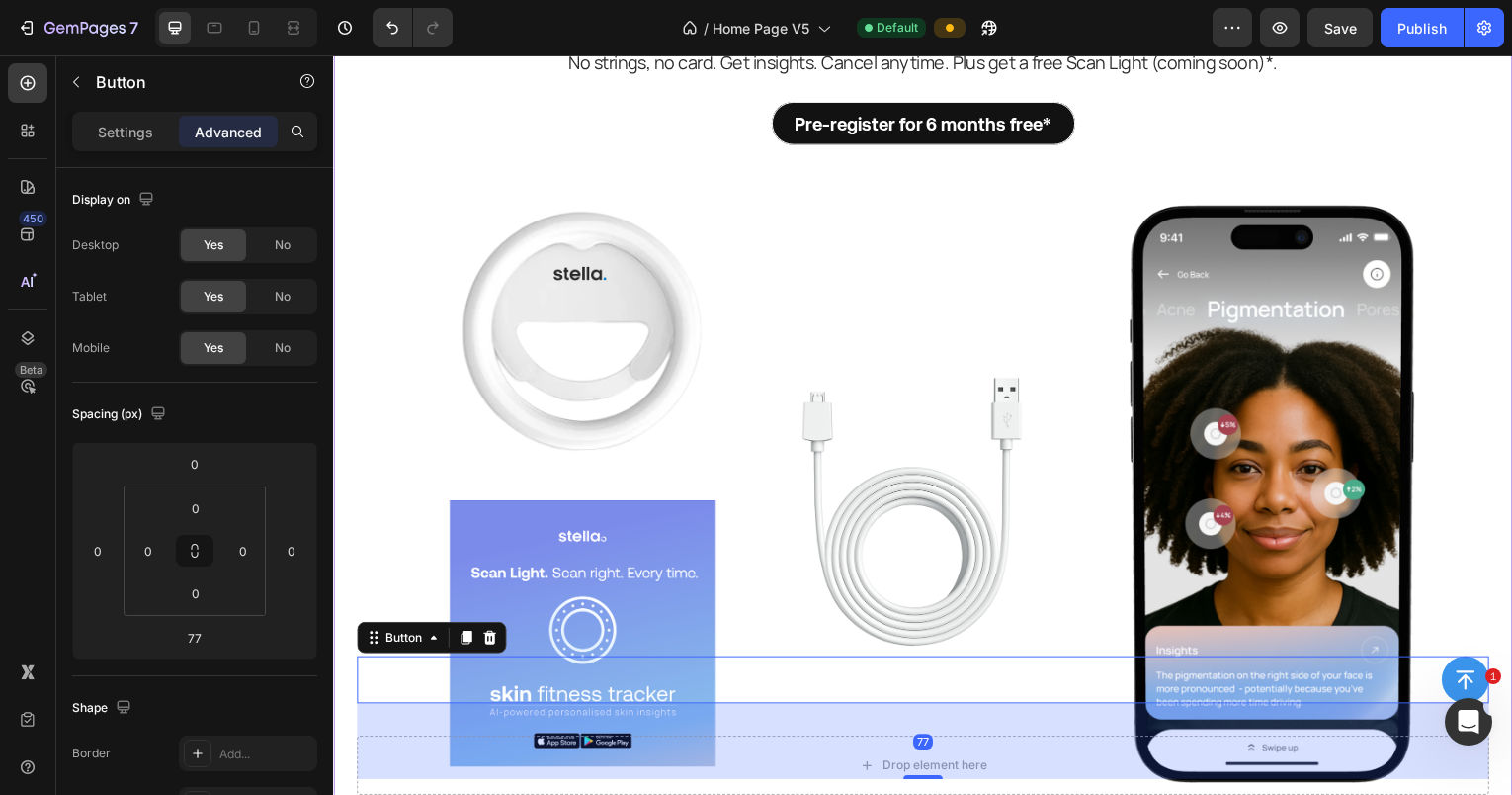 scroll, scrollTop: 3758, scrollLeft: 0, axis: vertical 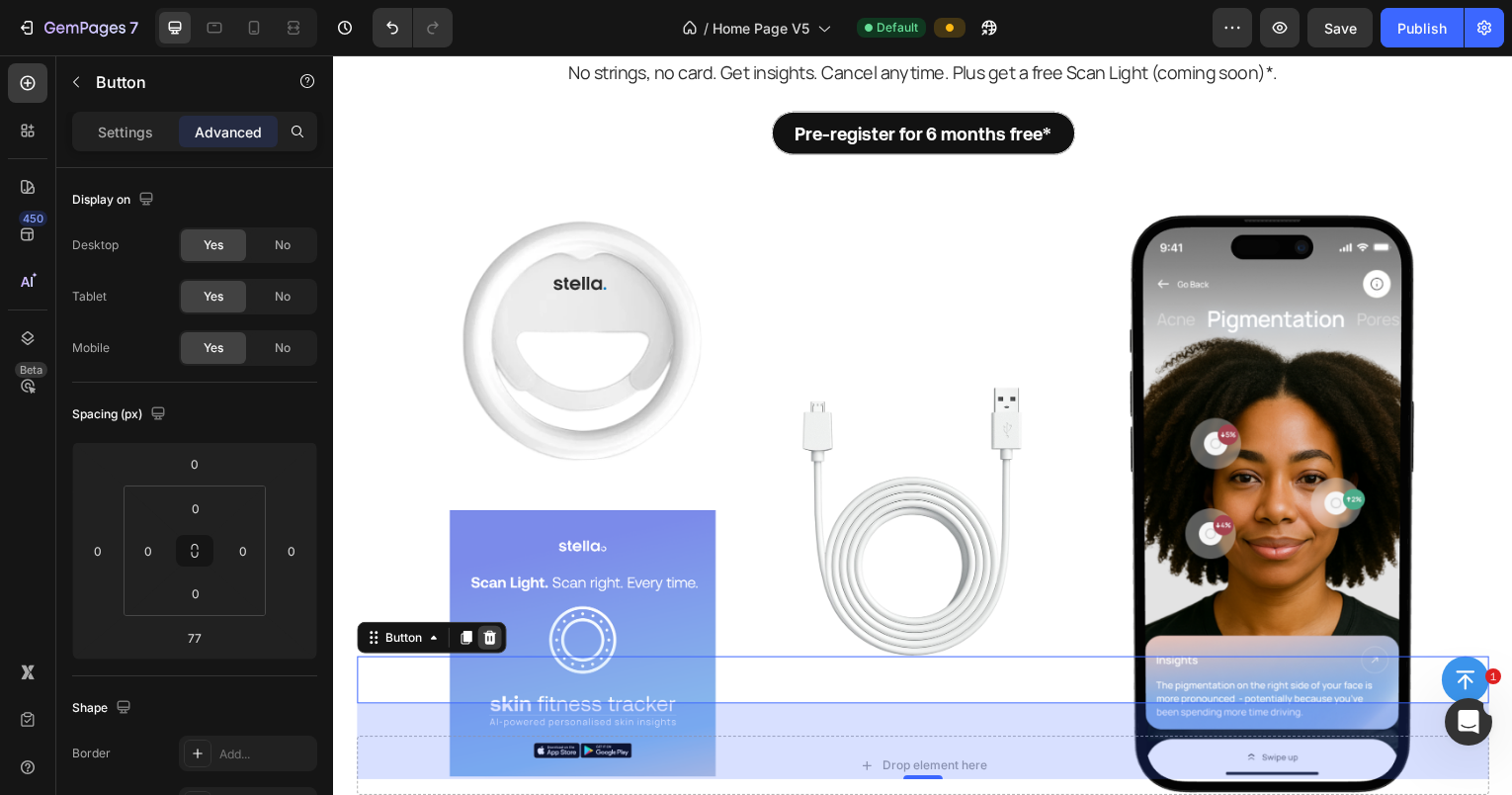 click 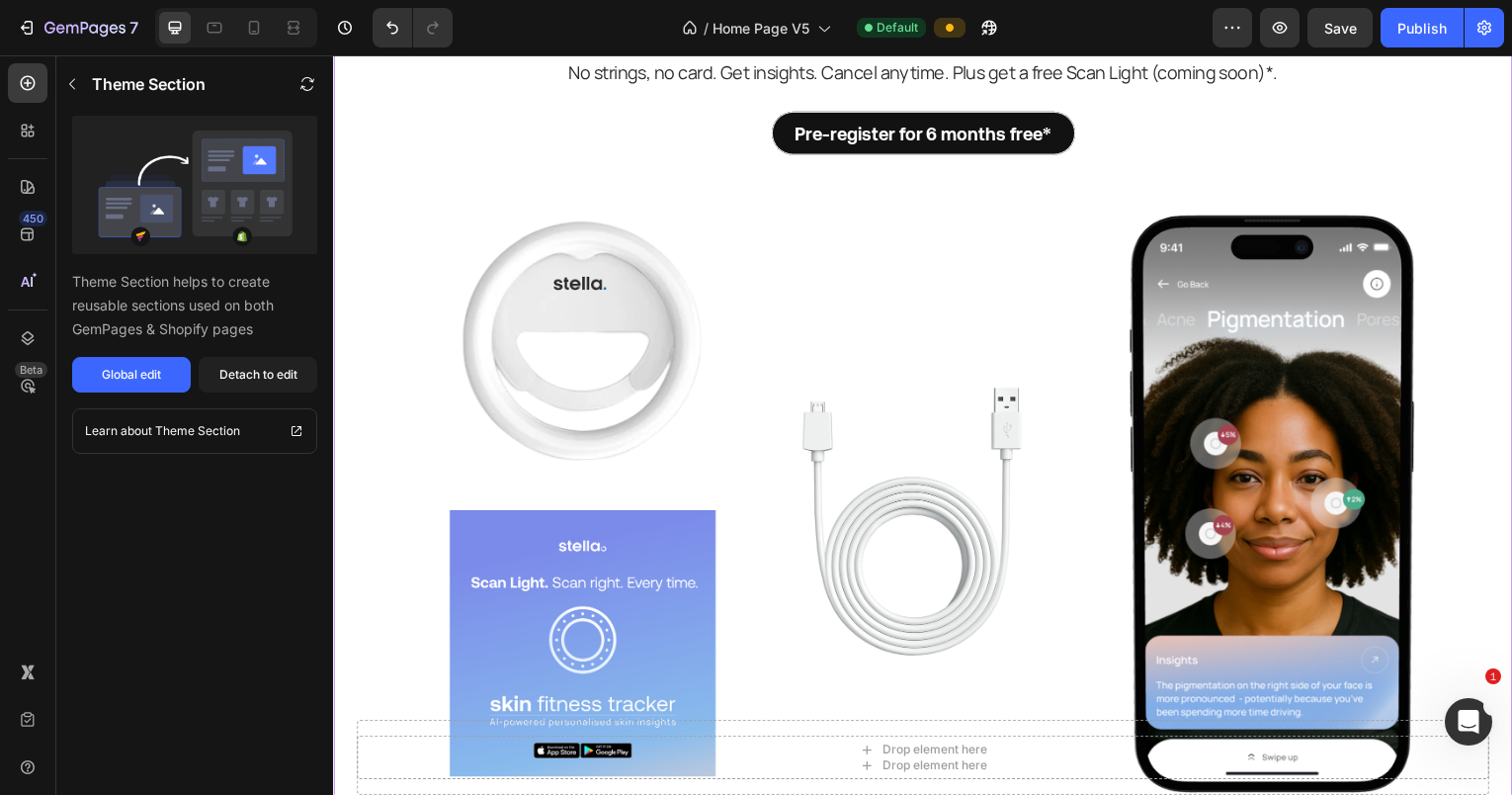 click on "Pre-register for 6 months free* Button" at bounding box center (926, 133) 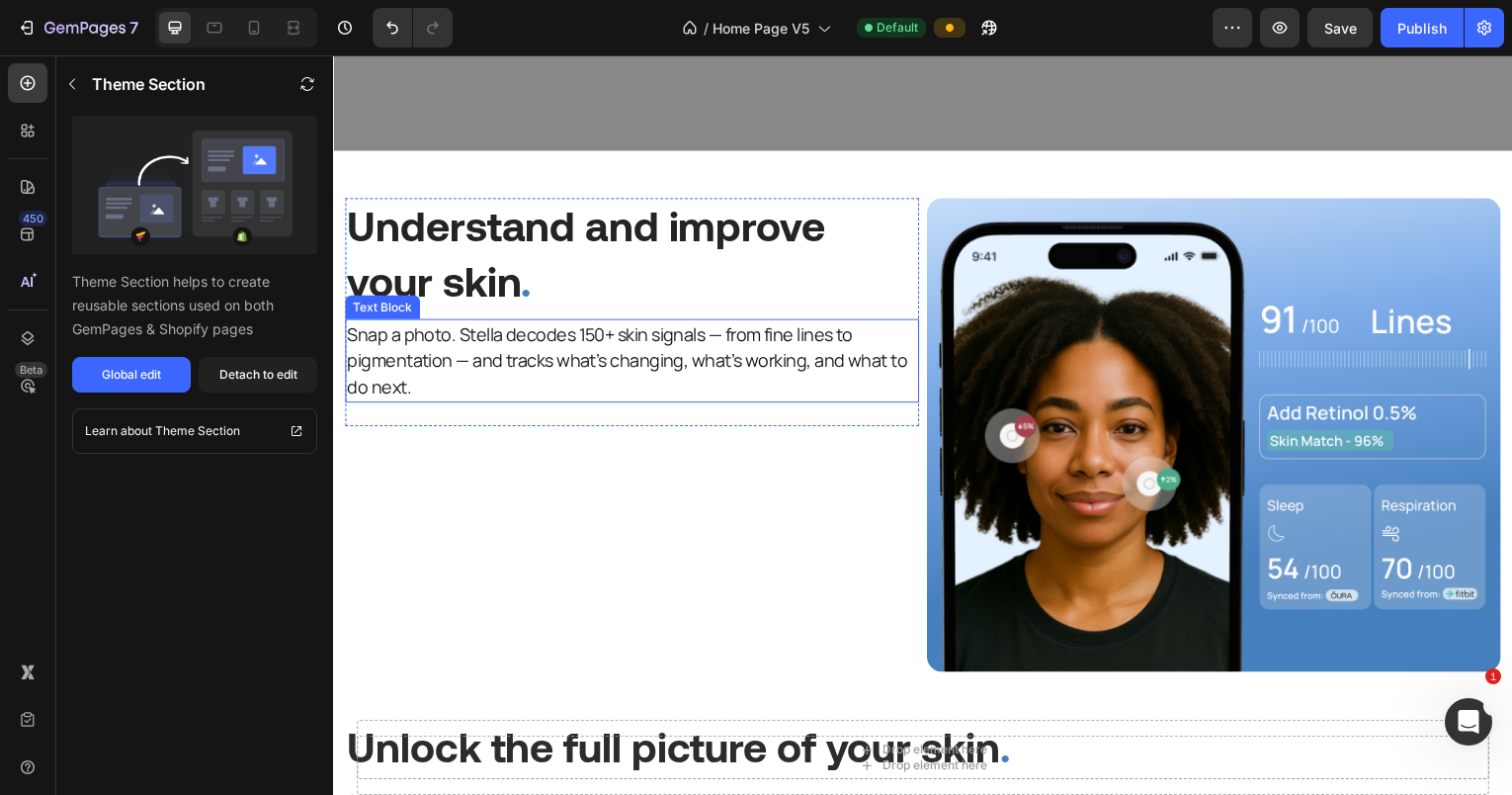 scroll, scrollTop: 598, scrollLeft: 0, axis: vertical 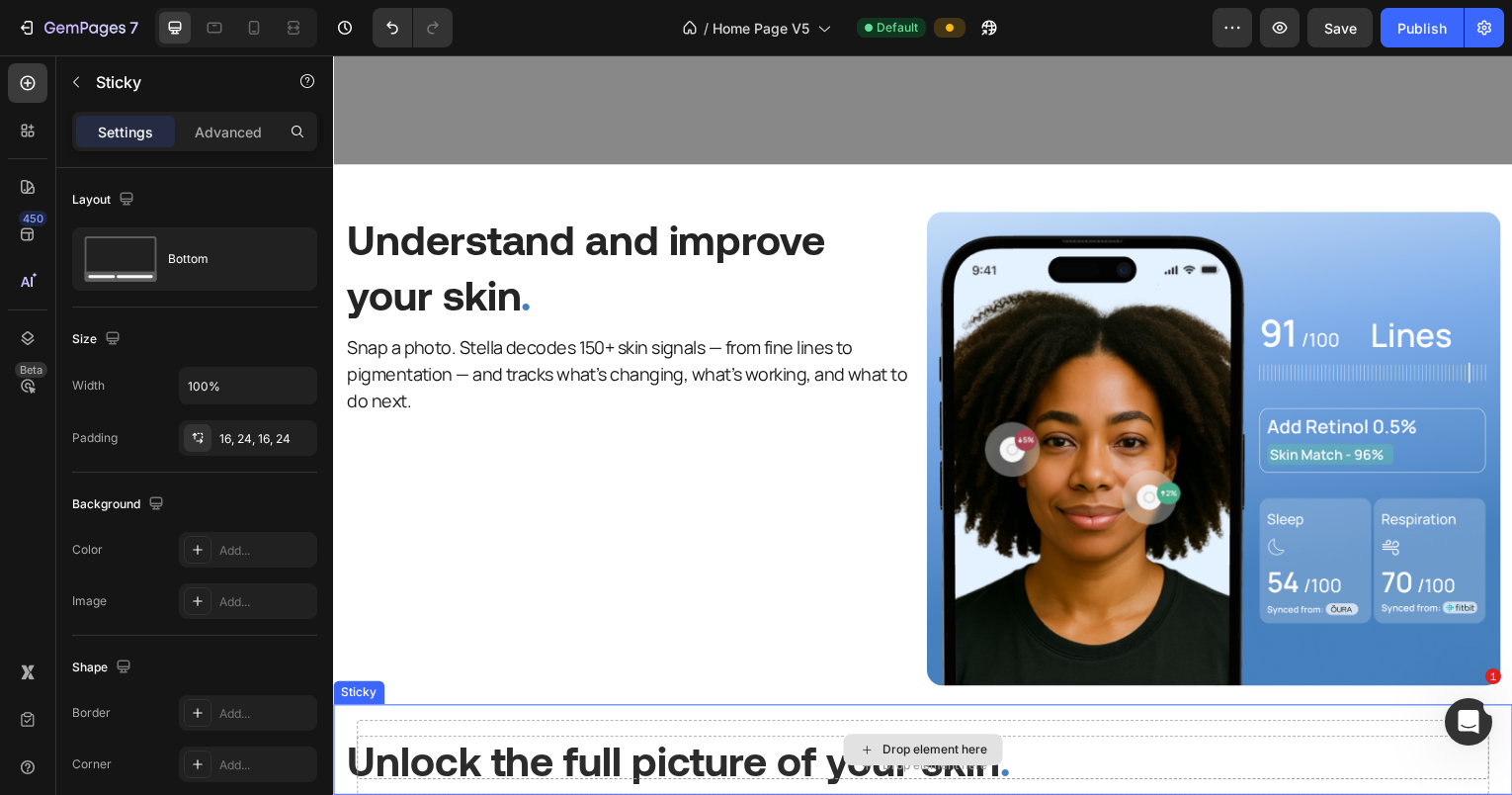 click on "Drop element here" at bounding box center [926, 753] 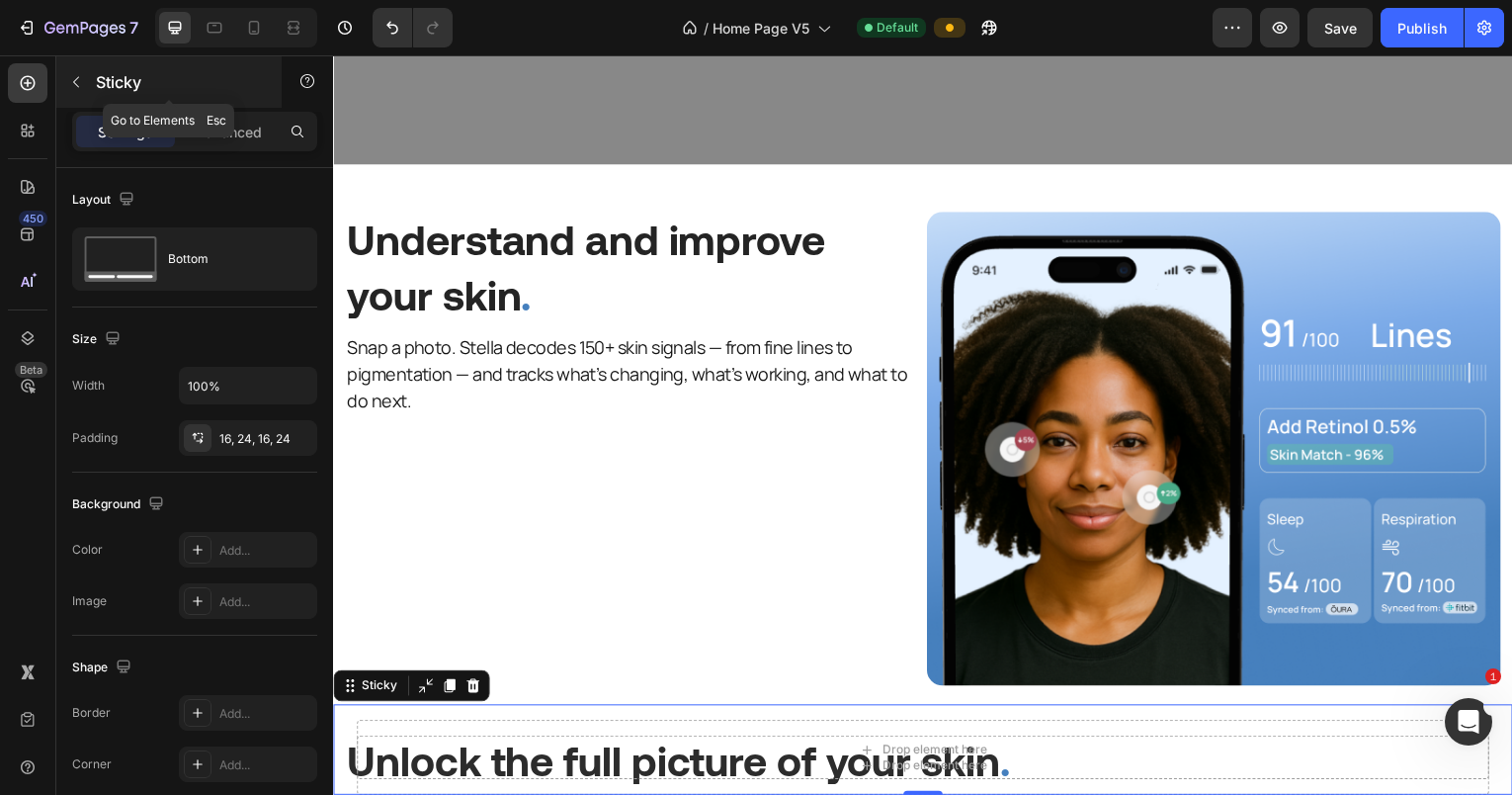 click 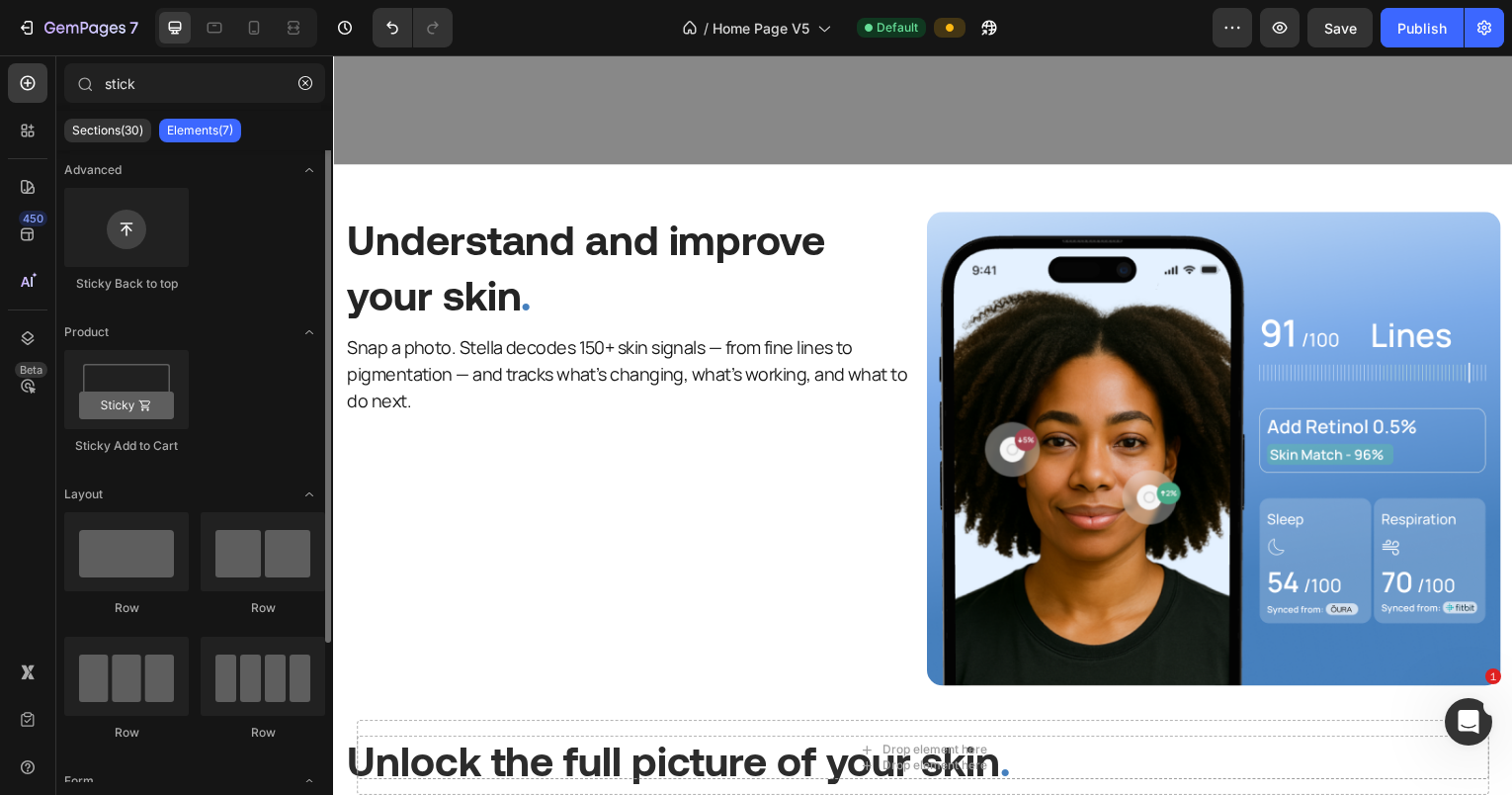 scroll, scrollTop: 0, scrollLeft: 0, axis: both 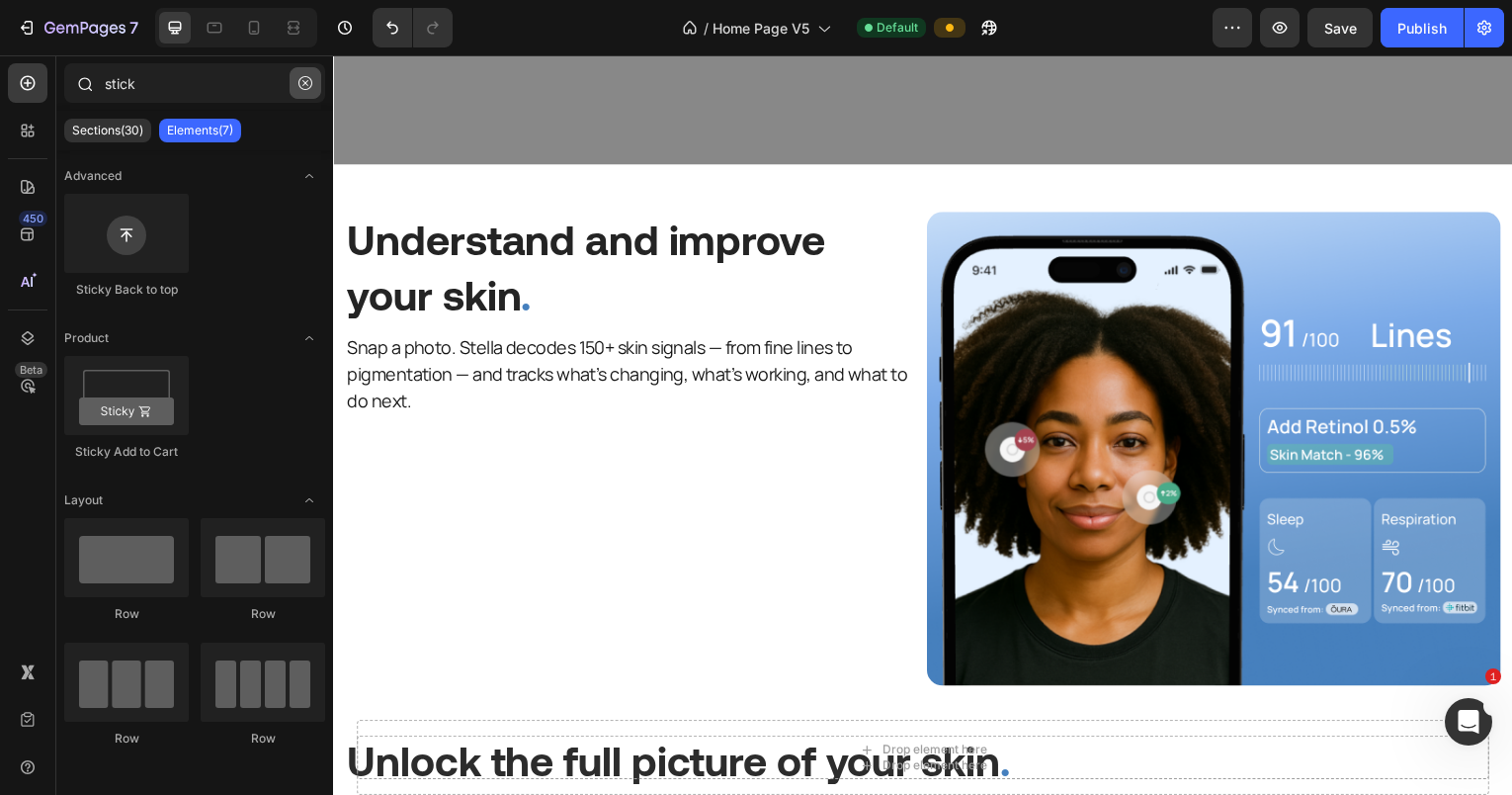 click 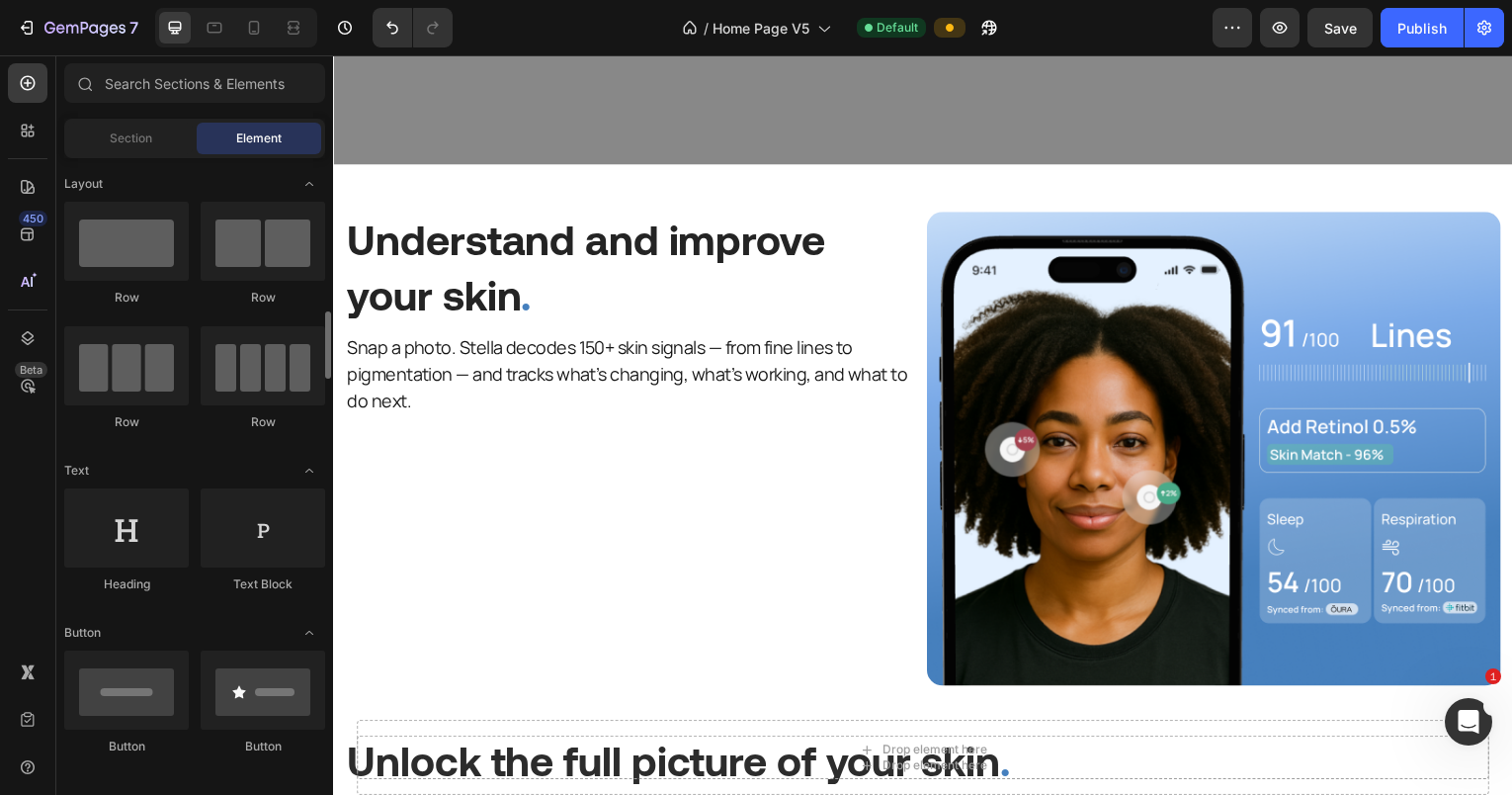 scroll, scrollTop: 167, scrollLeft: 0, axis: vertical 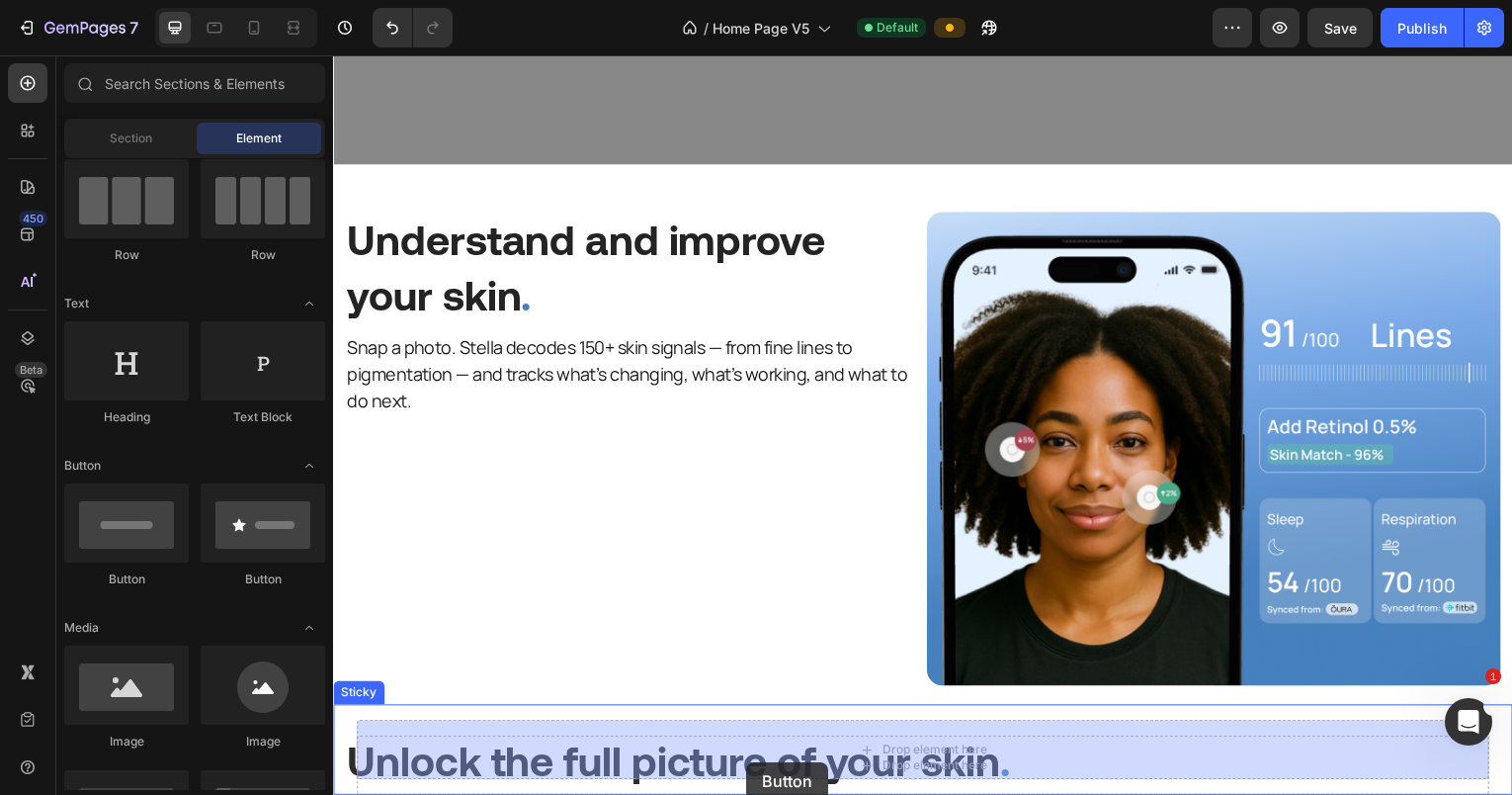 drag, startPoint x: 560, startPoint y: 633, endPoint x: 696, endPoint y: 742, distance: 174.28999 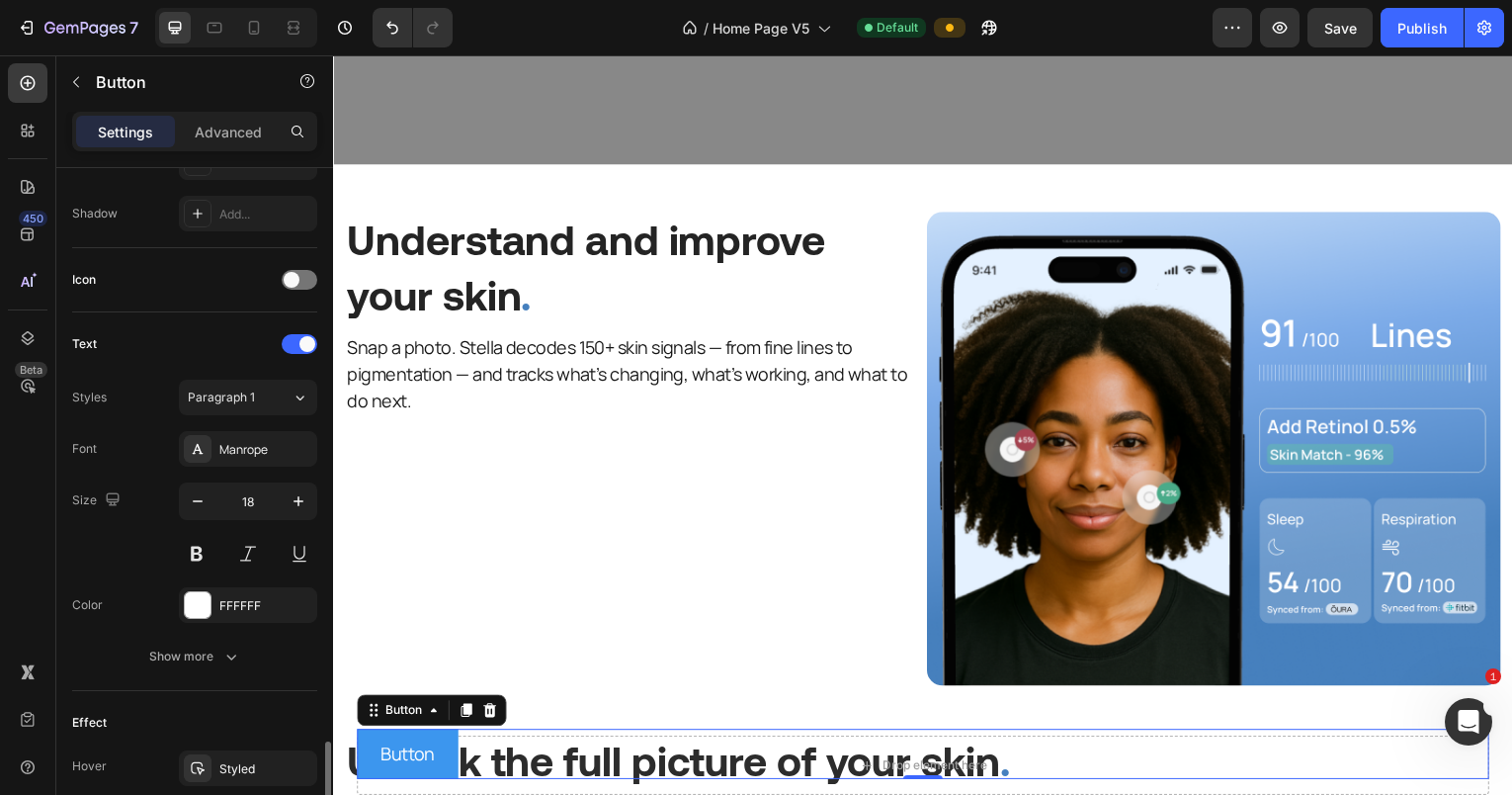 scroll, scrollTop: 735, scrollLeft: 0, axis: vertical 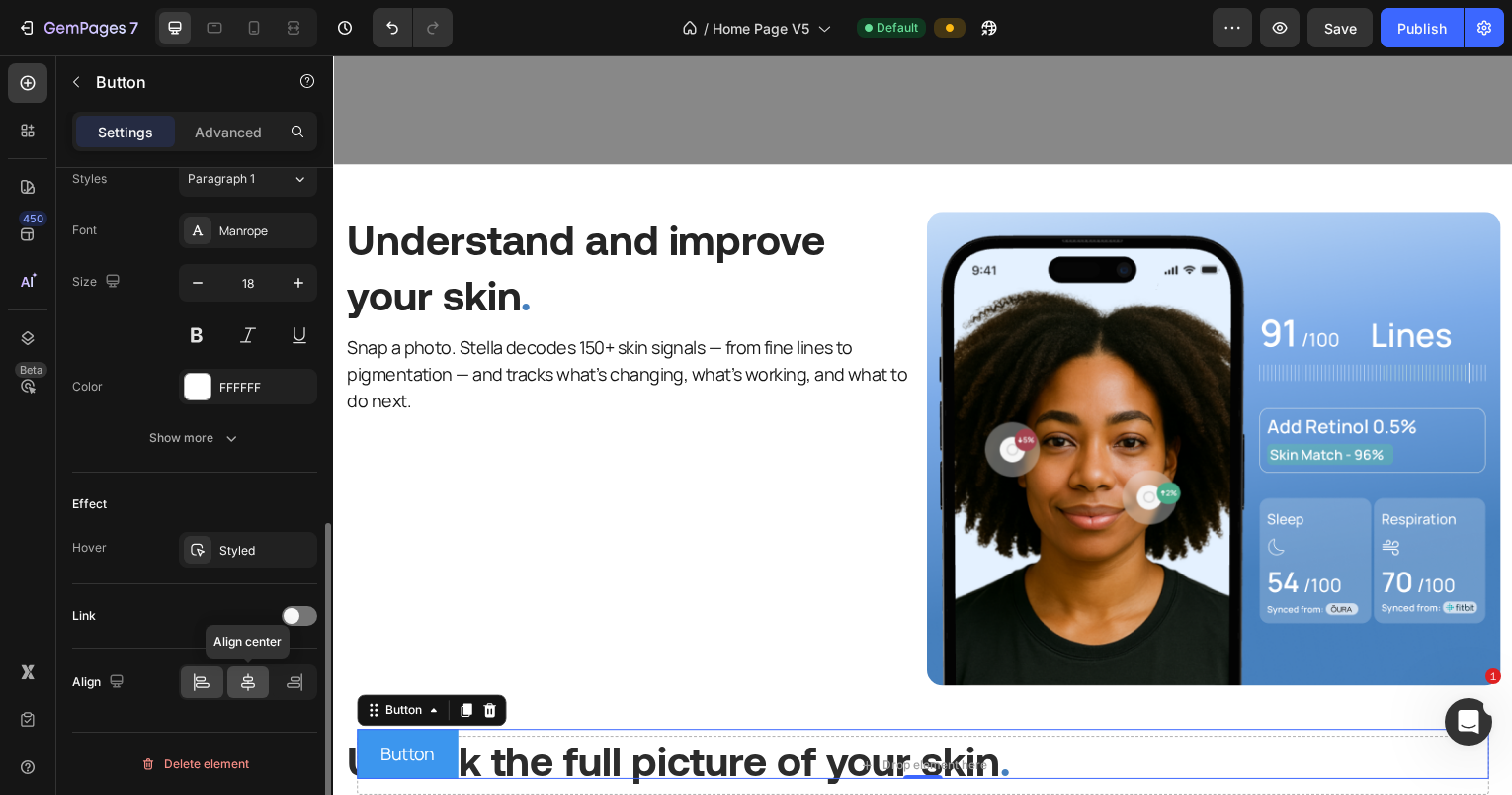 click 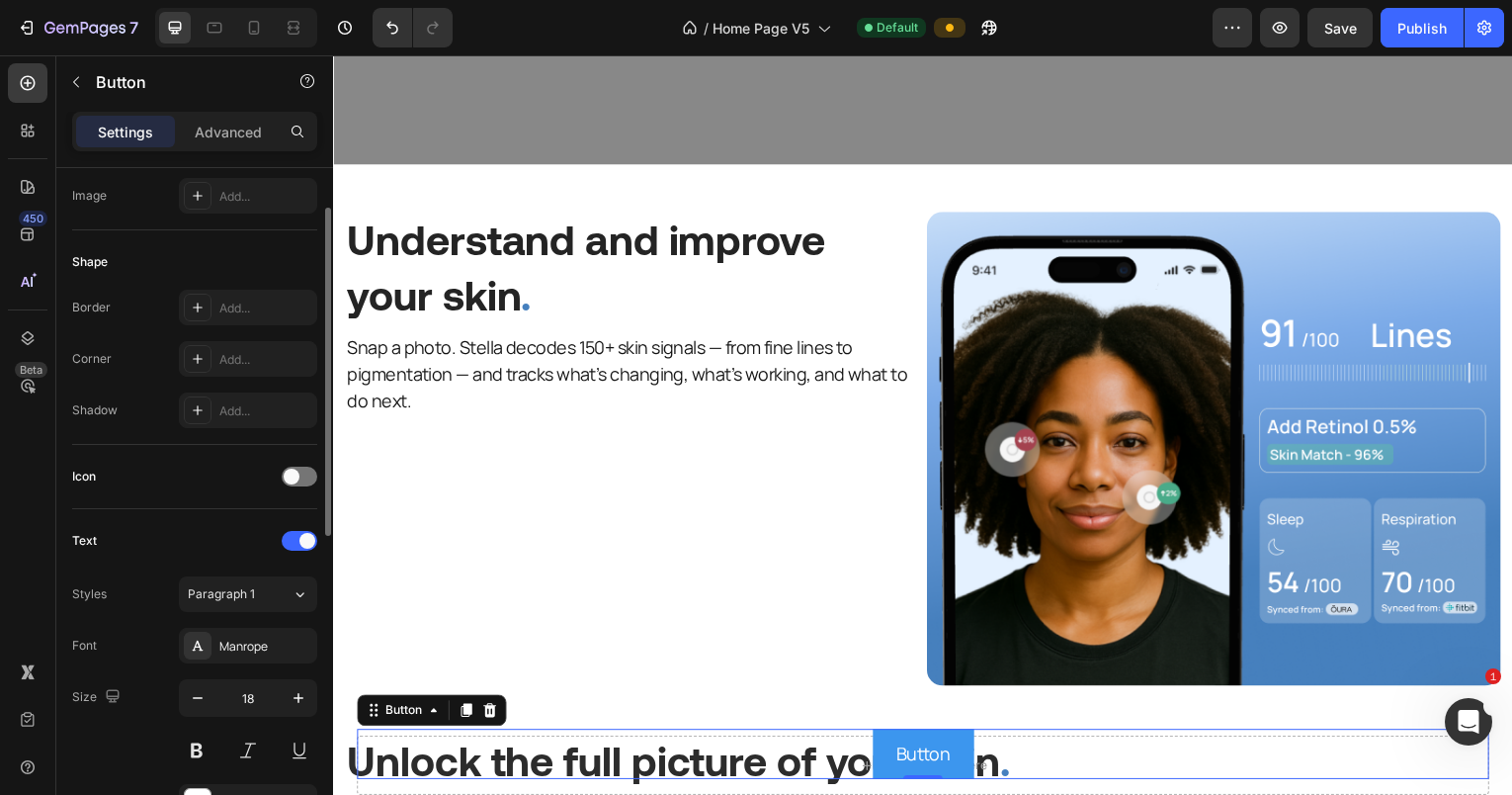 scroll, scrollTop: 242, scrollLeft: 0, axis: vertical 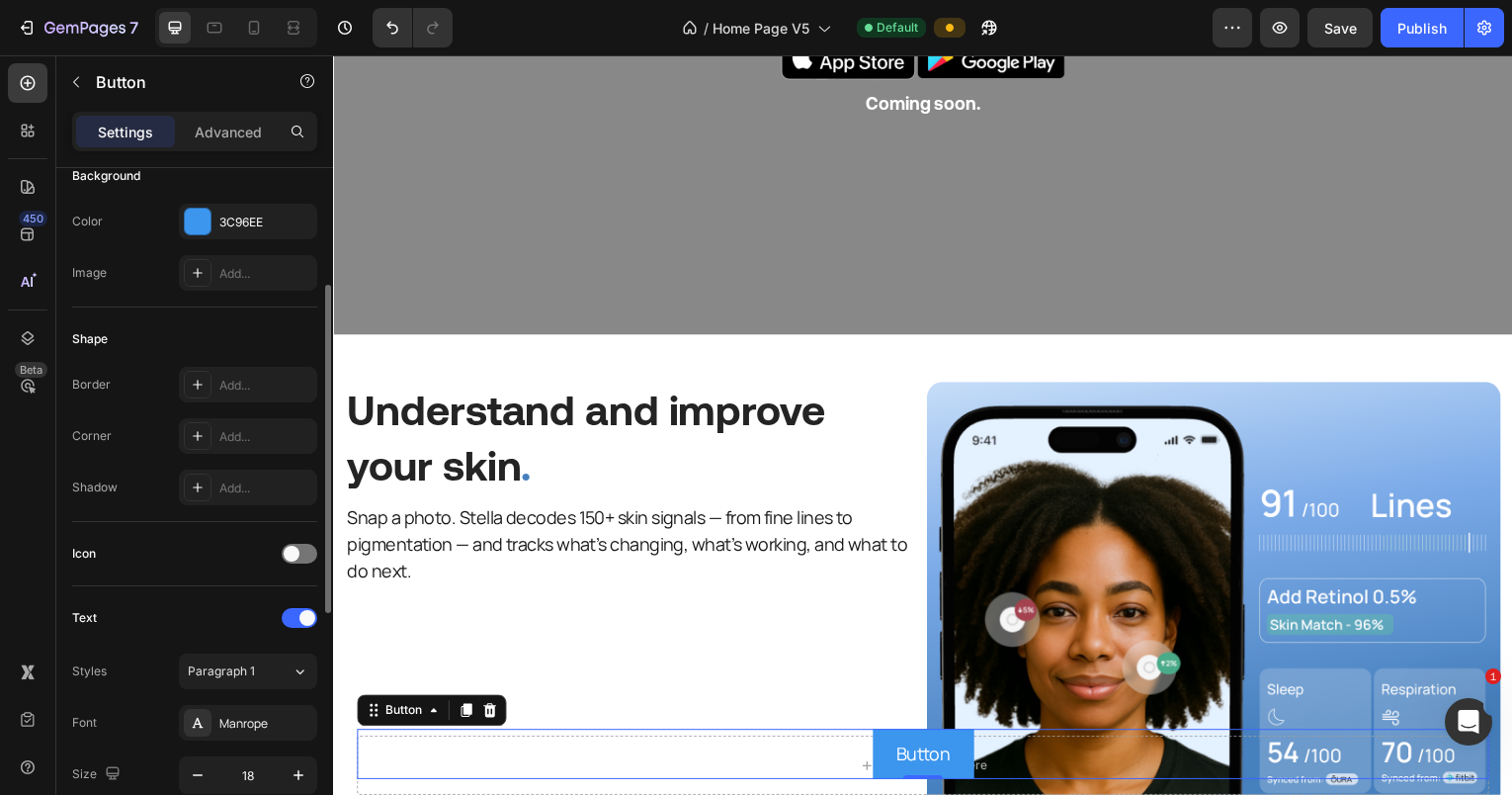 drag, startPoint x: 197, startPoint y: 230, endPoint x: 201, endPoint y: 241, distance: 11.7046999 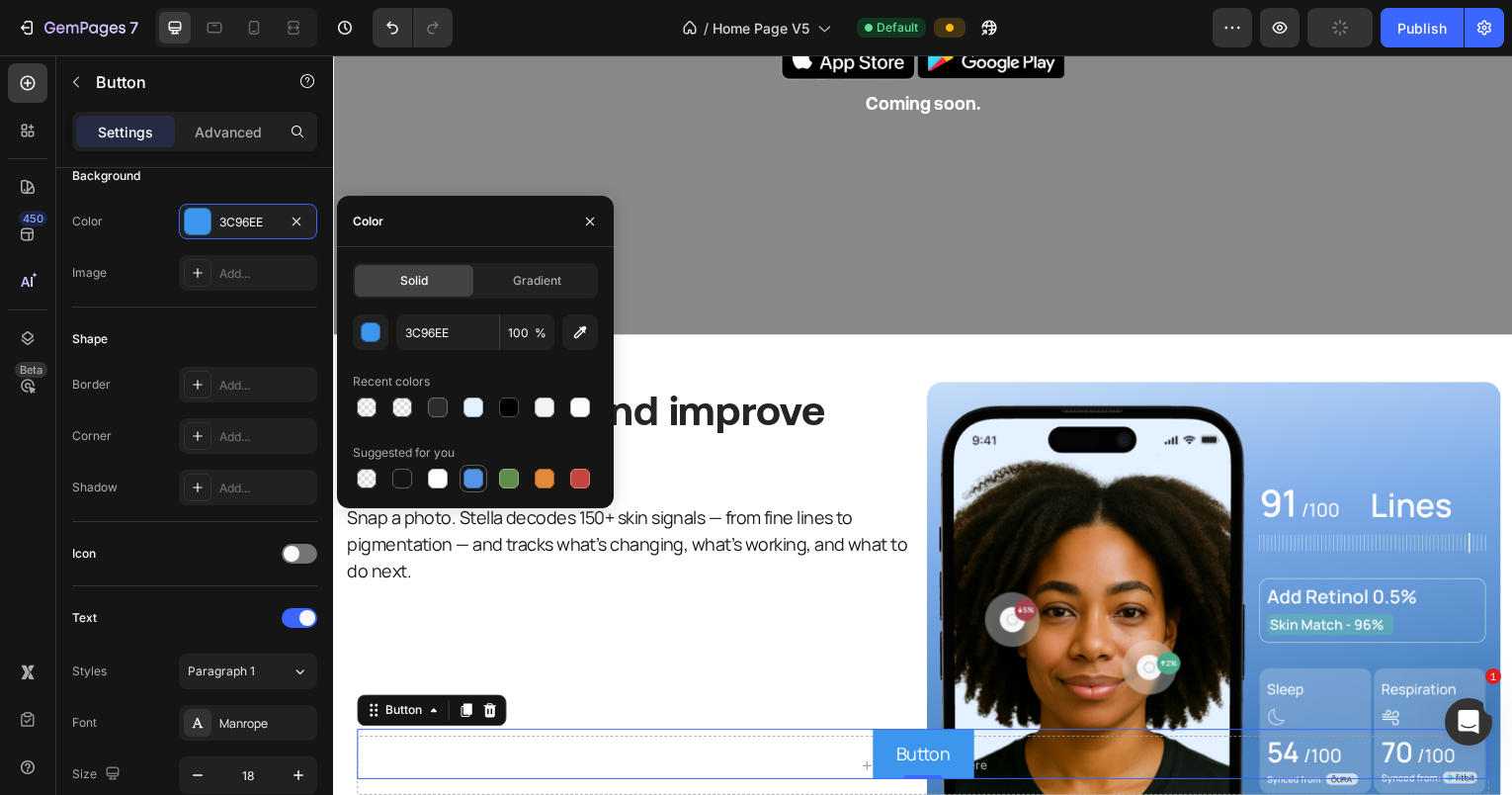 click at bounding box center (473, 479) 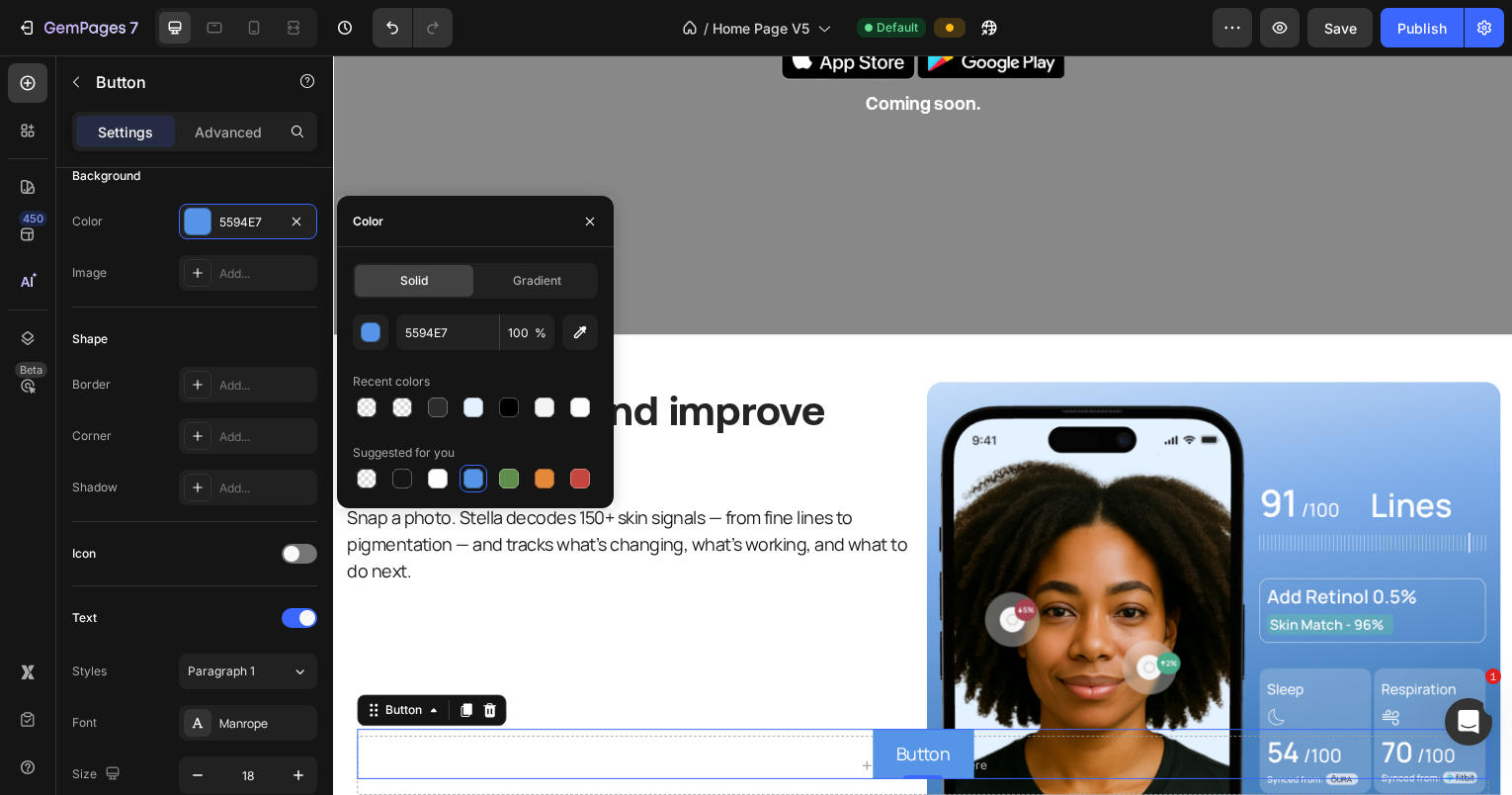 click at bounding box center (473, 479) 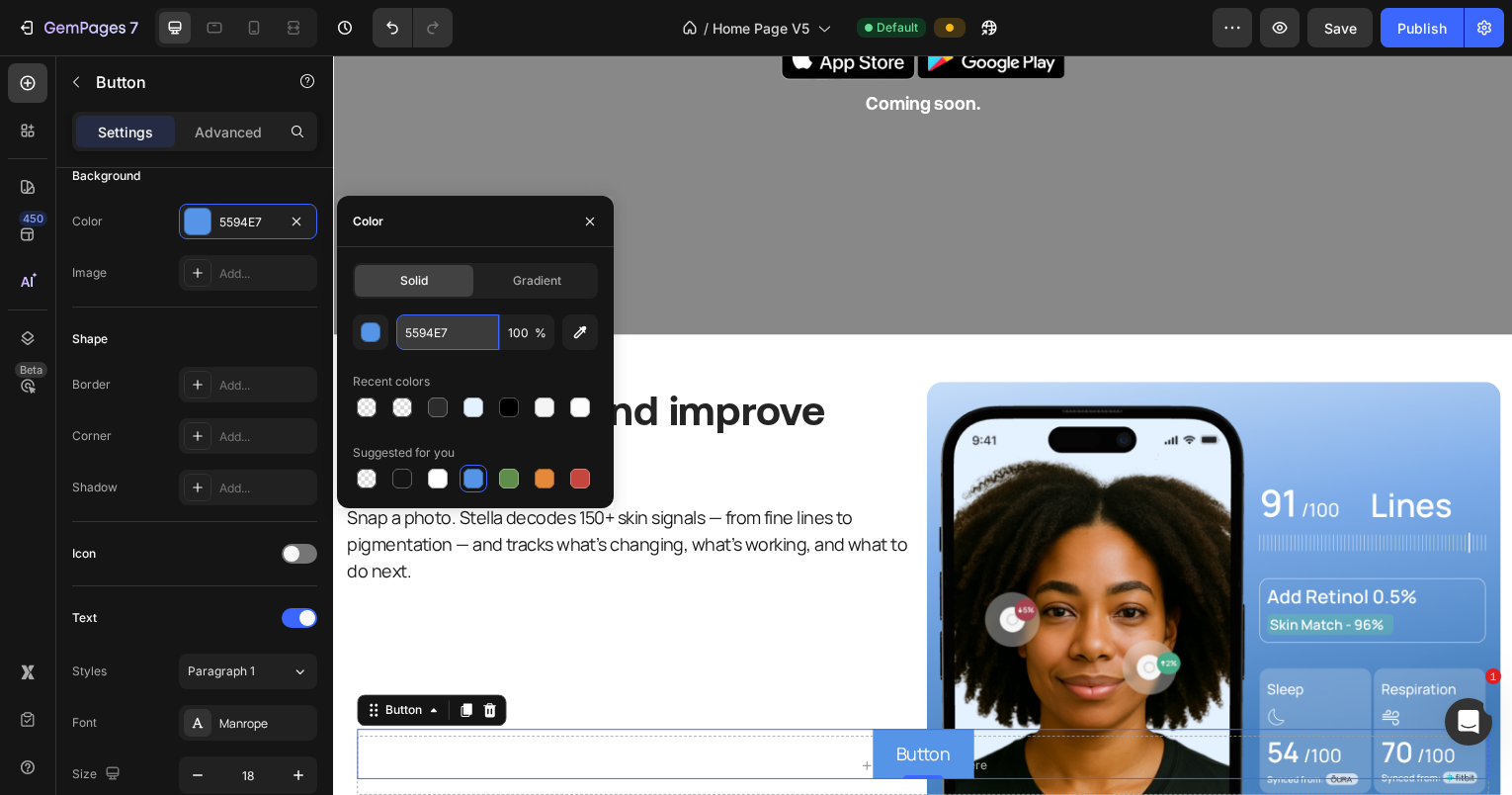 click on "5594E7" at bounding box center [448, 332] 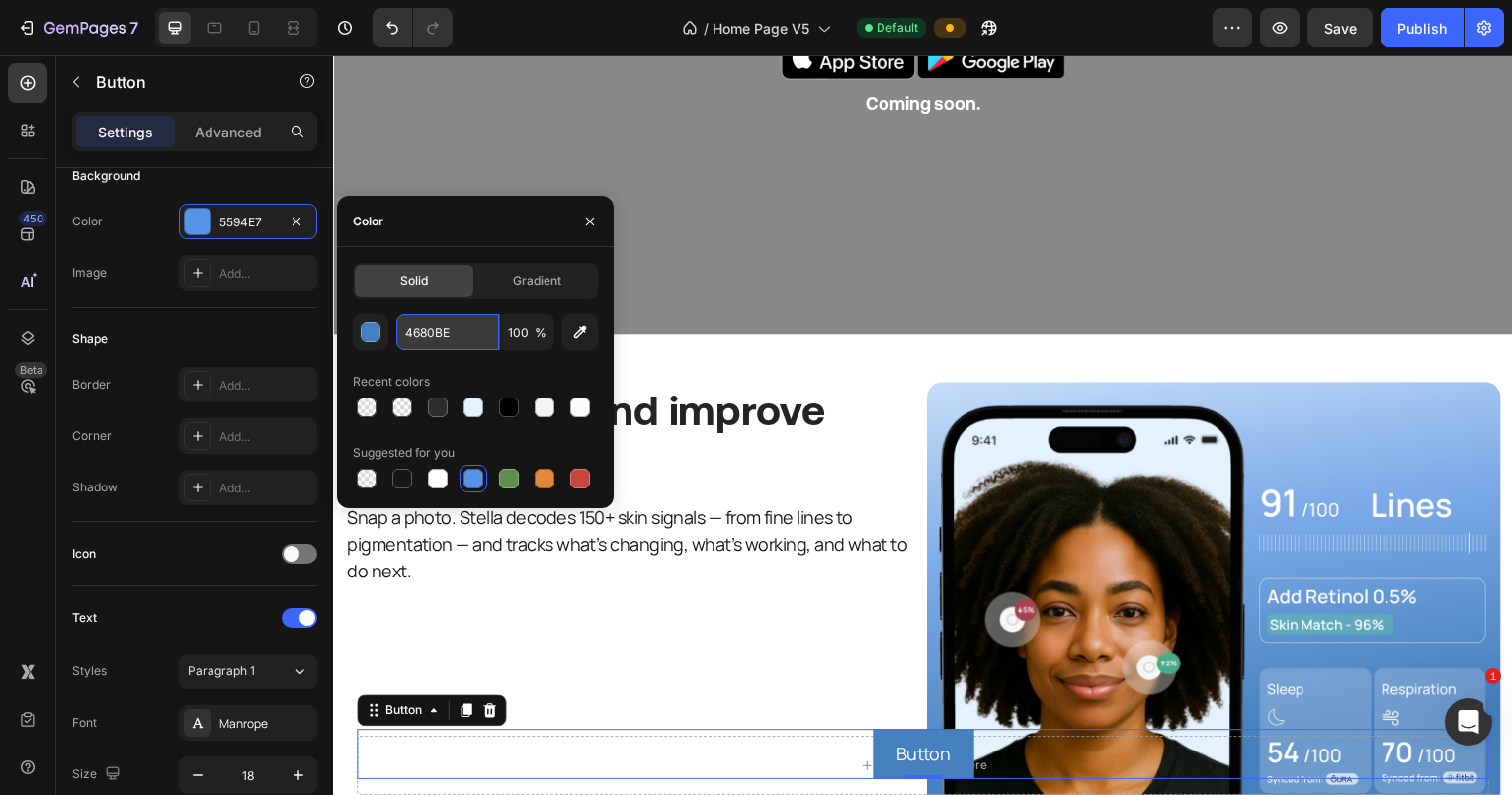 type on "4680BE" 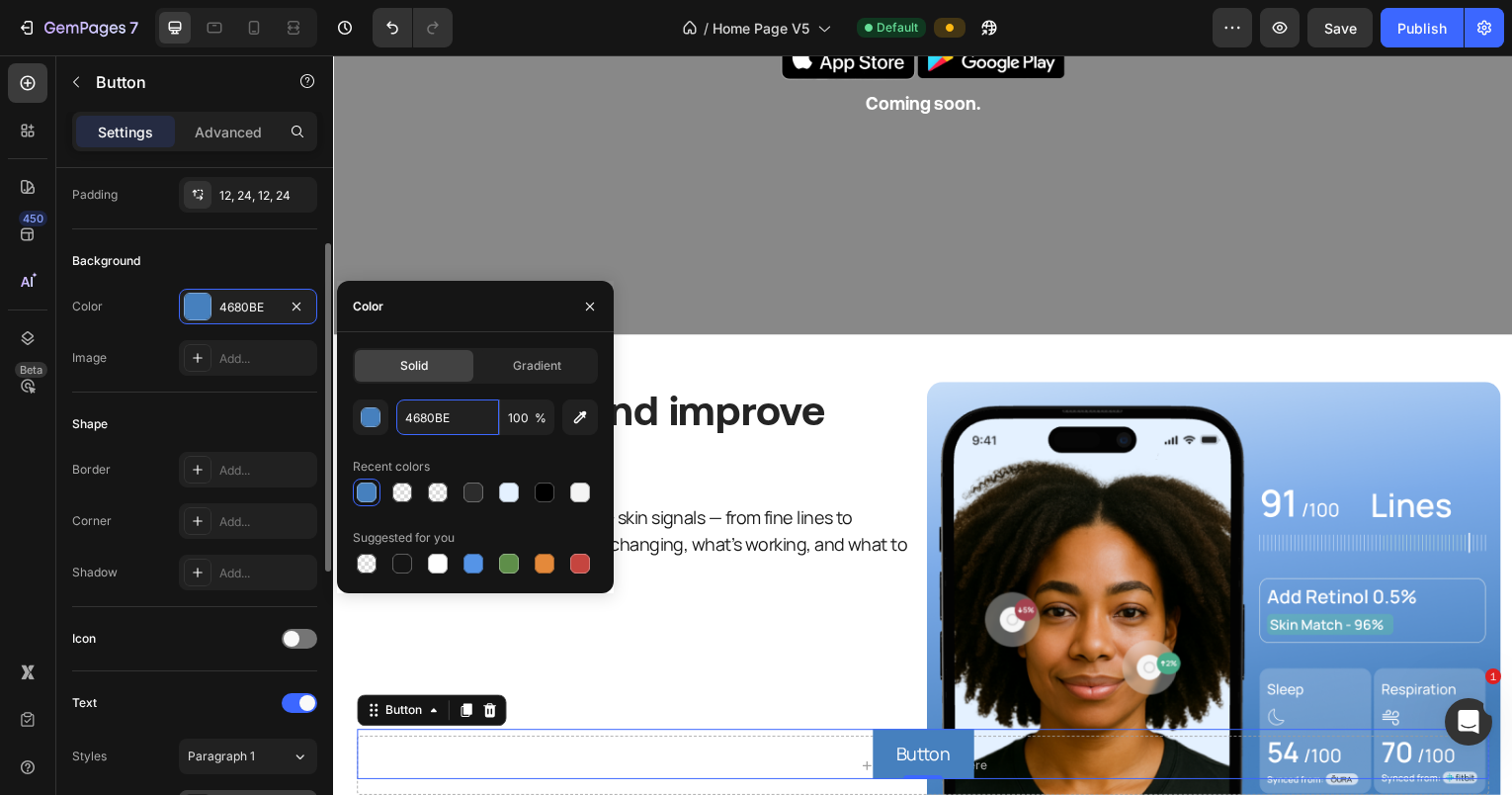 scroll, scrollTop: 163, scrollLeft: 0, axis: vertical 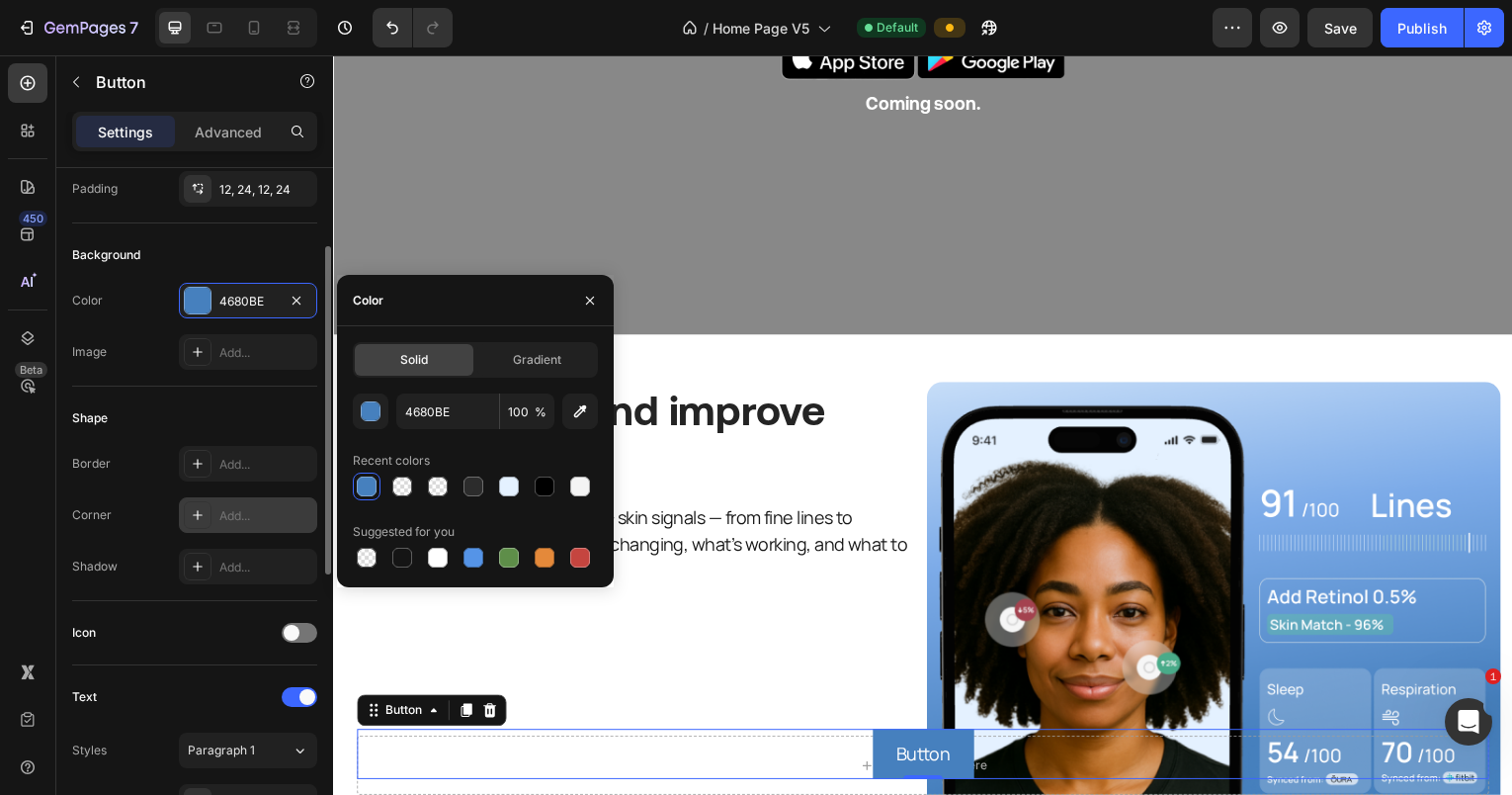 click 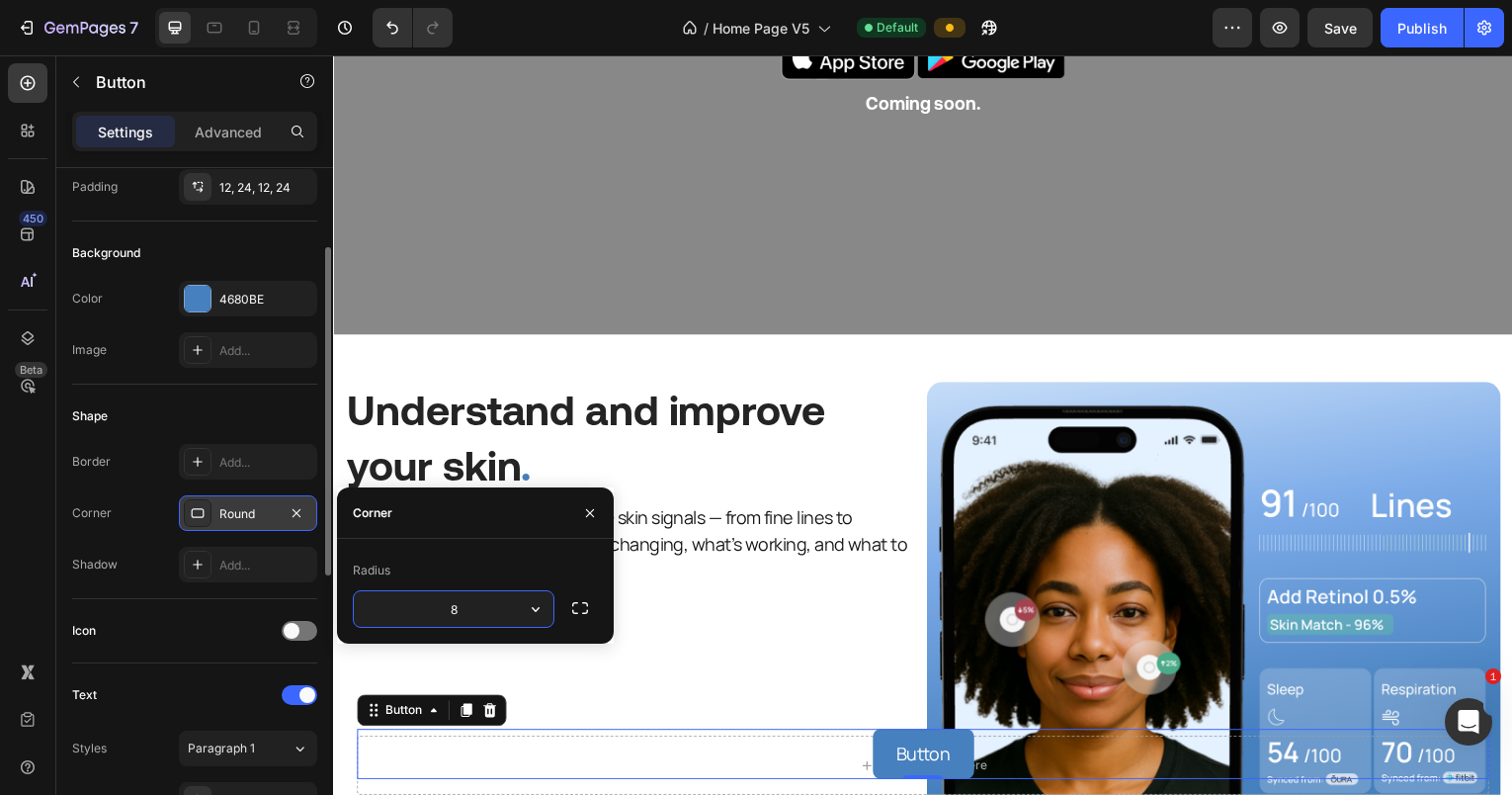 scroll, scrollTop: 167, scrollLeft: 0, axis: vertical 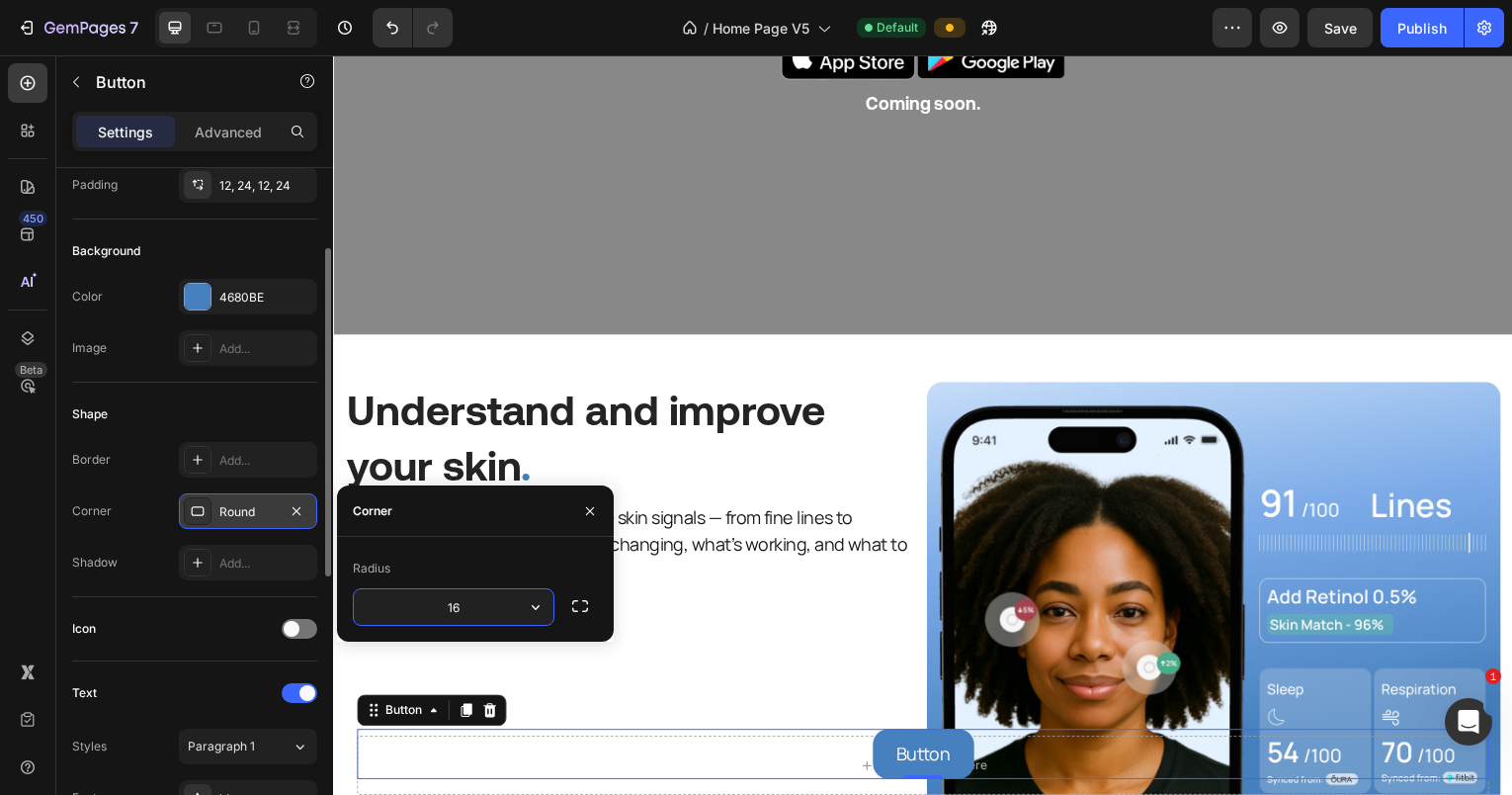 click on "16" at bounding box center (454, 607) 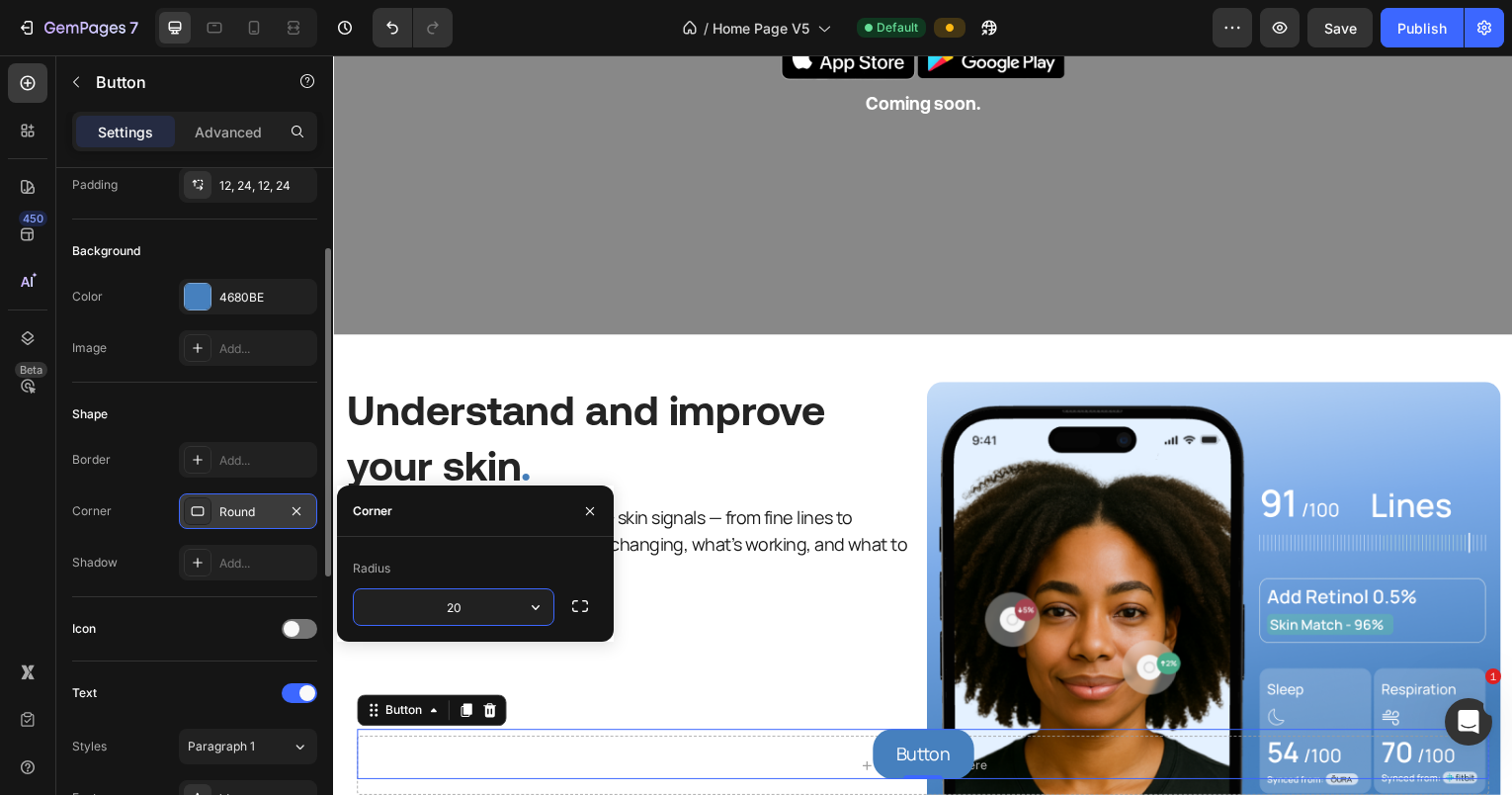 click on "20" at bounding box center [454, 607] 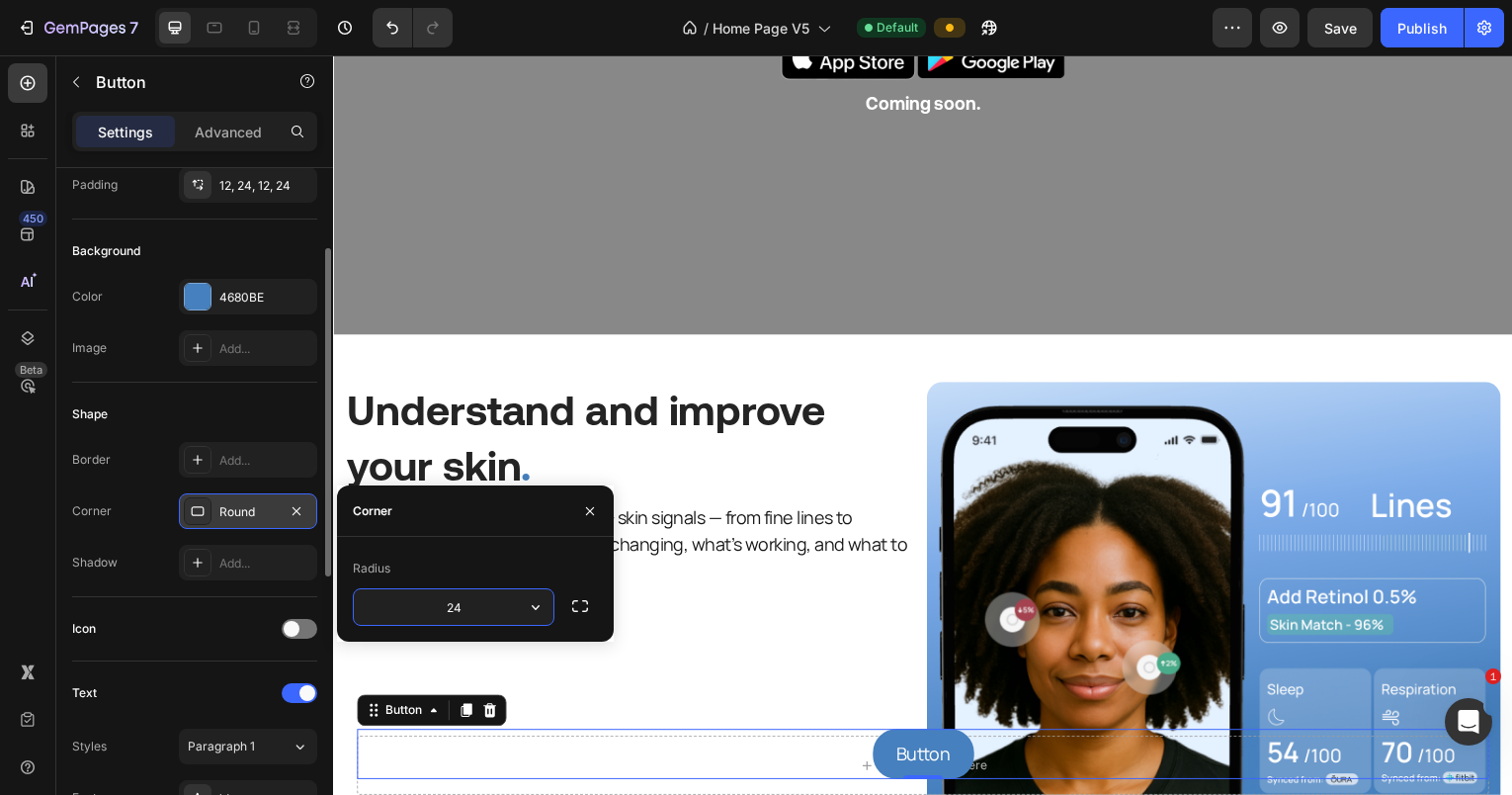 click on "24" at bounding box center (454, 607) 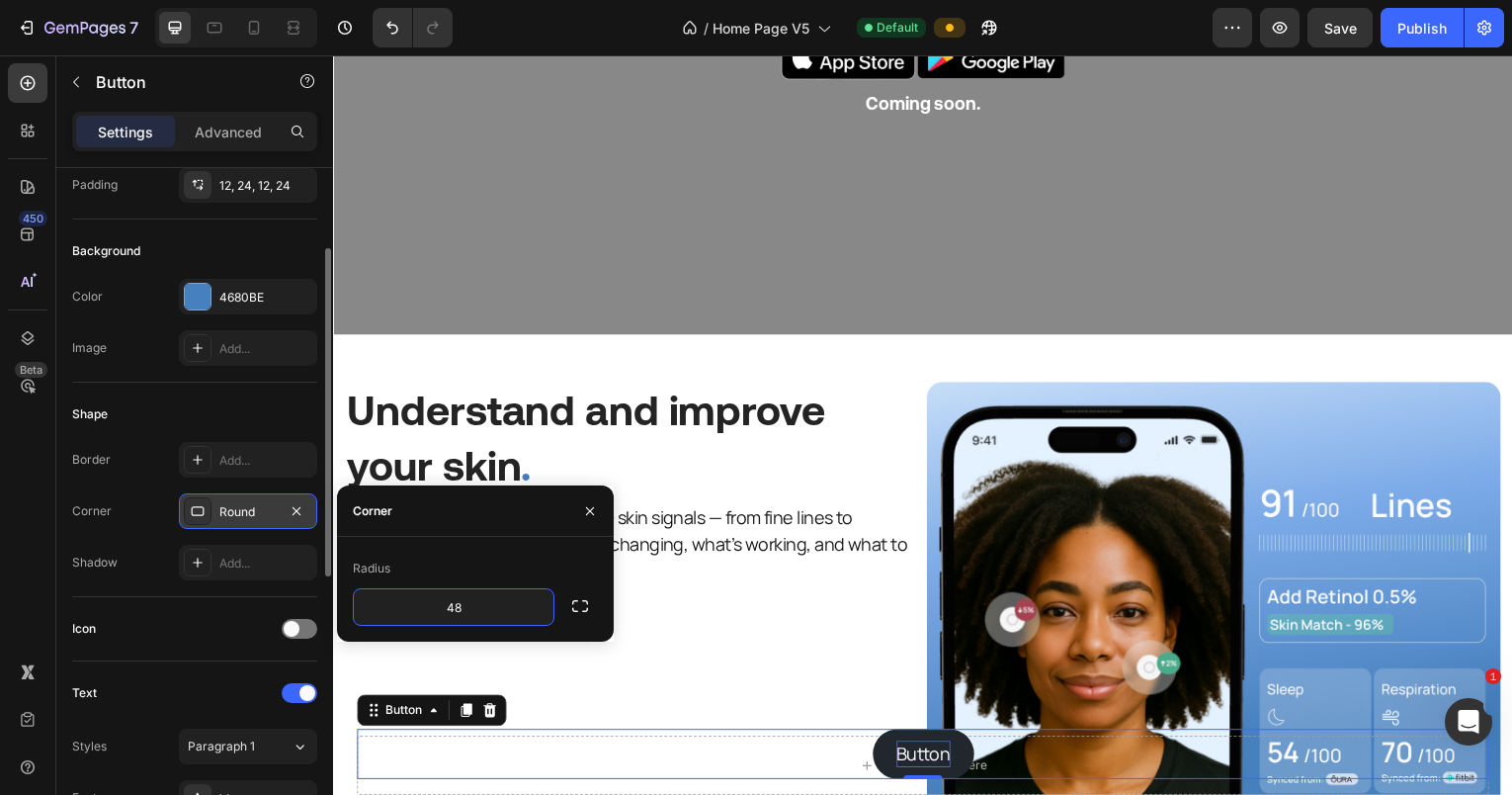 type on "48" 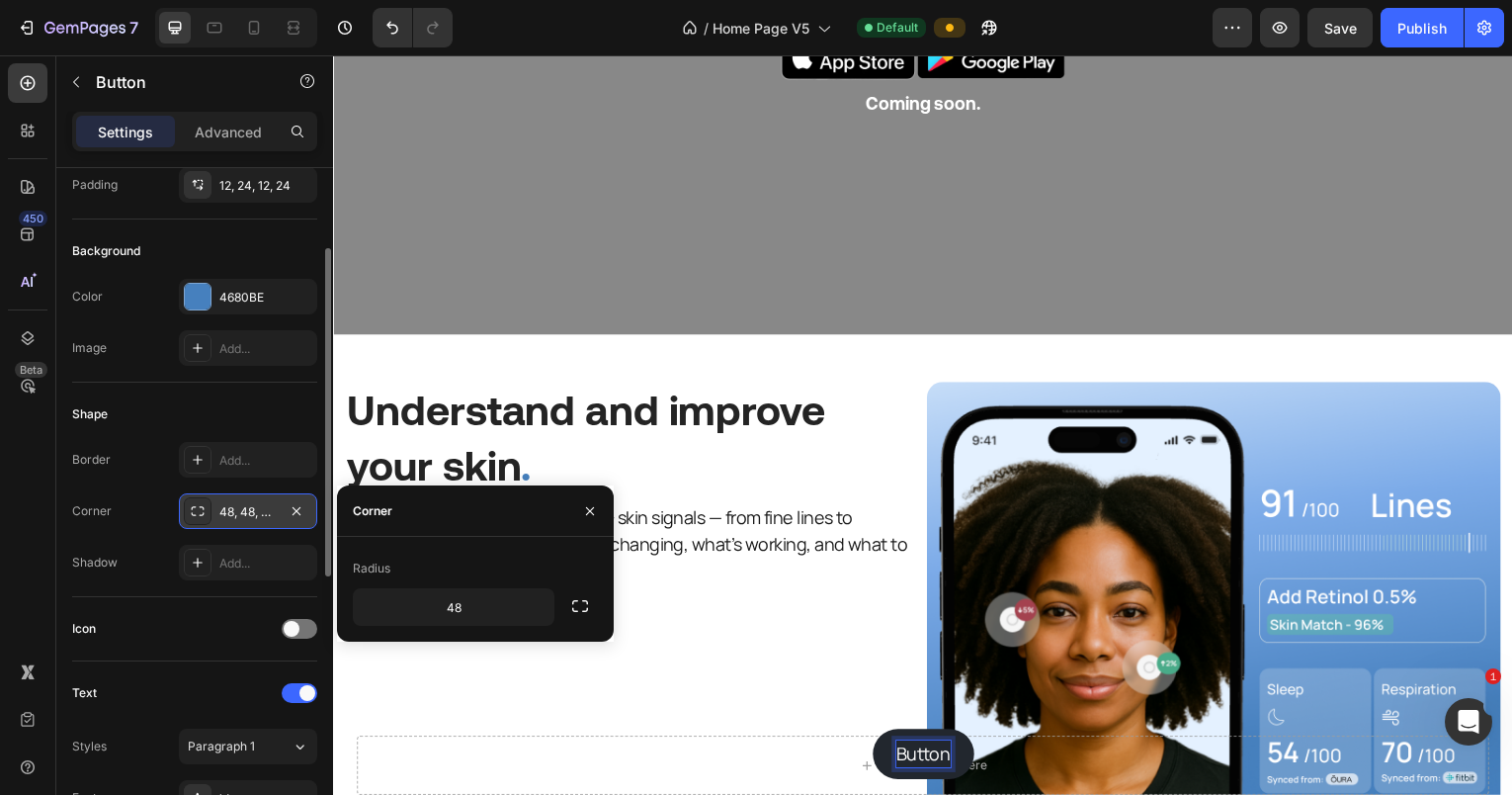 click on "Button" at bounding box center (926, 757) 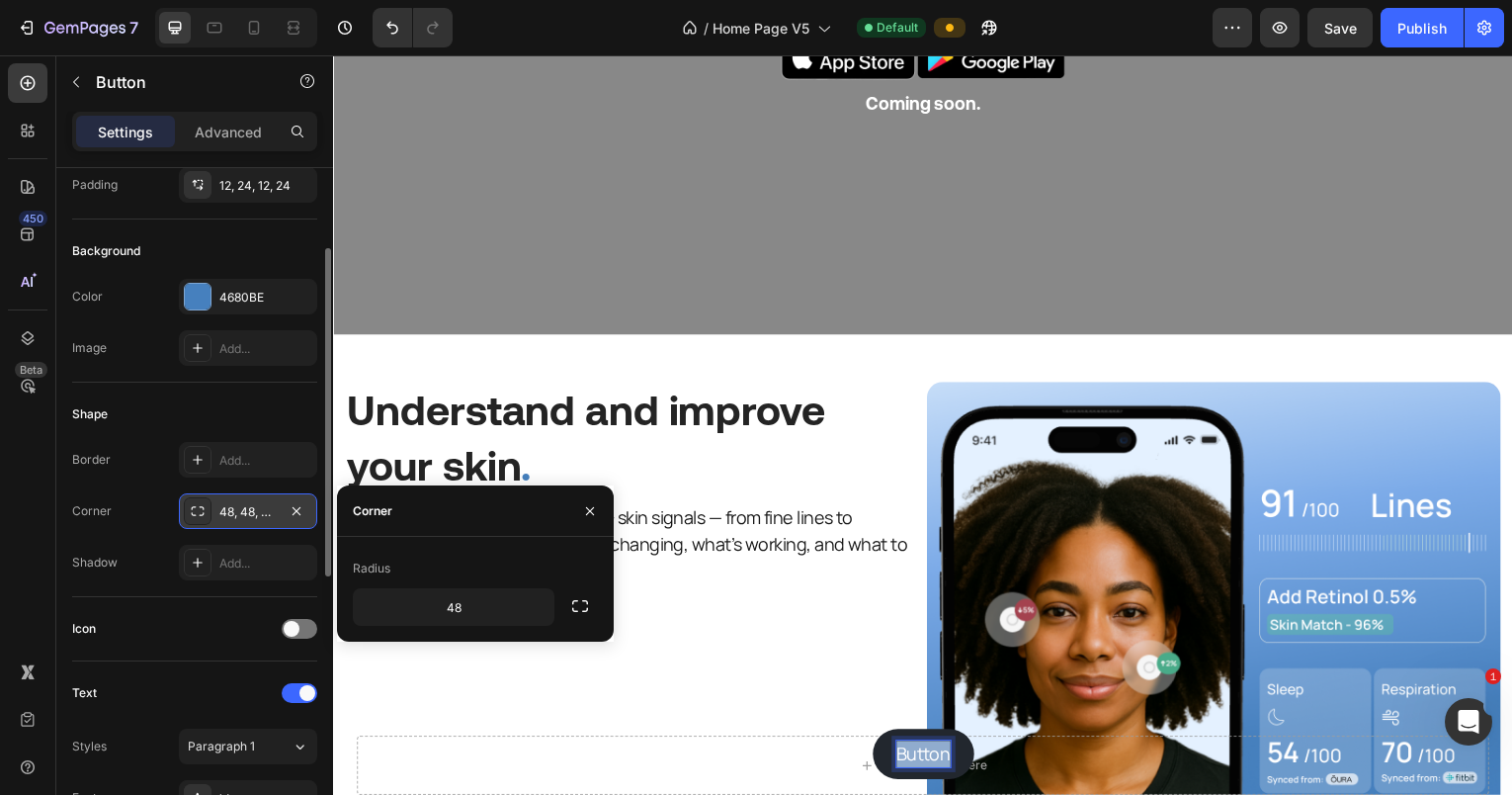 click on "Button" at bounding box center [926, 757] 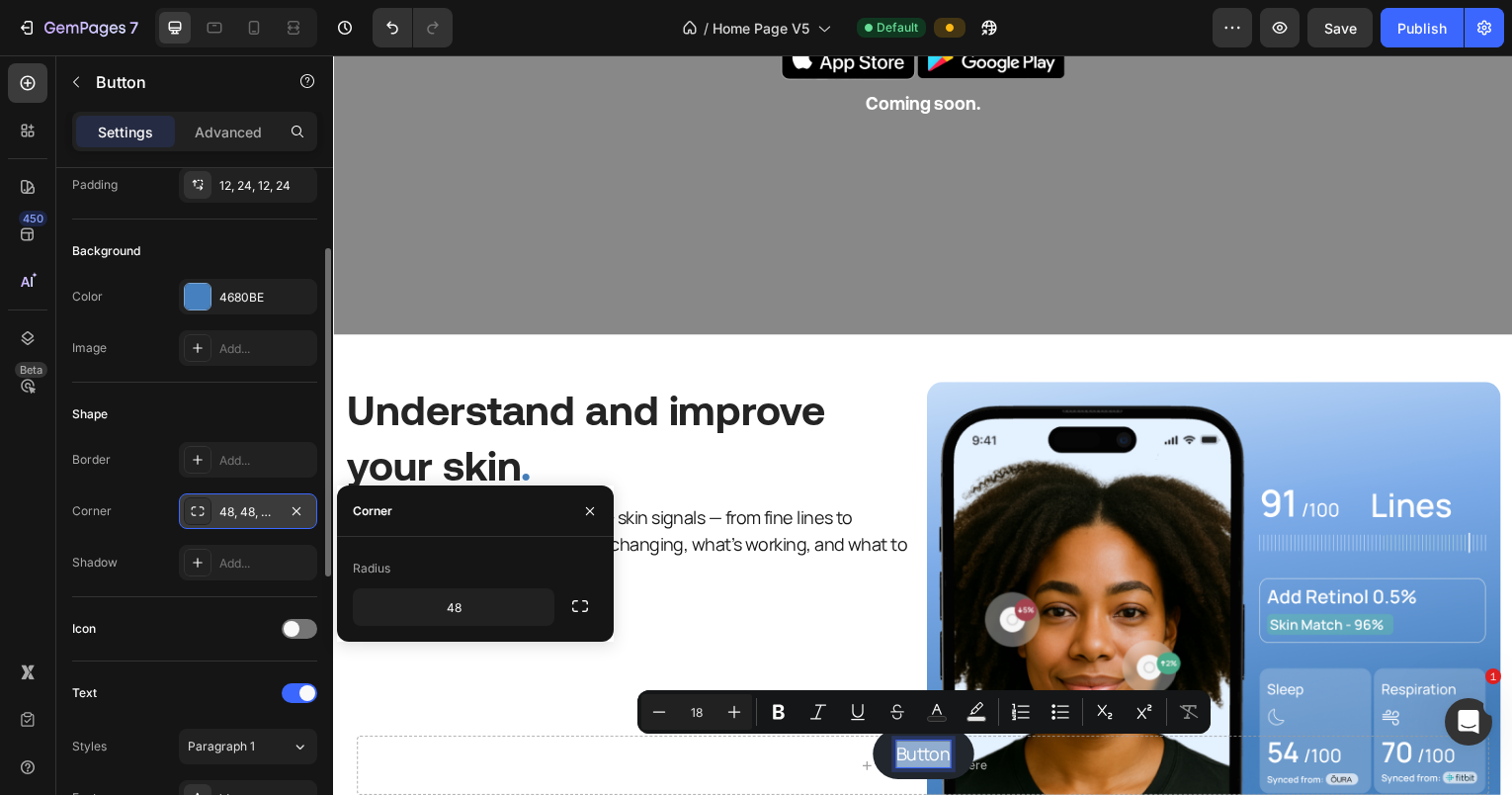 click on "Button" at bounding box center (926, 757) 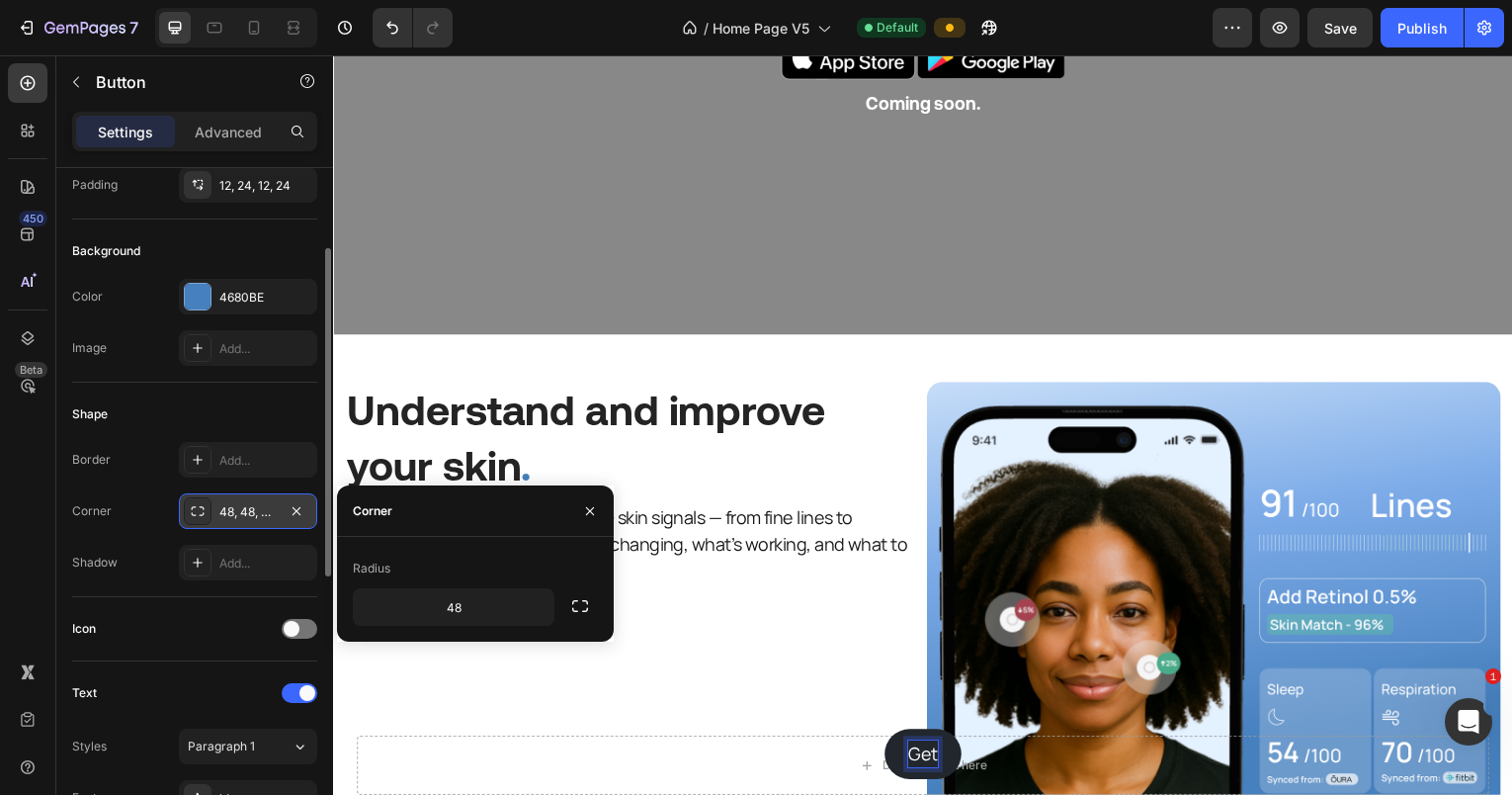 click on "Get" at bounding box center (926, 757) 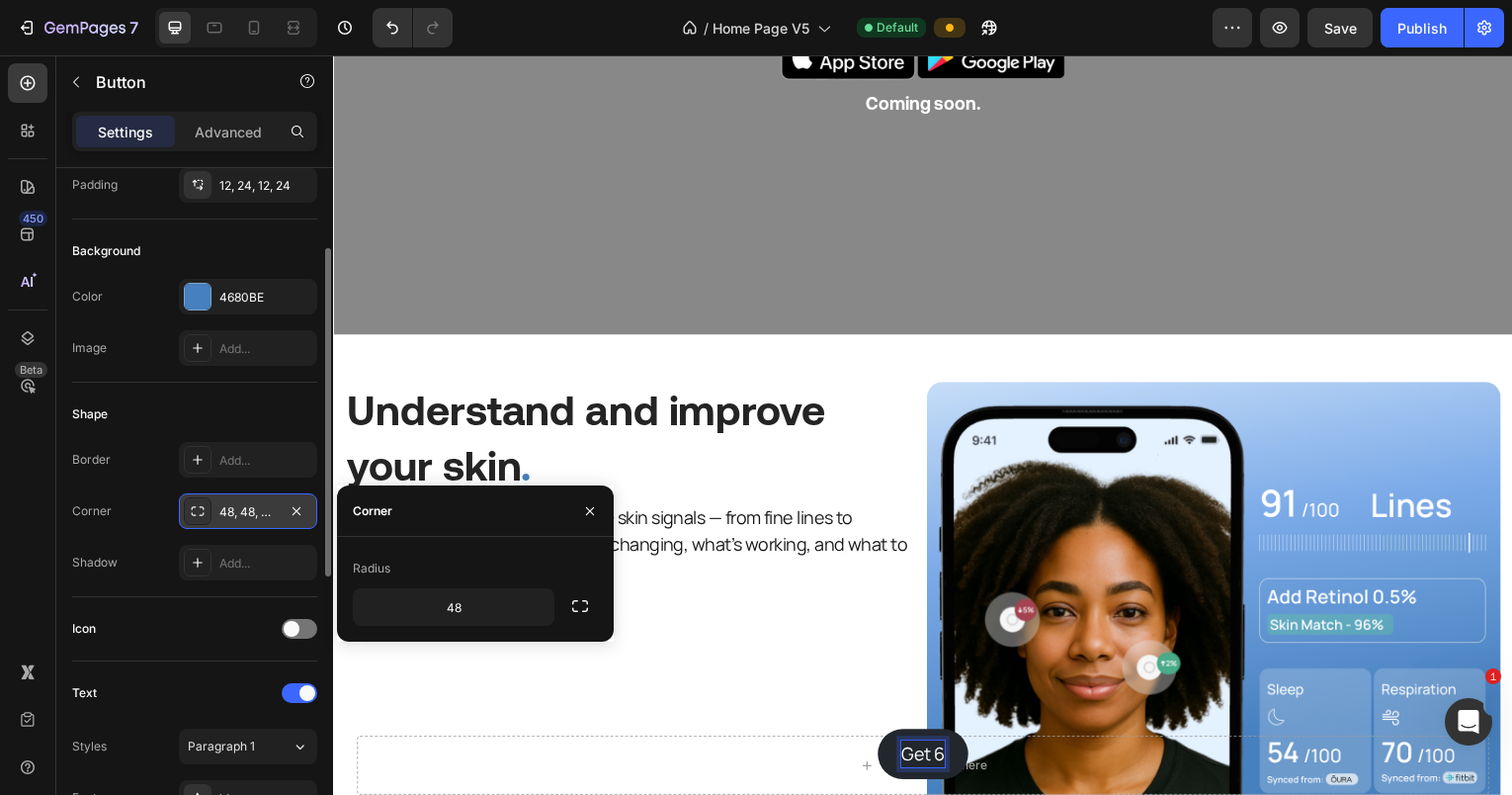 click on "Get 6" at bounding box center [926, 757] 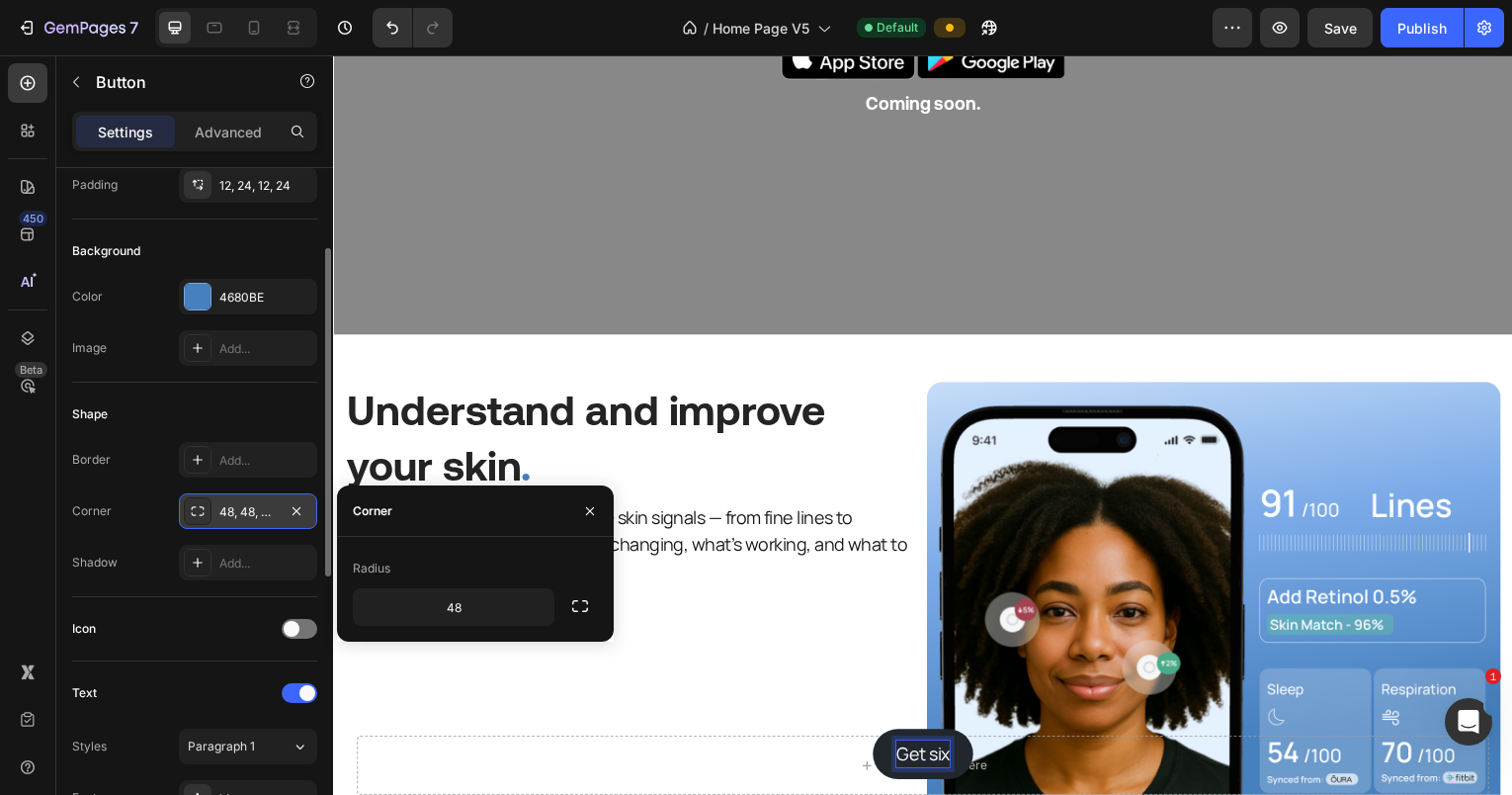 click on "Get six" at bounding box center [926, 757] 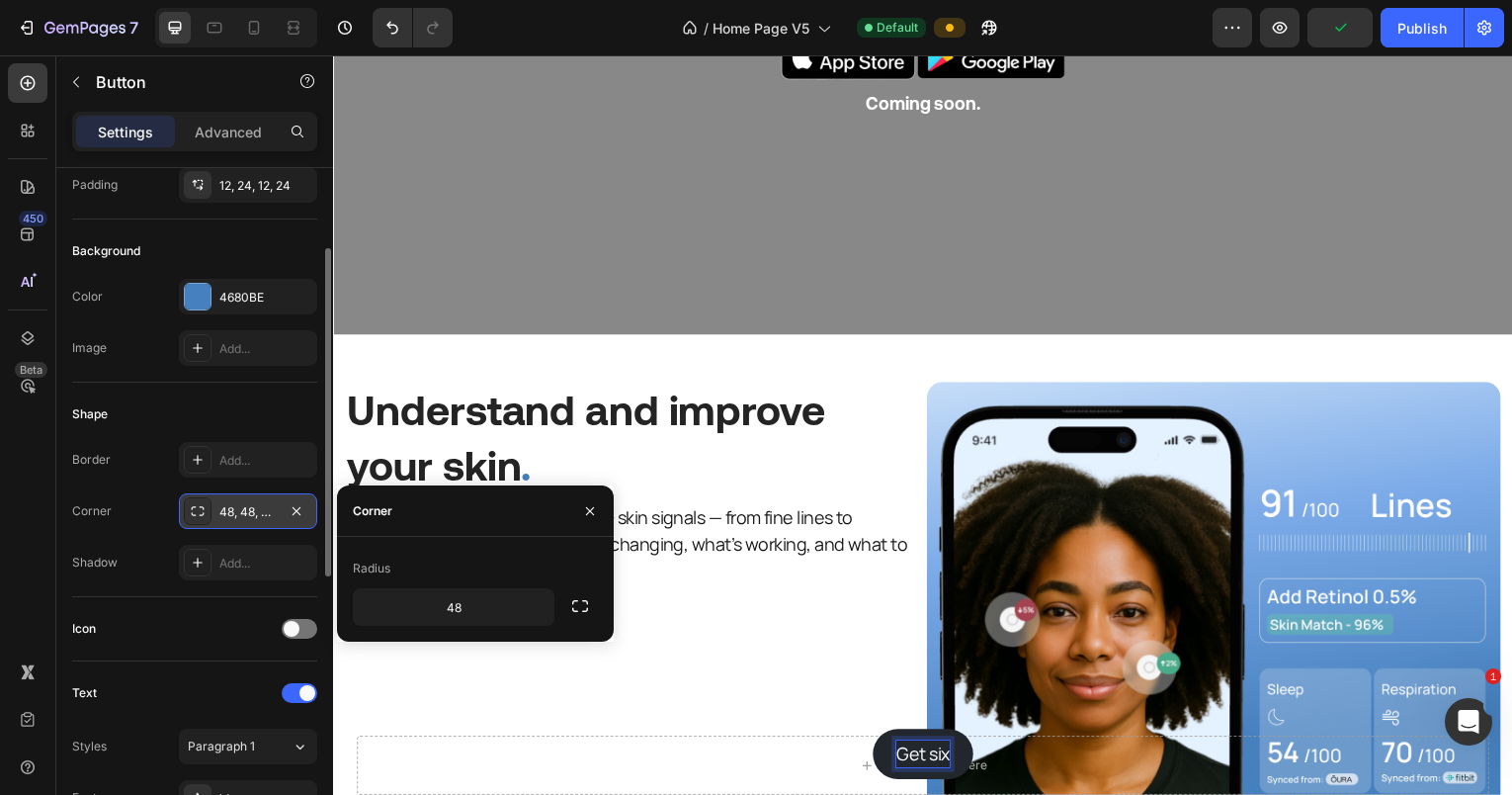 click on "Get six" at bounding box center (926, 757) 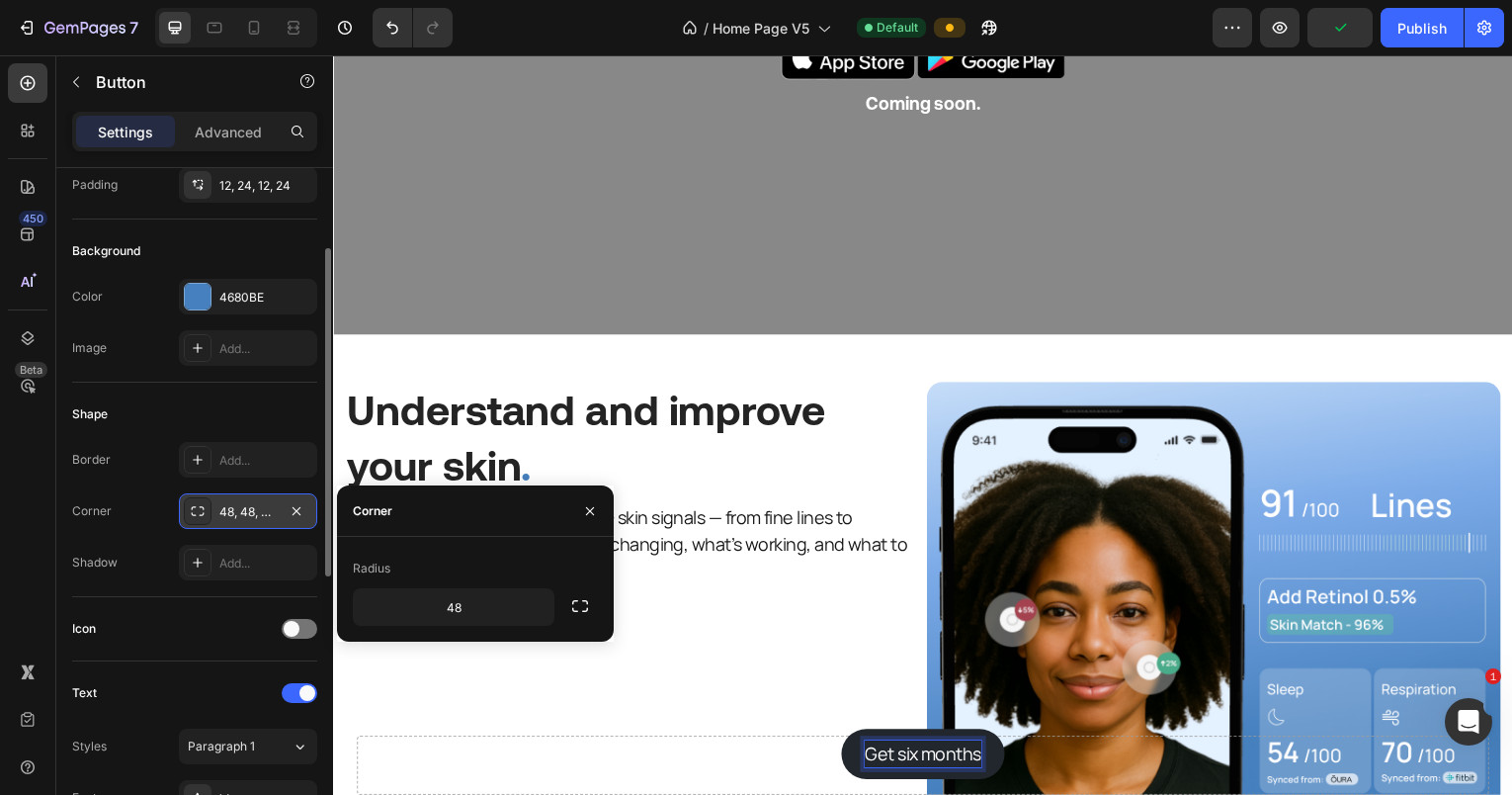 click on "Get six months" at bounding box center (926, 757) 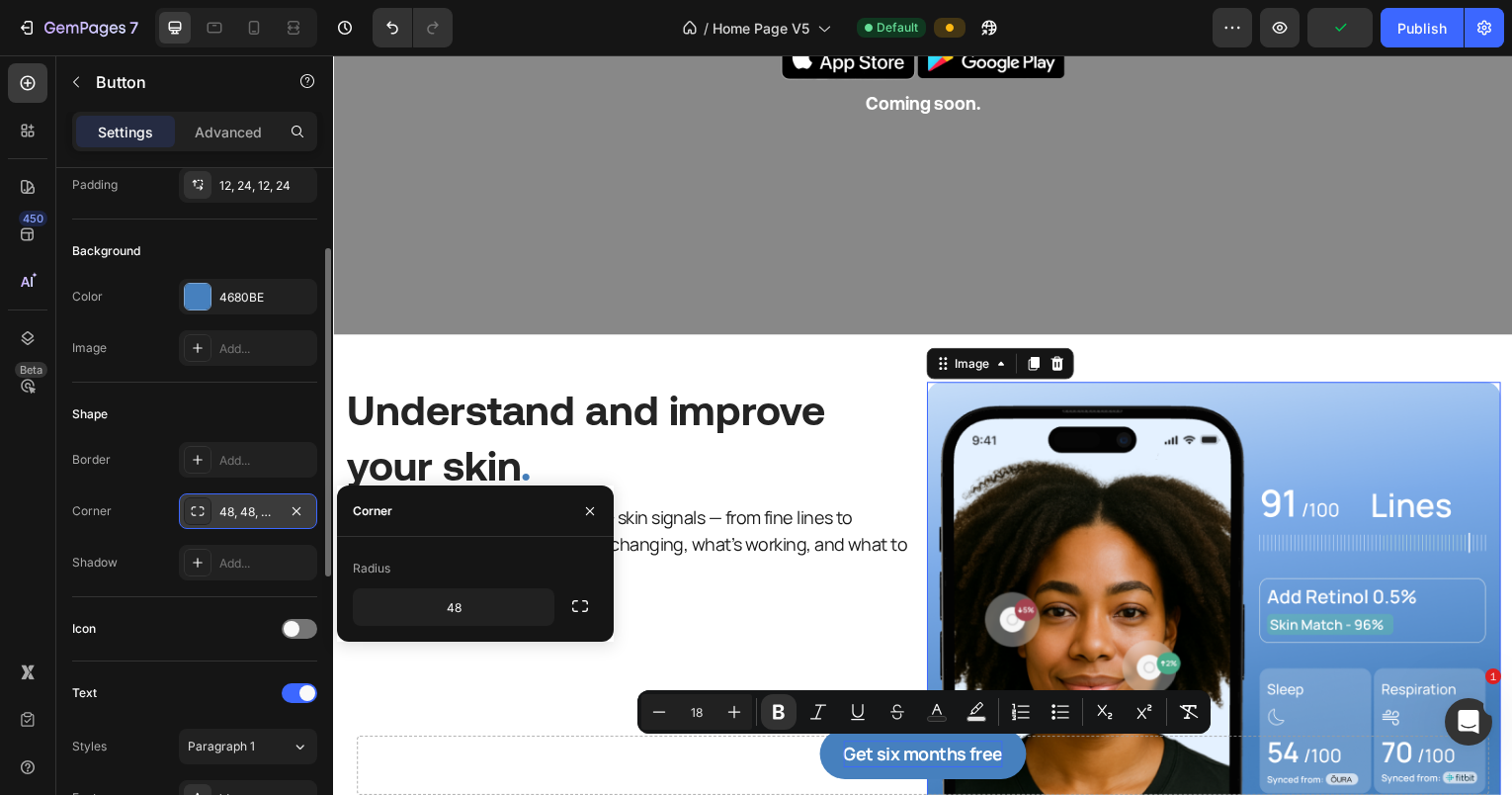 click at bounding box center [1218, 622] 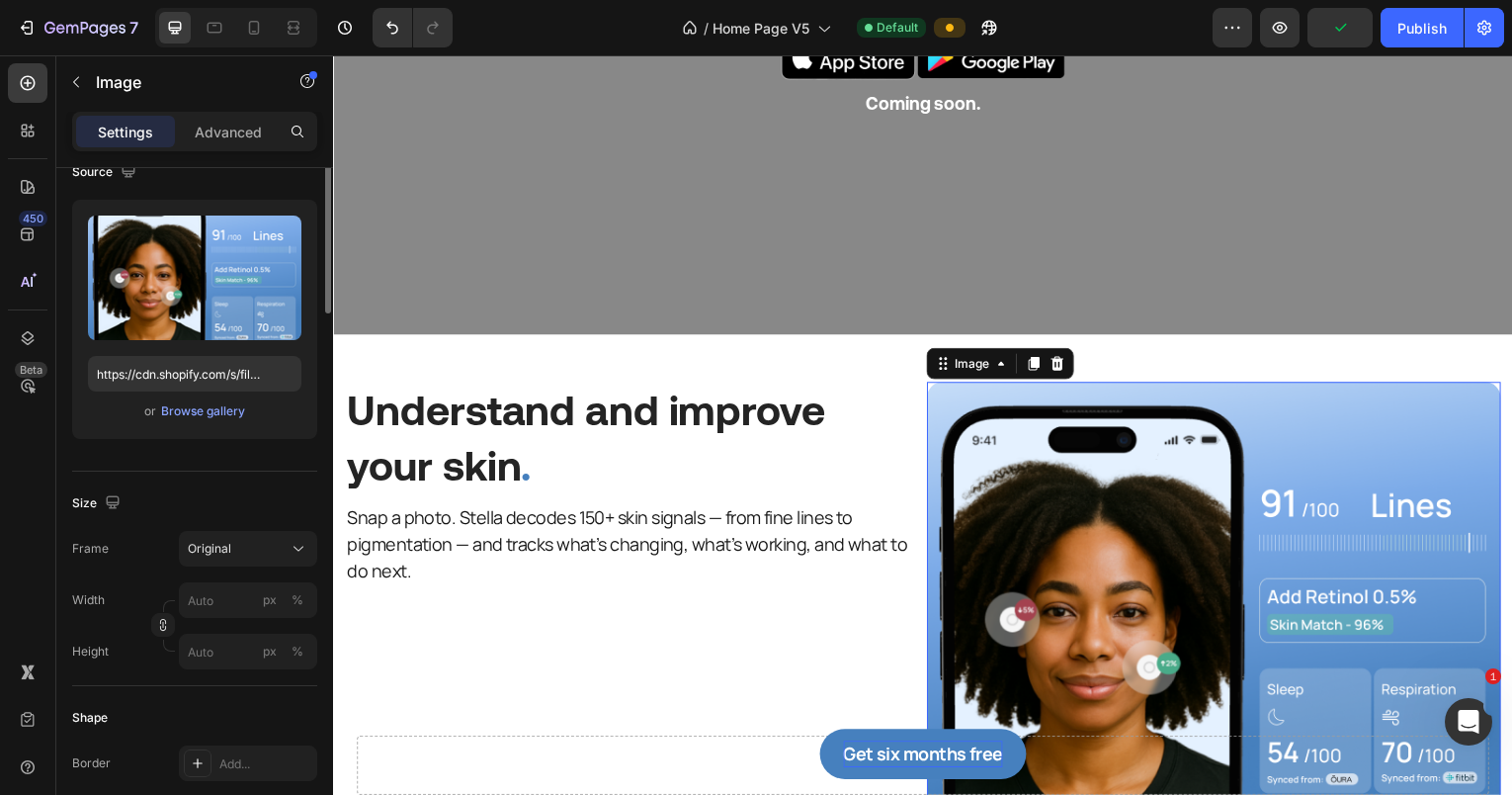 scroll, scrollTop: 0, scrollLeft: 0, axis: both 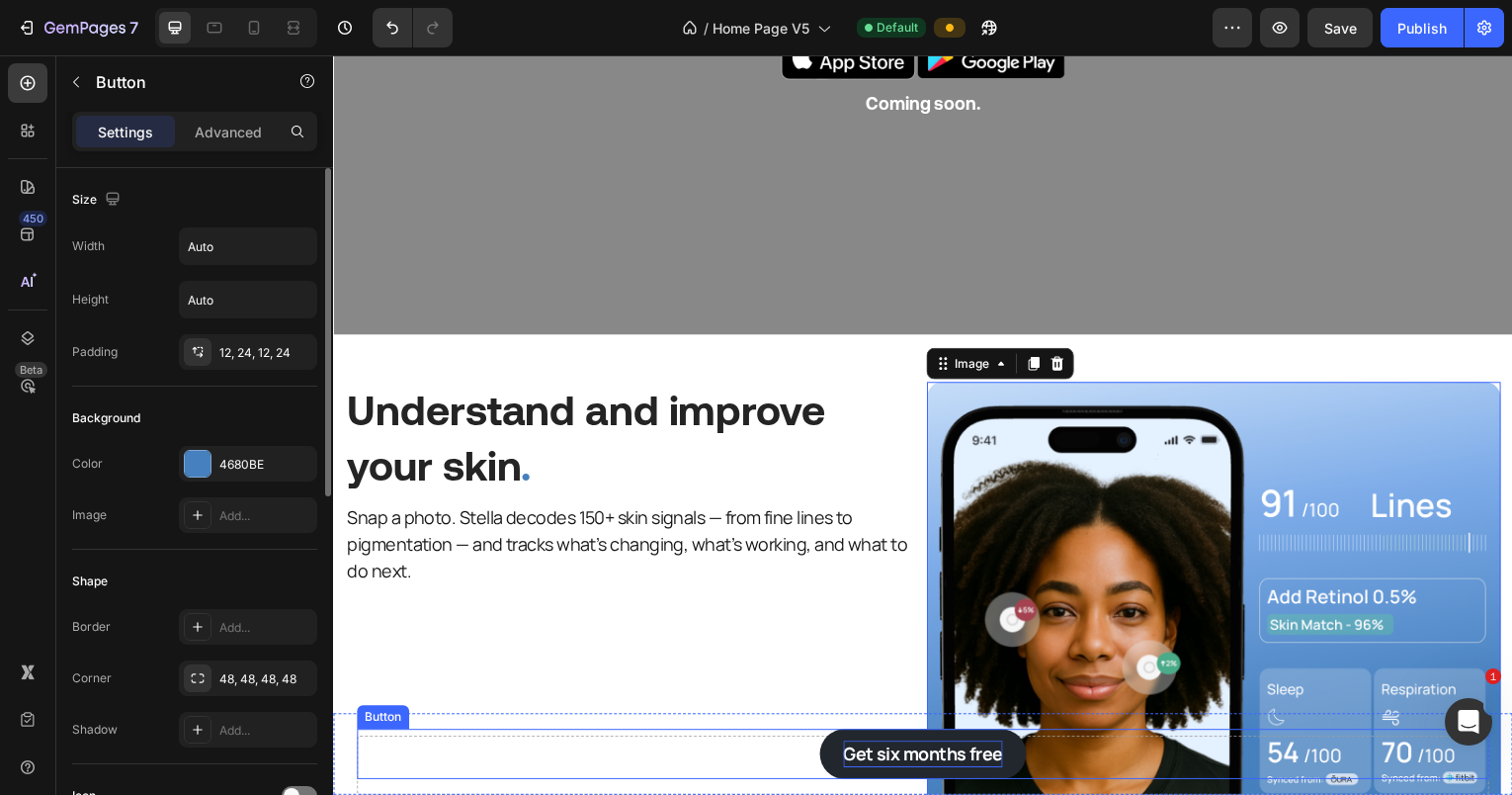 click on "Get six months free" at bounding box center [926, 757] 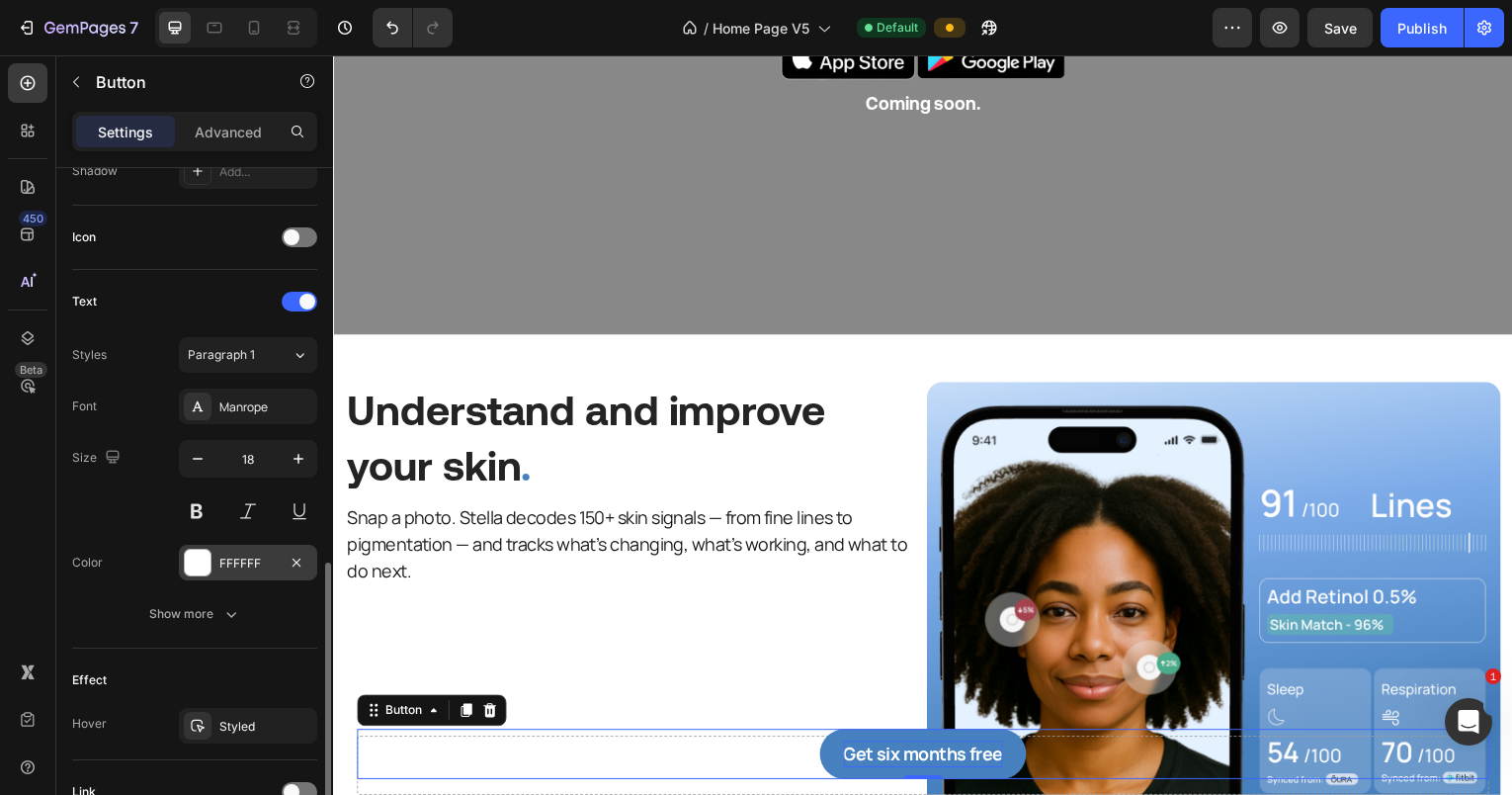 scroll, scrollTop: 735, scrollLeft: 0, axis: vertical 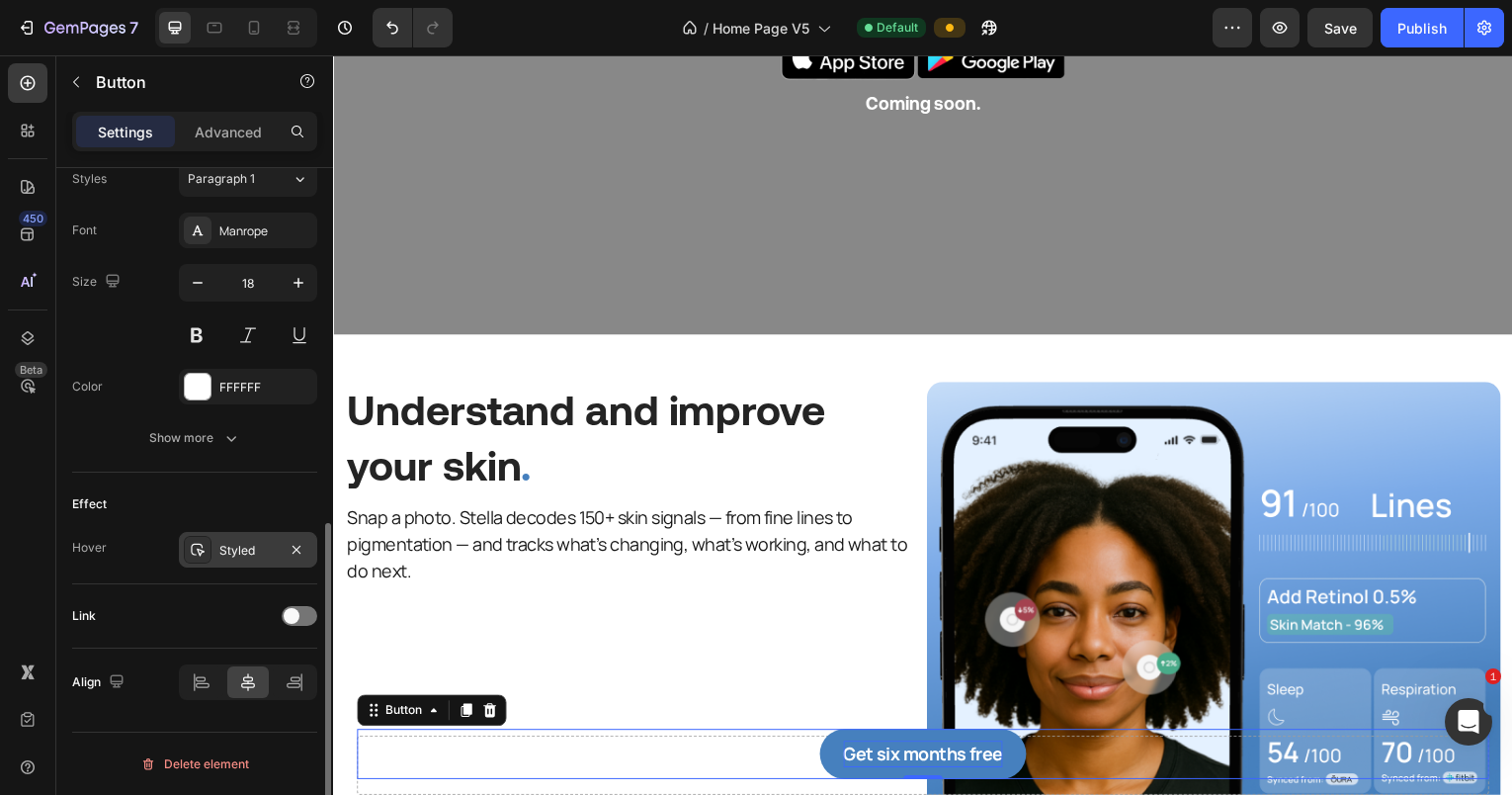 click 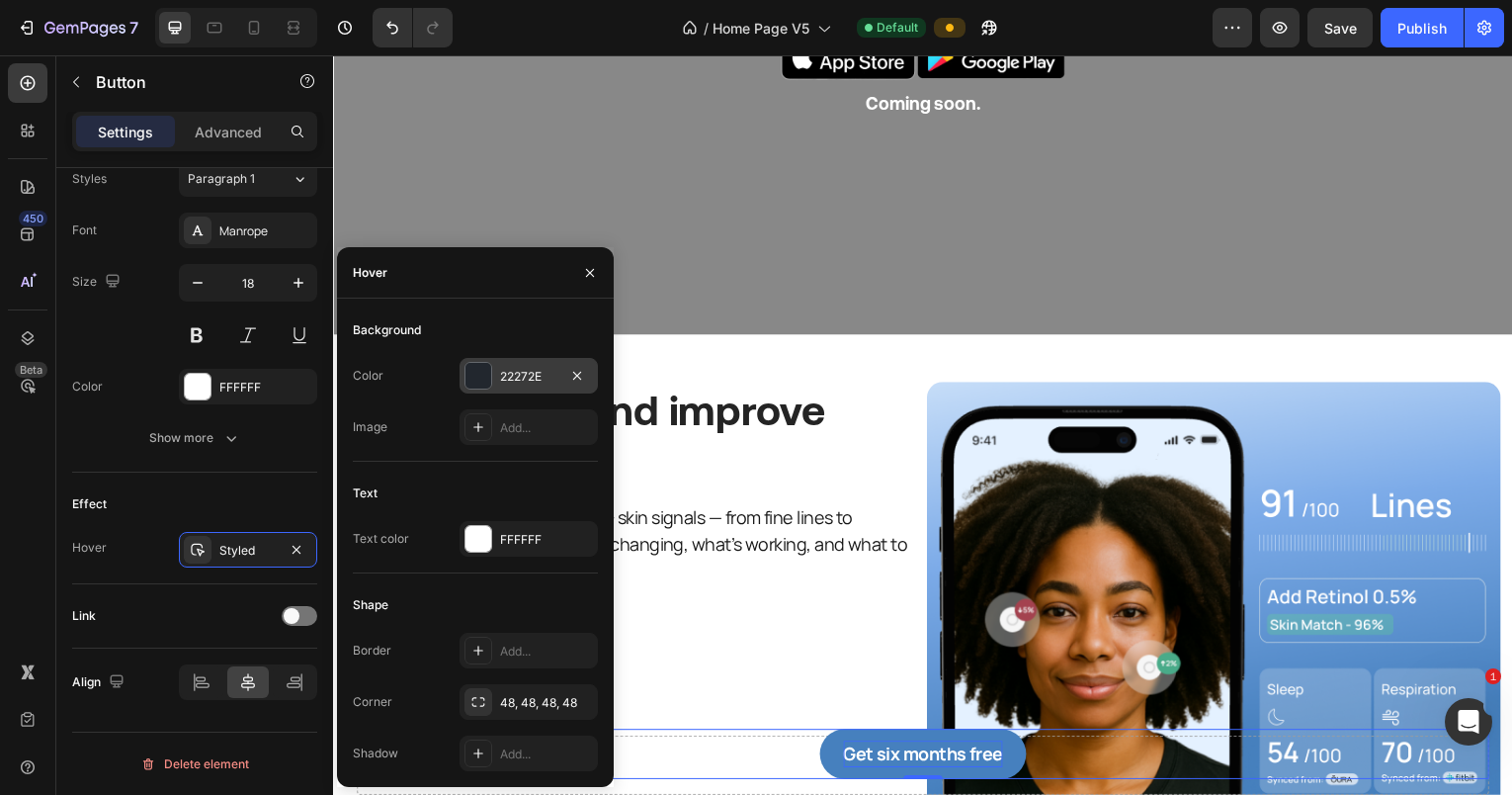 click at bounding box center [478, 376] 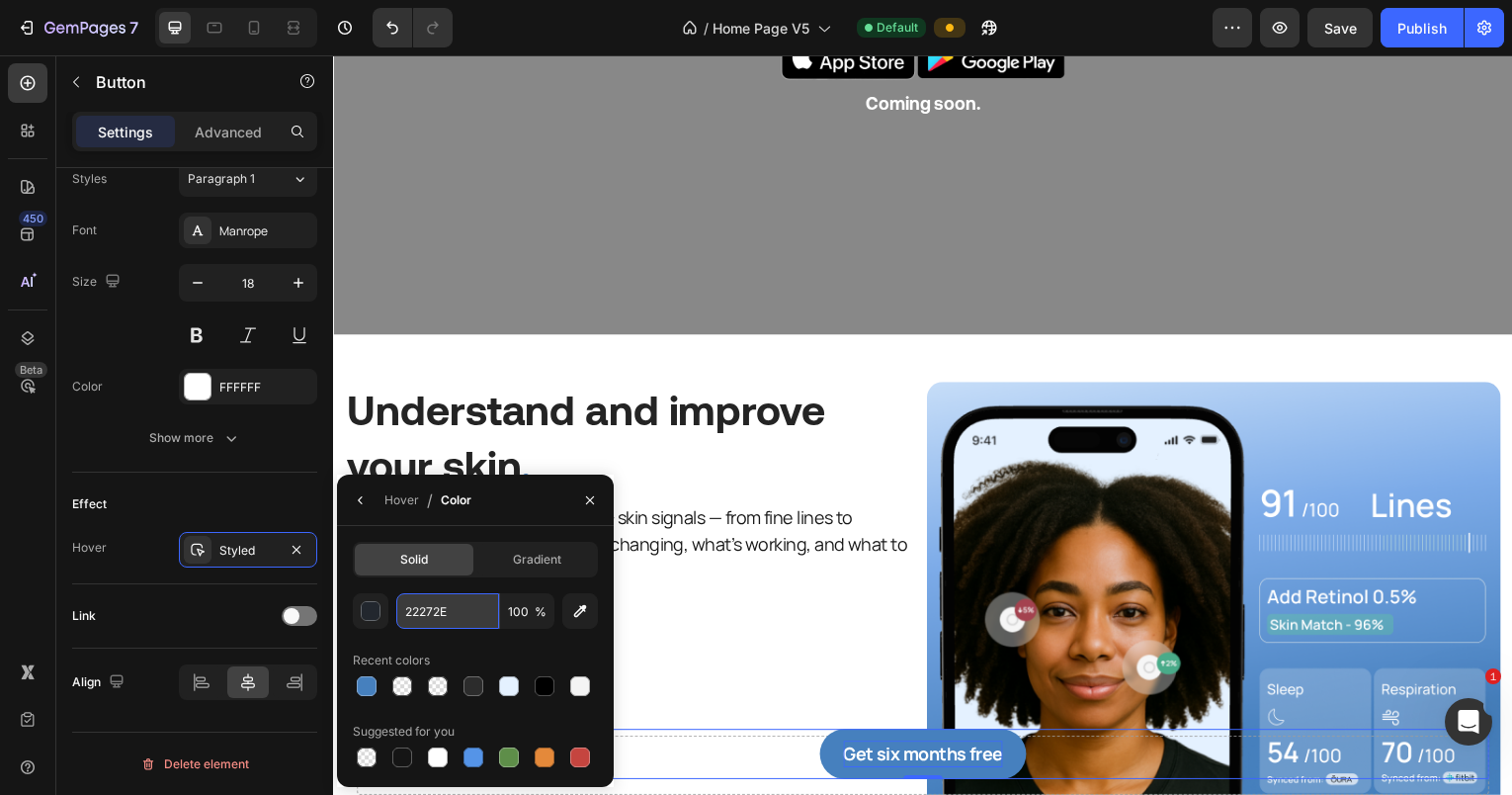 click on "22272E" at bounding box center (448, 611) 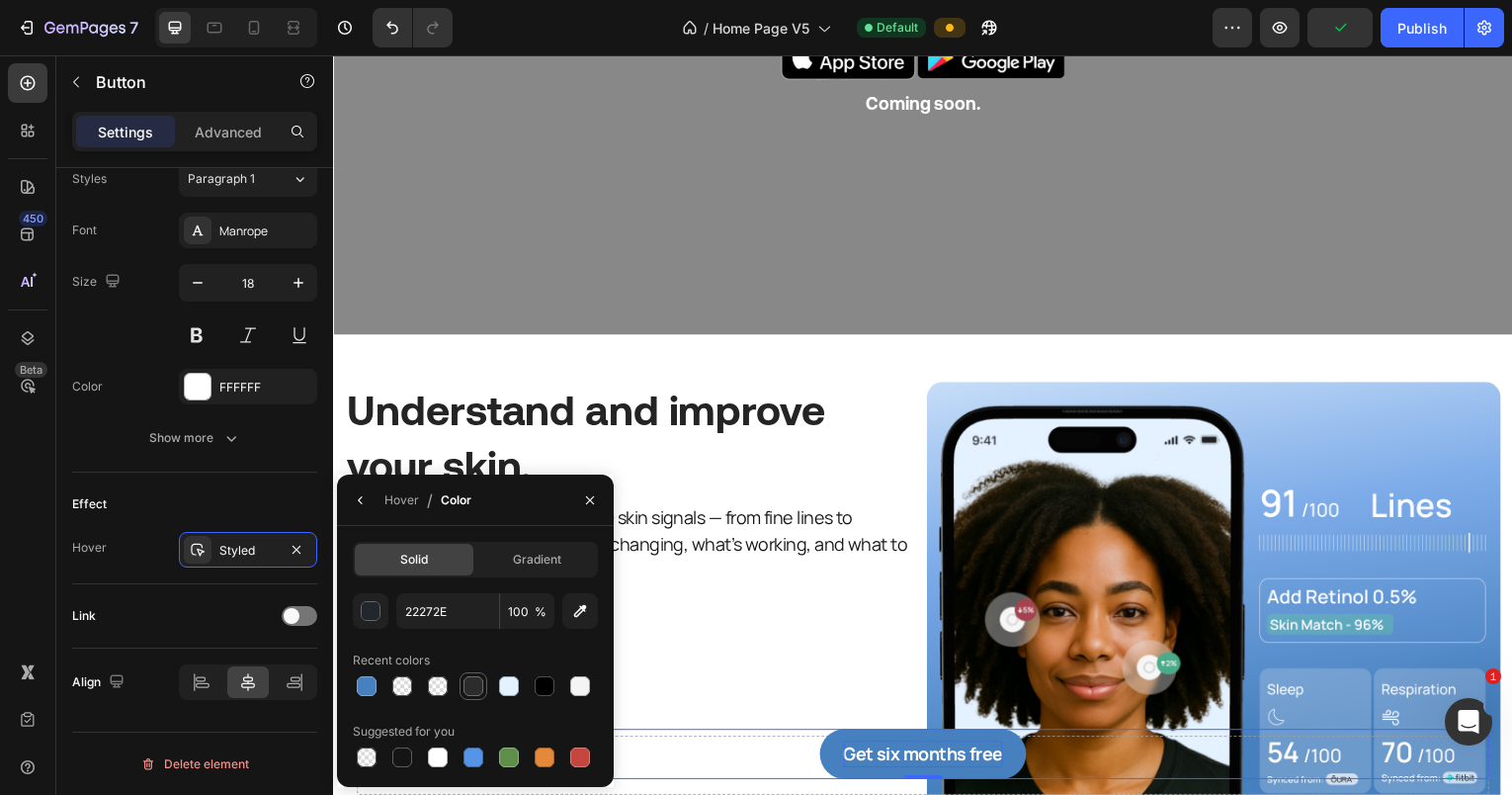 click at bounding box center (473, 686) 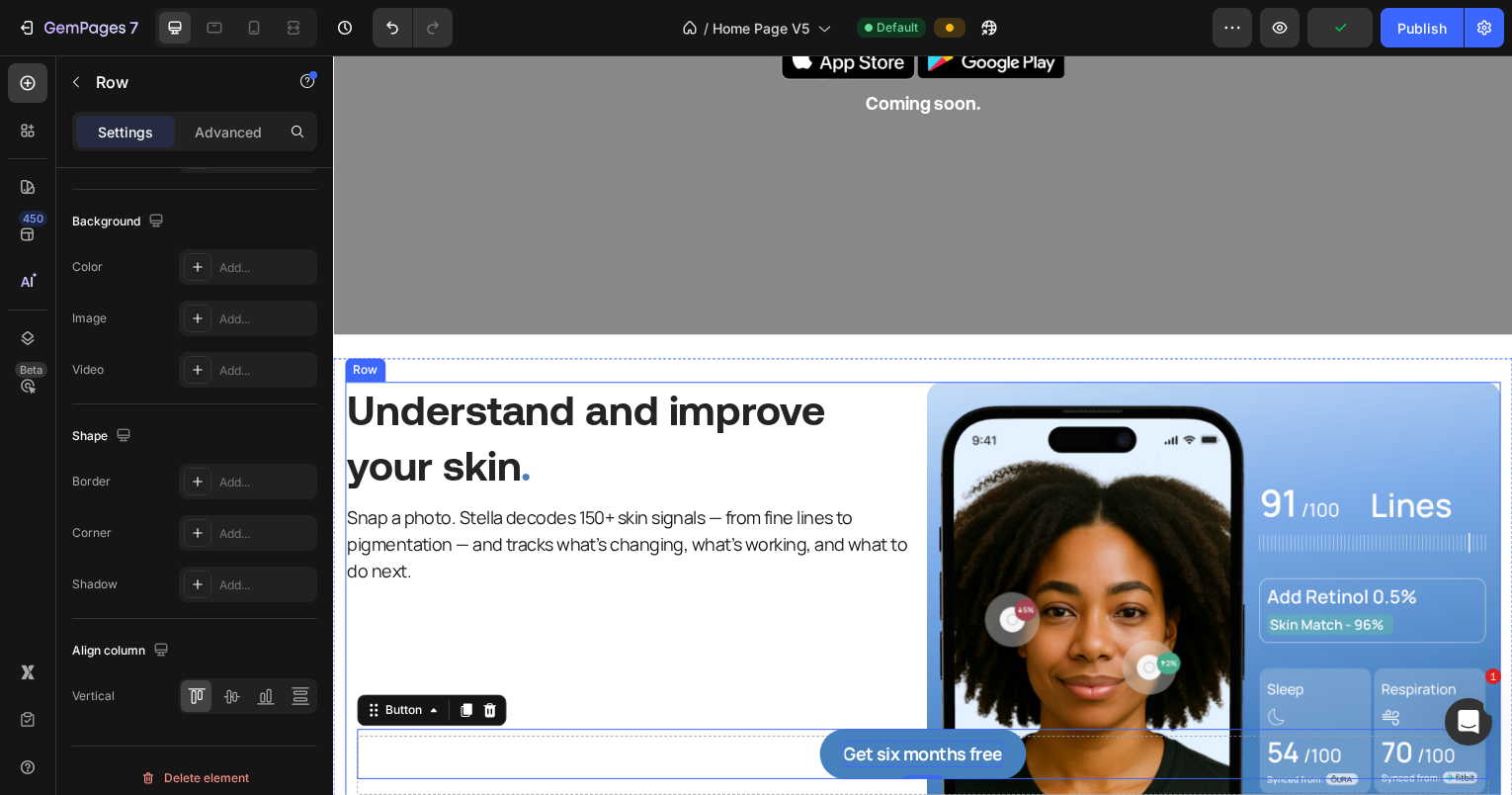 click on "Understand and improve your skin . Heading Image Snap a photo. Stella decodes 150+ skin signals — from fine lines to pigmentation — and tracks what’s changing, what’s working, and what to do next. Text Block Row" at bounding box center [633, 622] 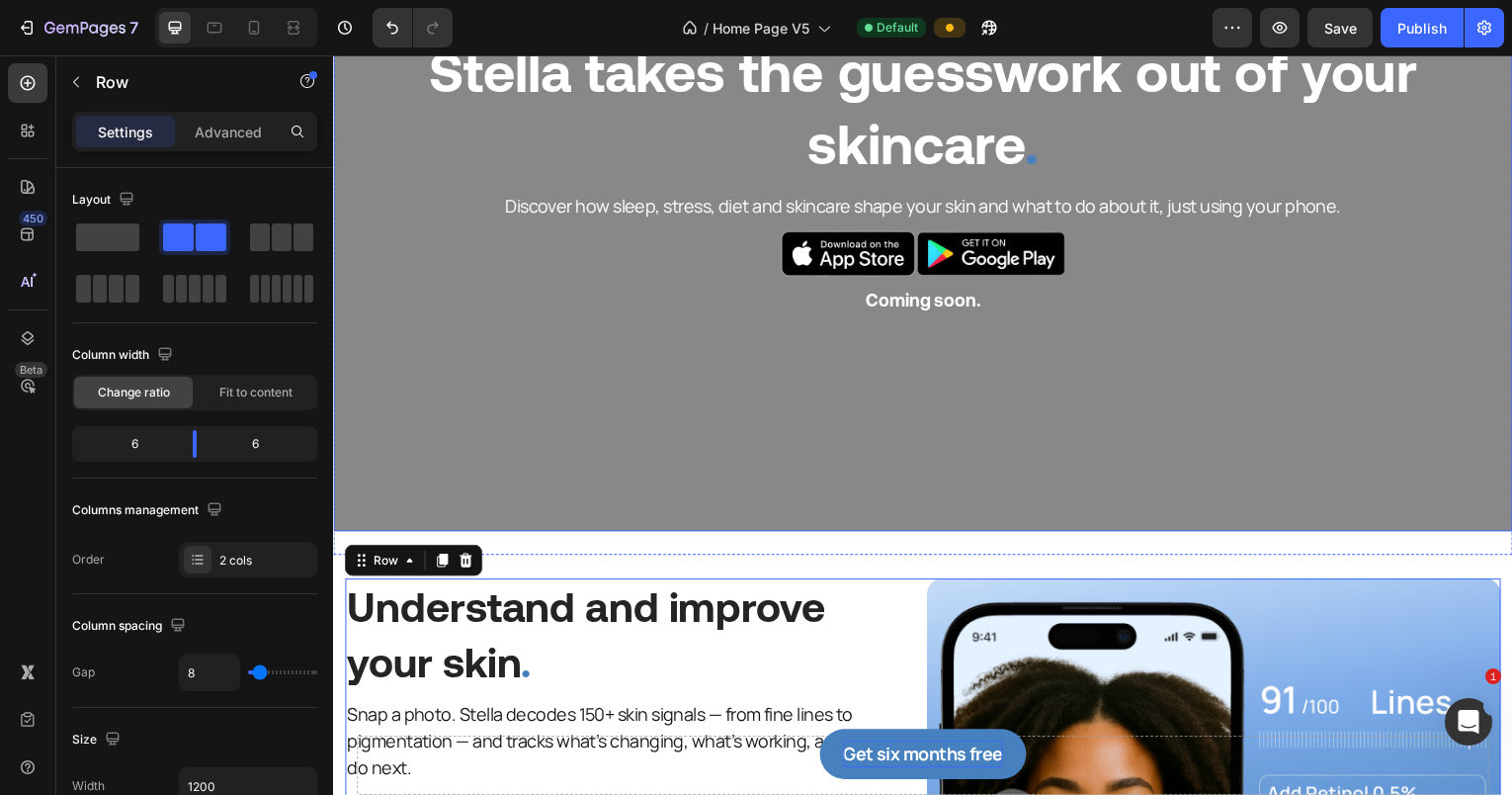 scroll, scrollTop: 0, scrollLeft: 0, axis: both 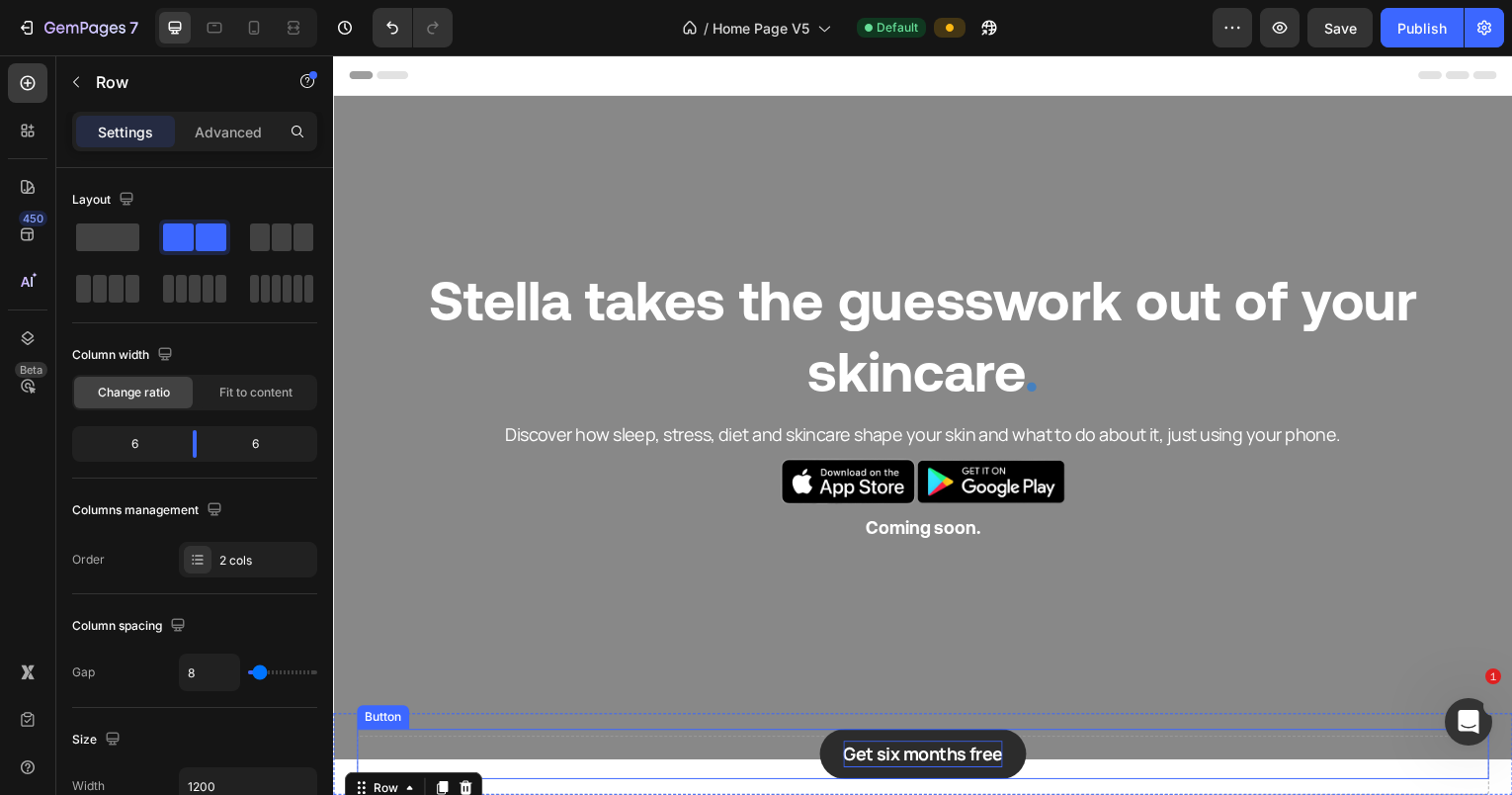 click on "Get six months free" at bounding box center [926, 757] 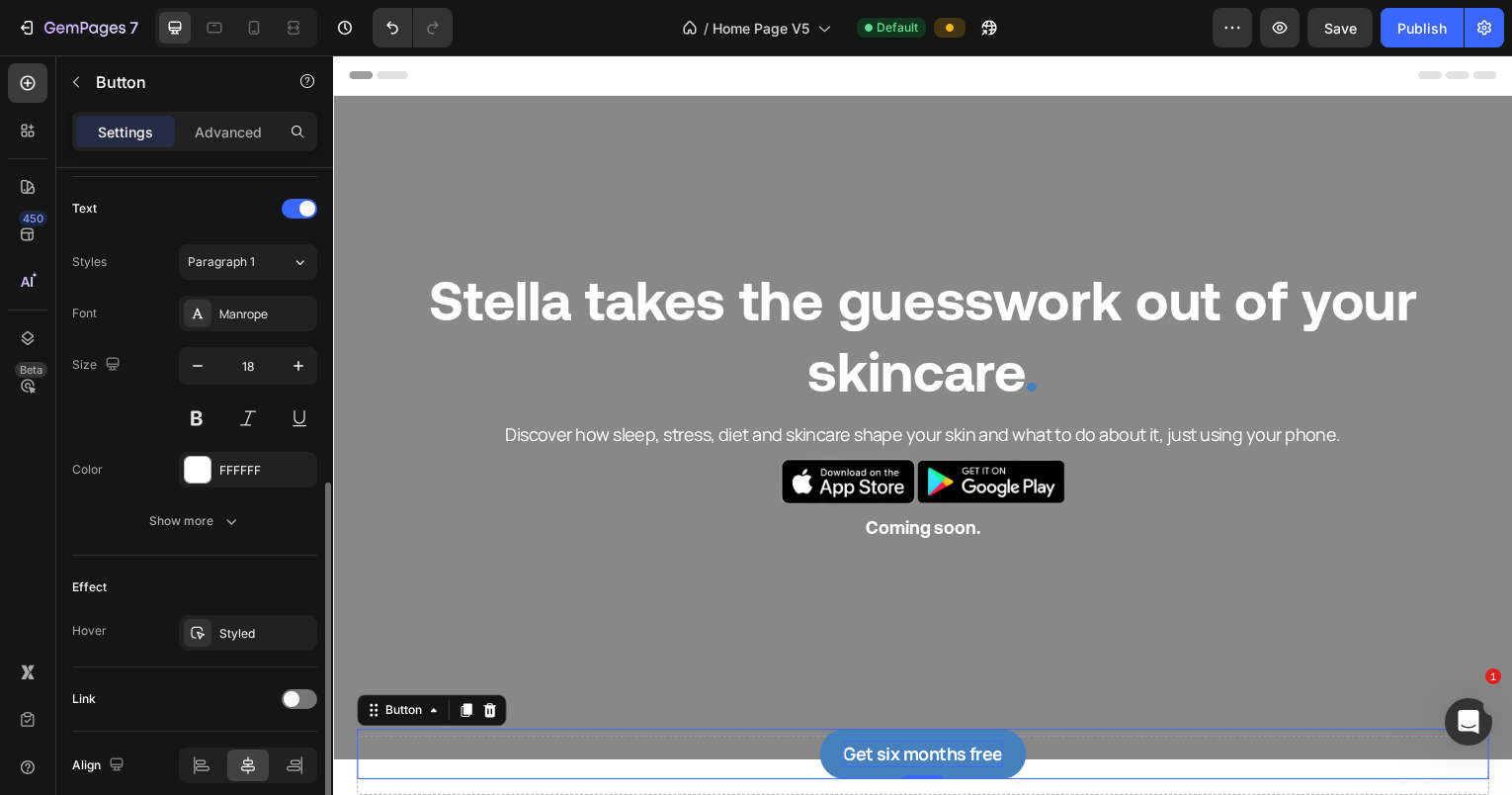 scroll, scrollTop: 735, scrollLeft: 0, axis: vertical 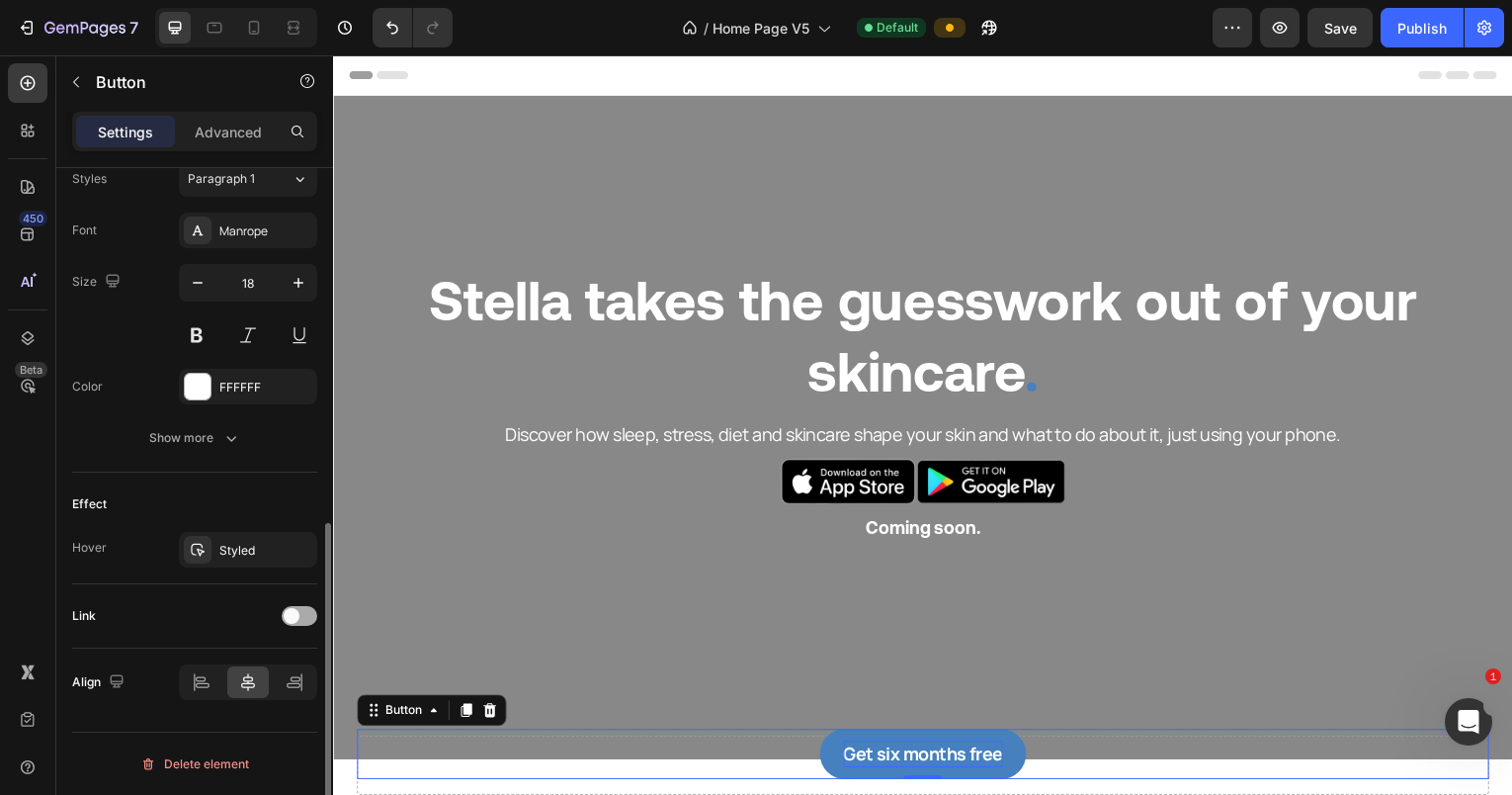 click at bounding box center (292, 616) 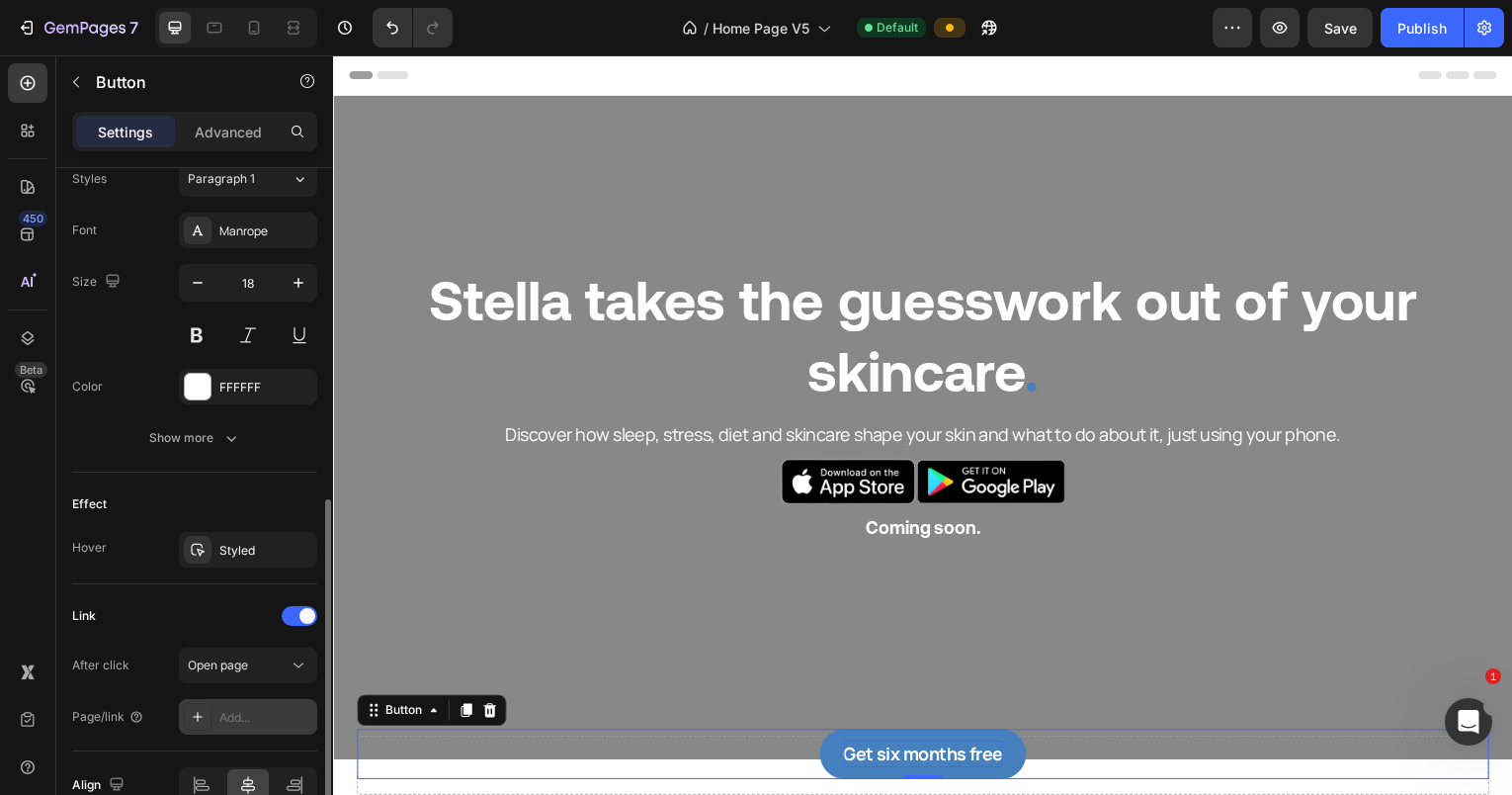 scroll, scrollTop: 838, scrollLeft: 0, axis: vertical 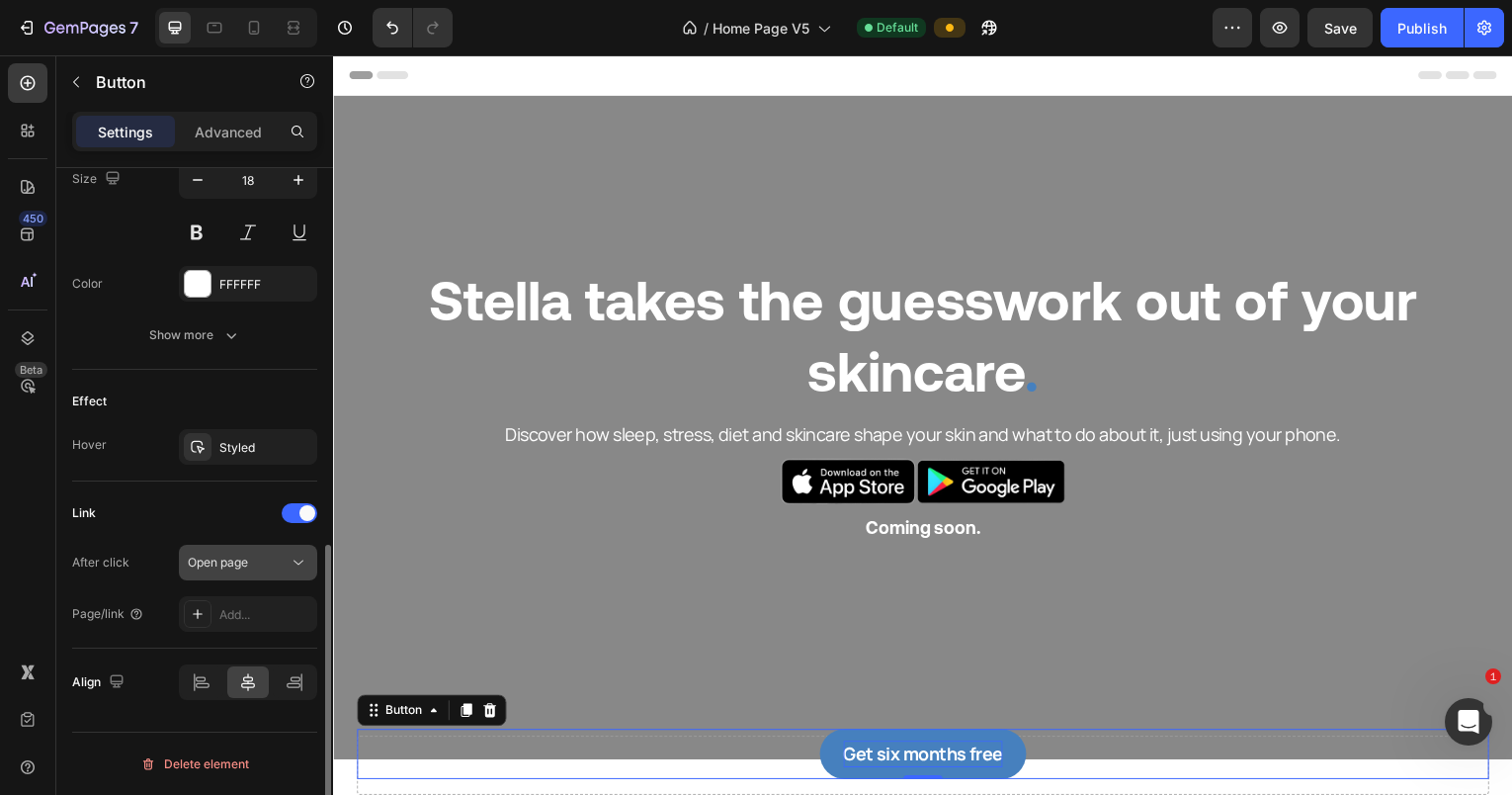 click on "Open page" at bounding box center [238, 563] 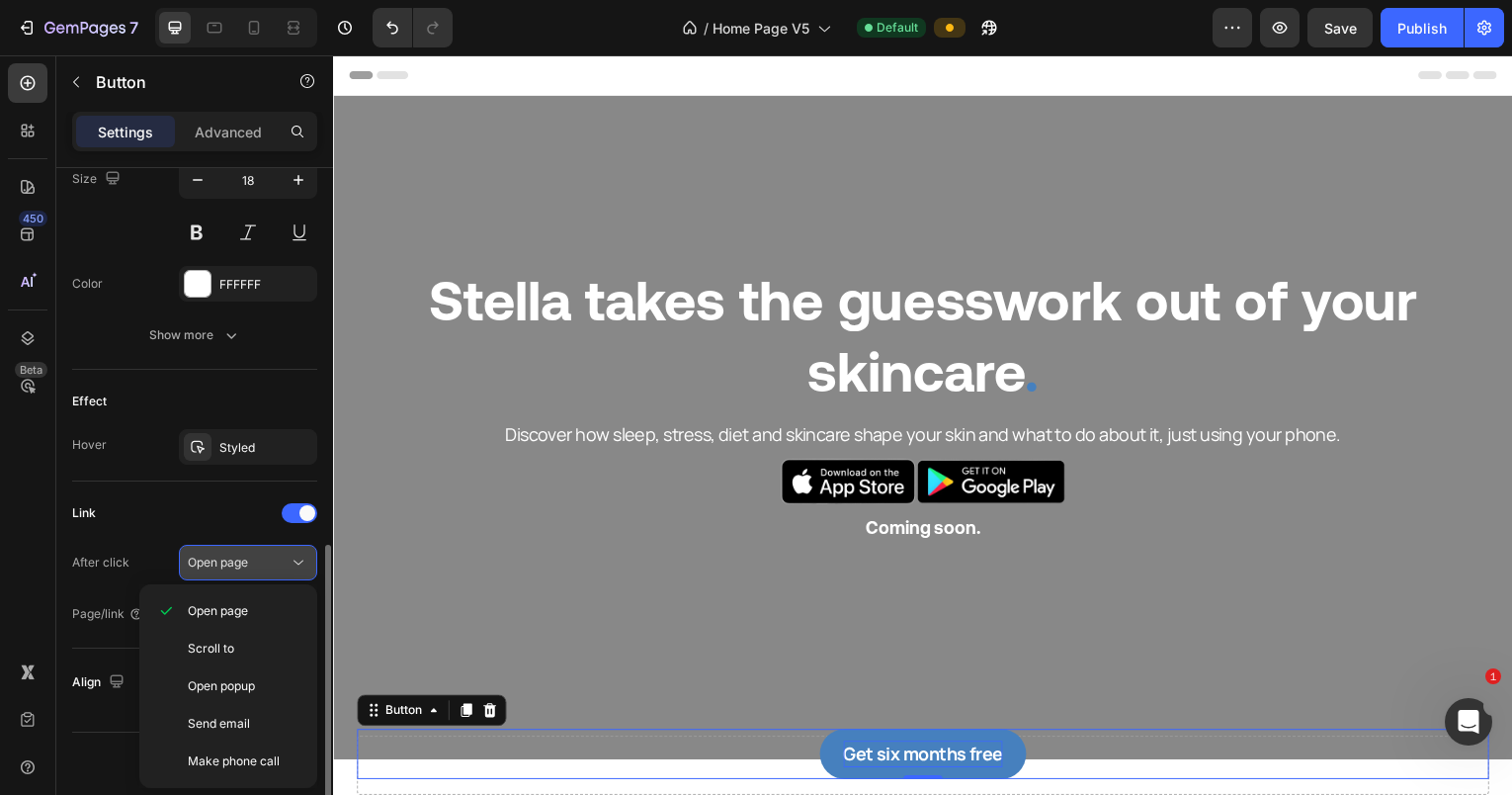 click on "Open page" at bounding box center (217, 562) 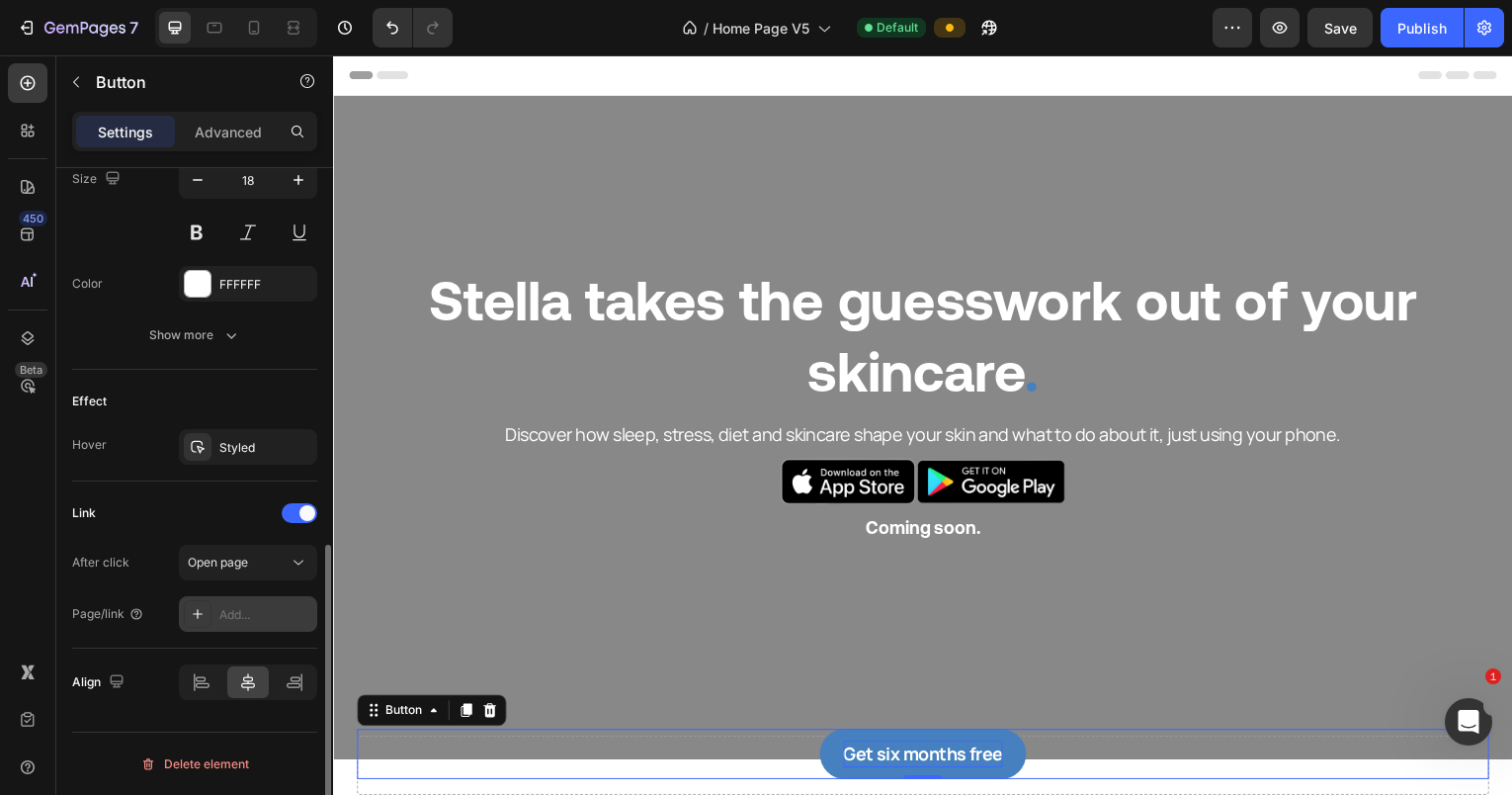 click on "Add..." at bounding box center (266, 615) 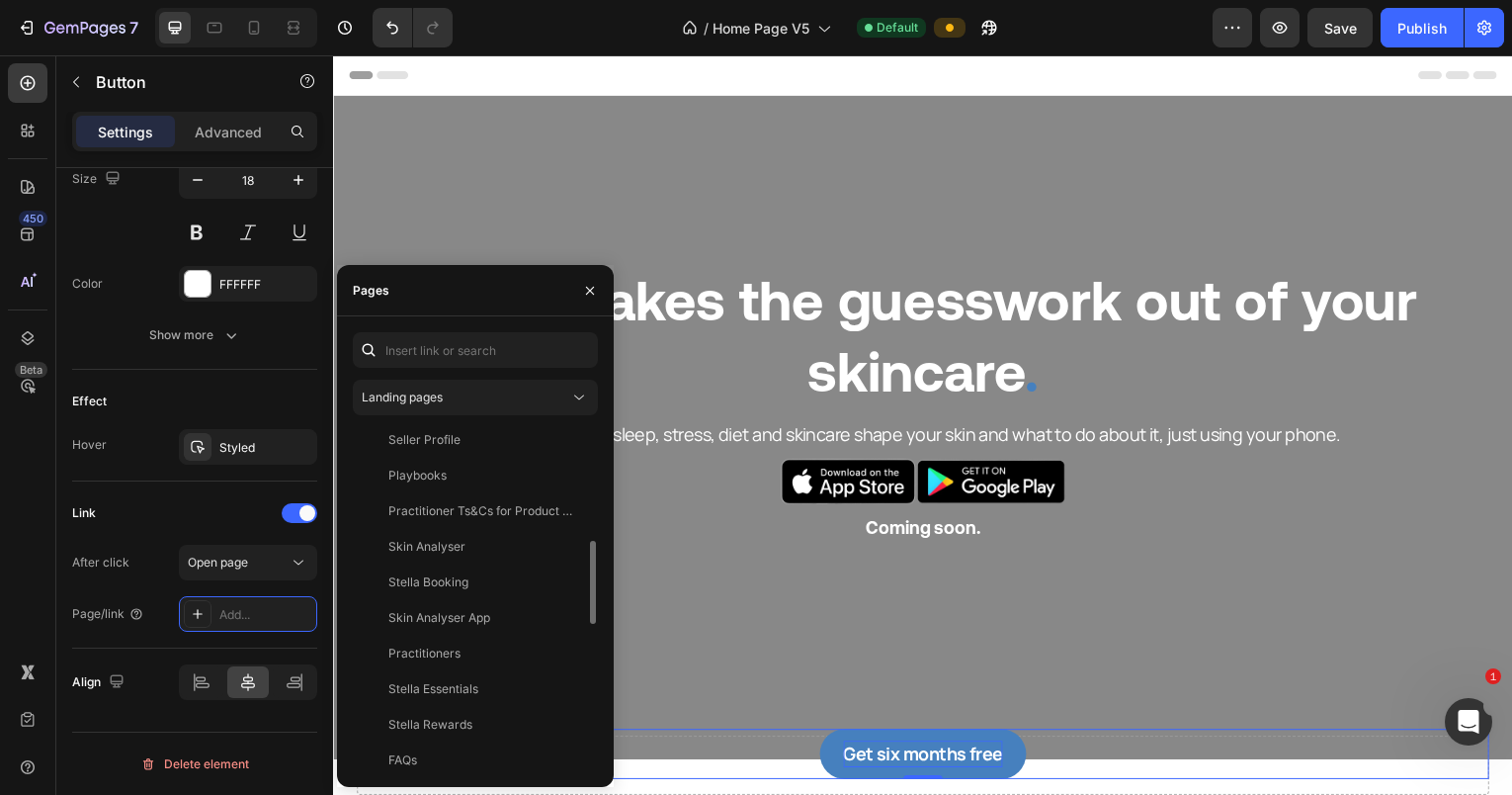 scroll, scrollTop: 354, scrollLeft: 0, axis: vertical 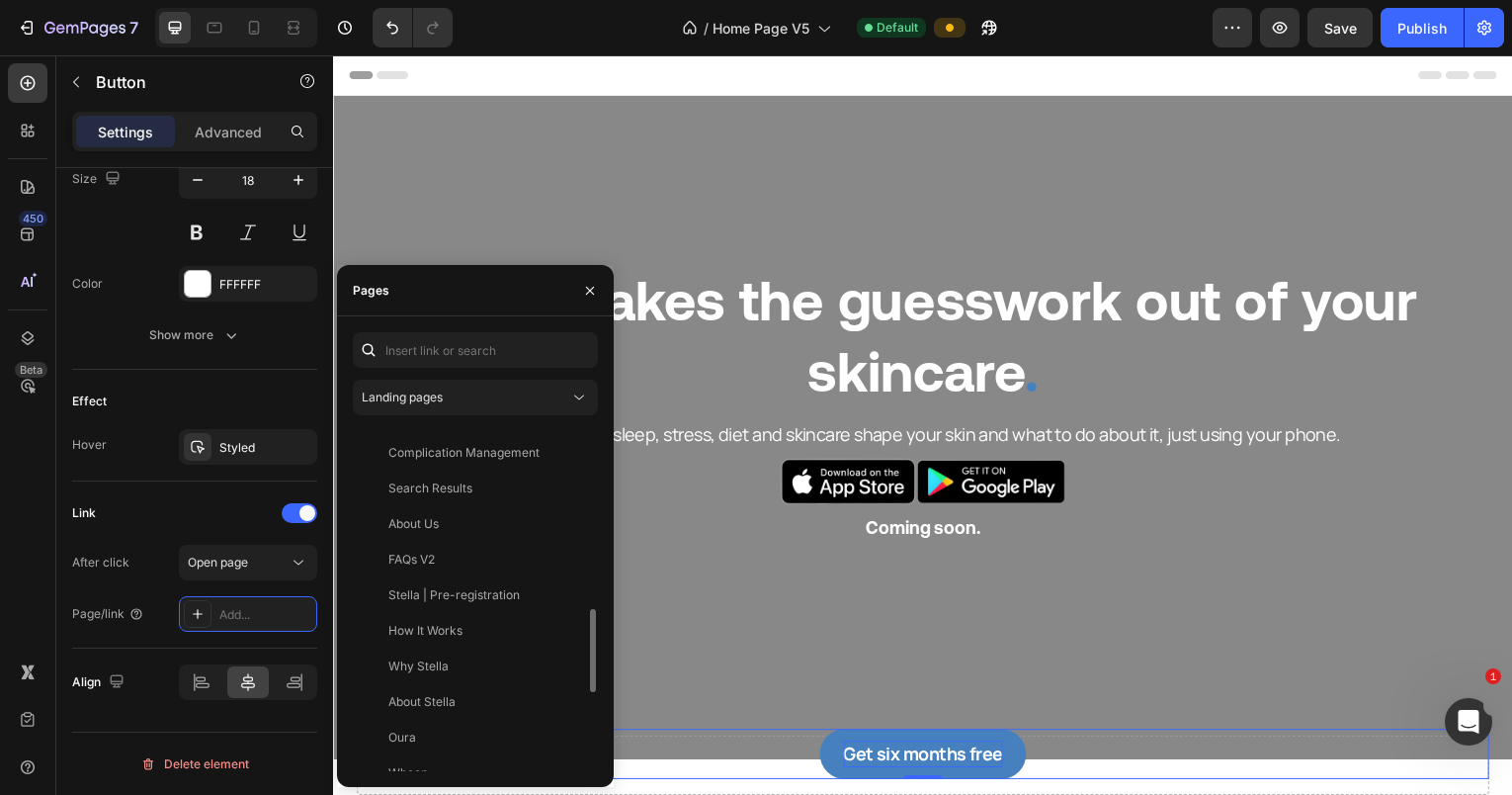 click on "Stella | Pre-registration" 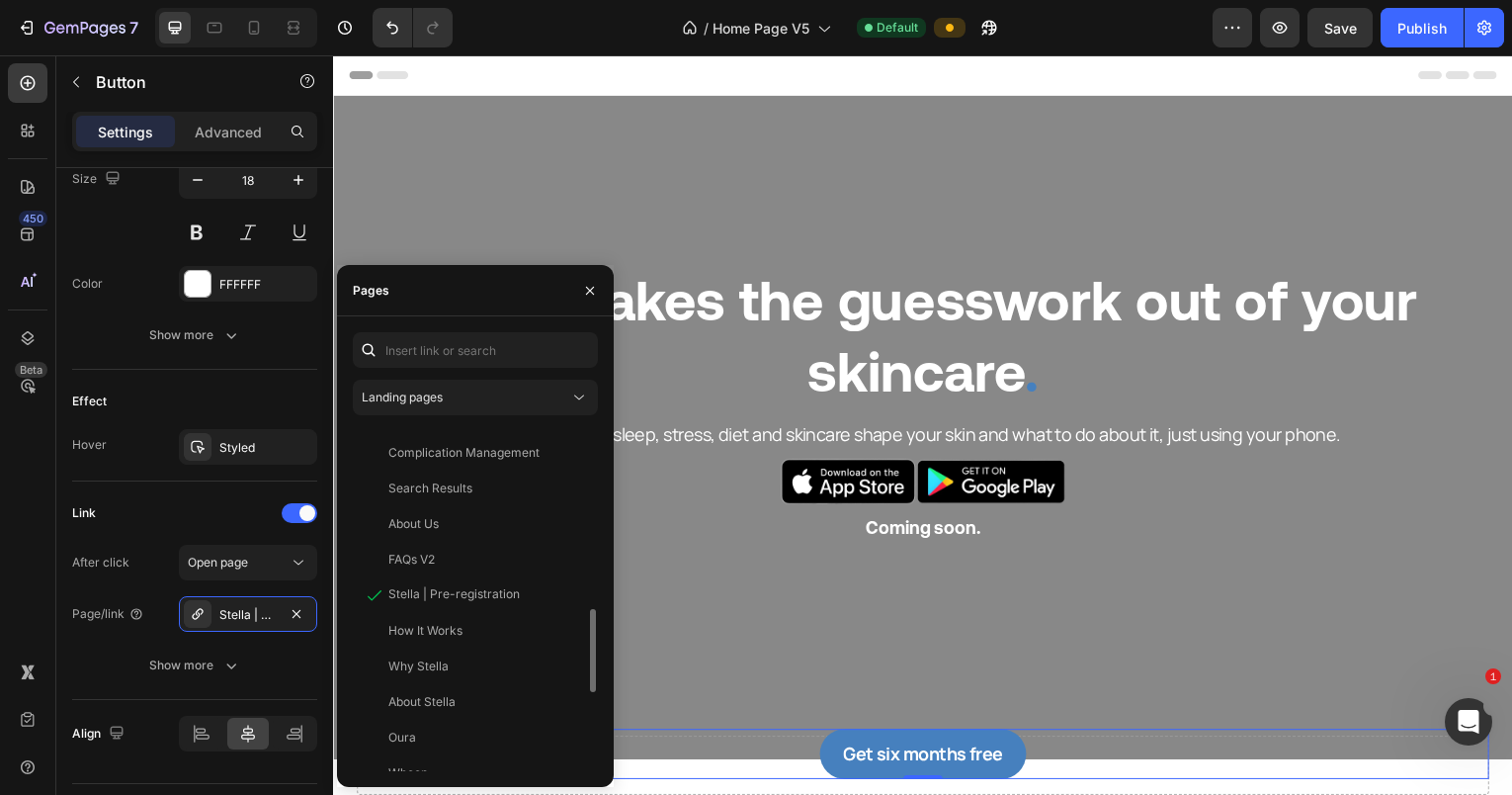 scroll, scrollTop: 744, scrollLeft: 0, axis: vertical 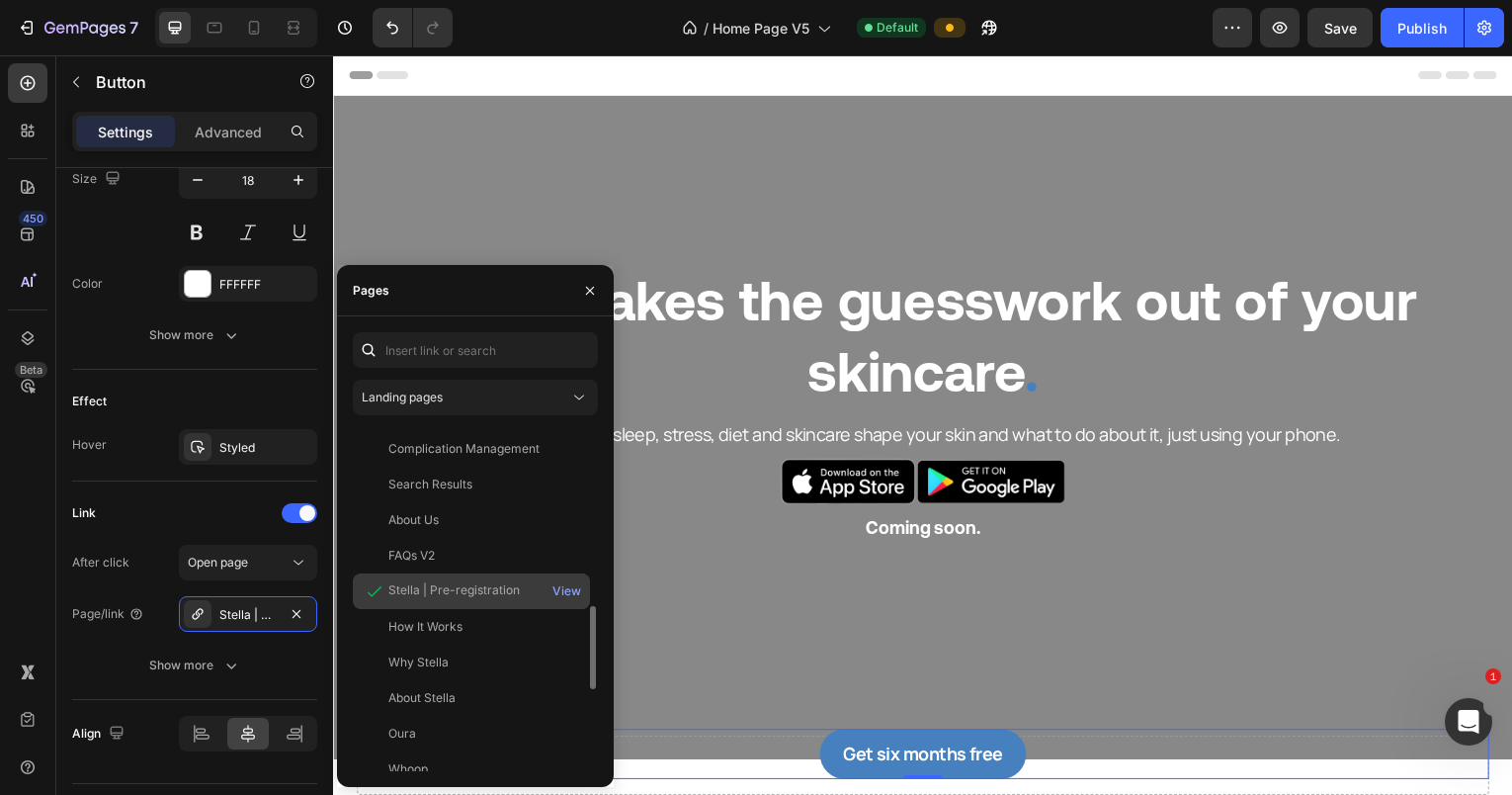 click on "Stella | Pre-registration" 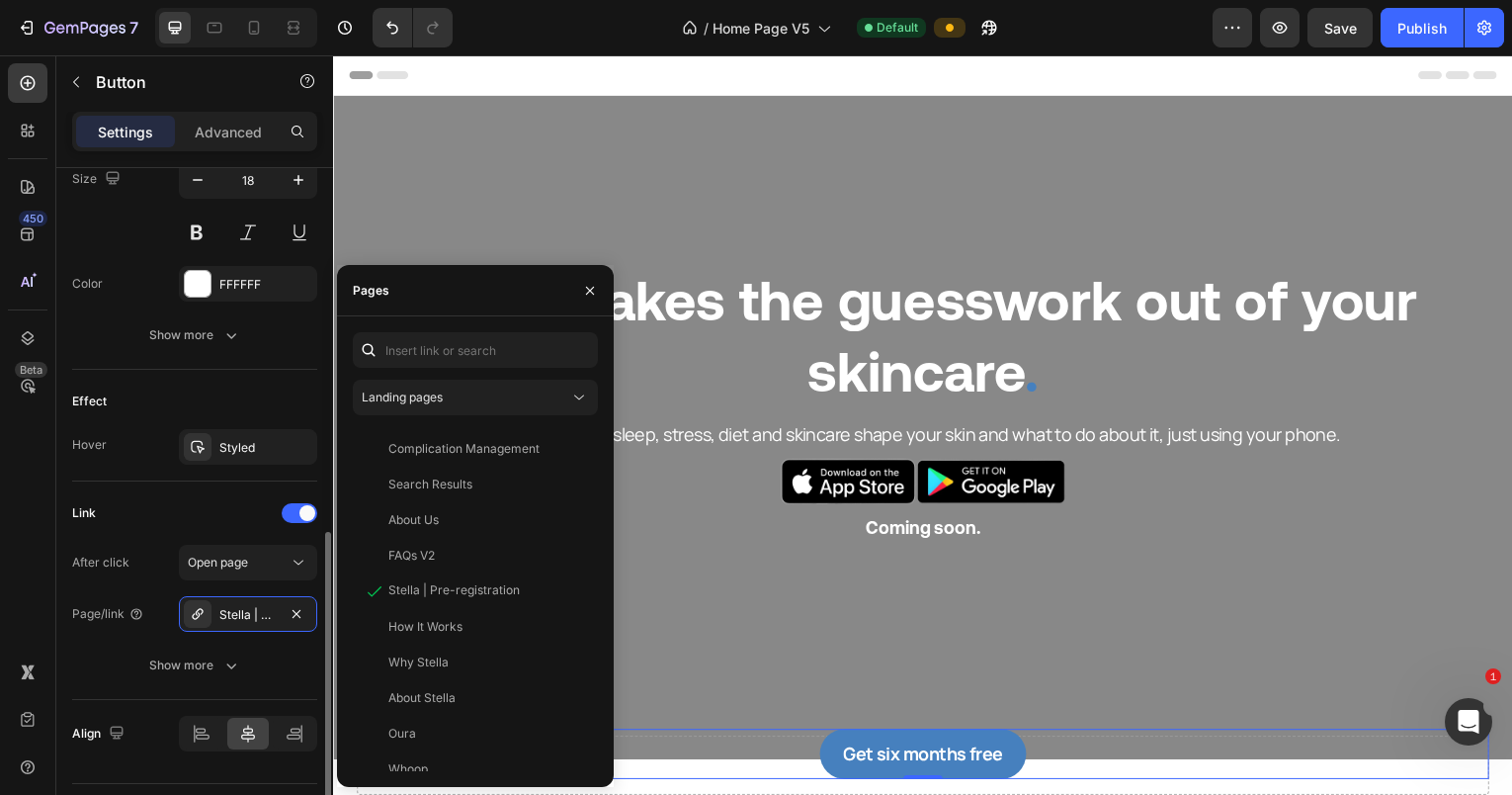 click on "Link After click Open page Page/link Stella | Pre-registration Show more" at bounding box center (195, 590) 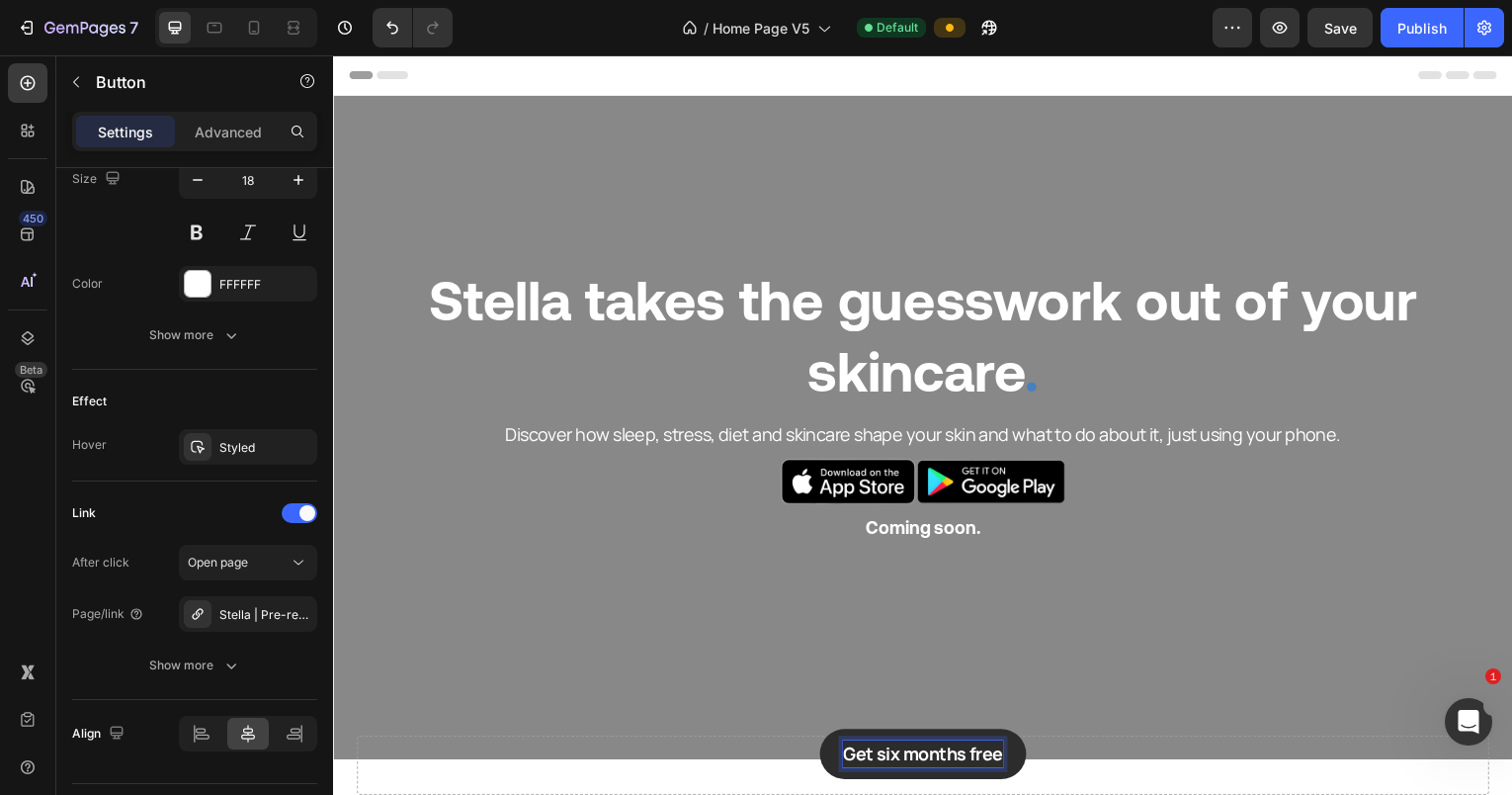 click on "Get six months free" at bounding box center [926, 757] 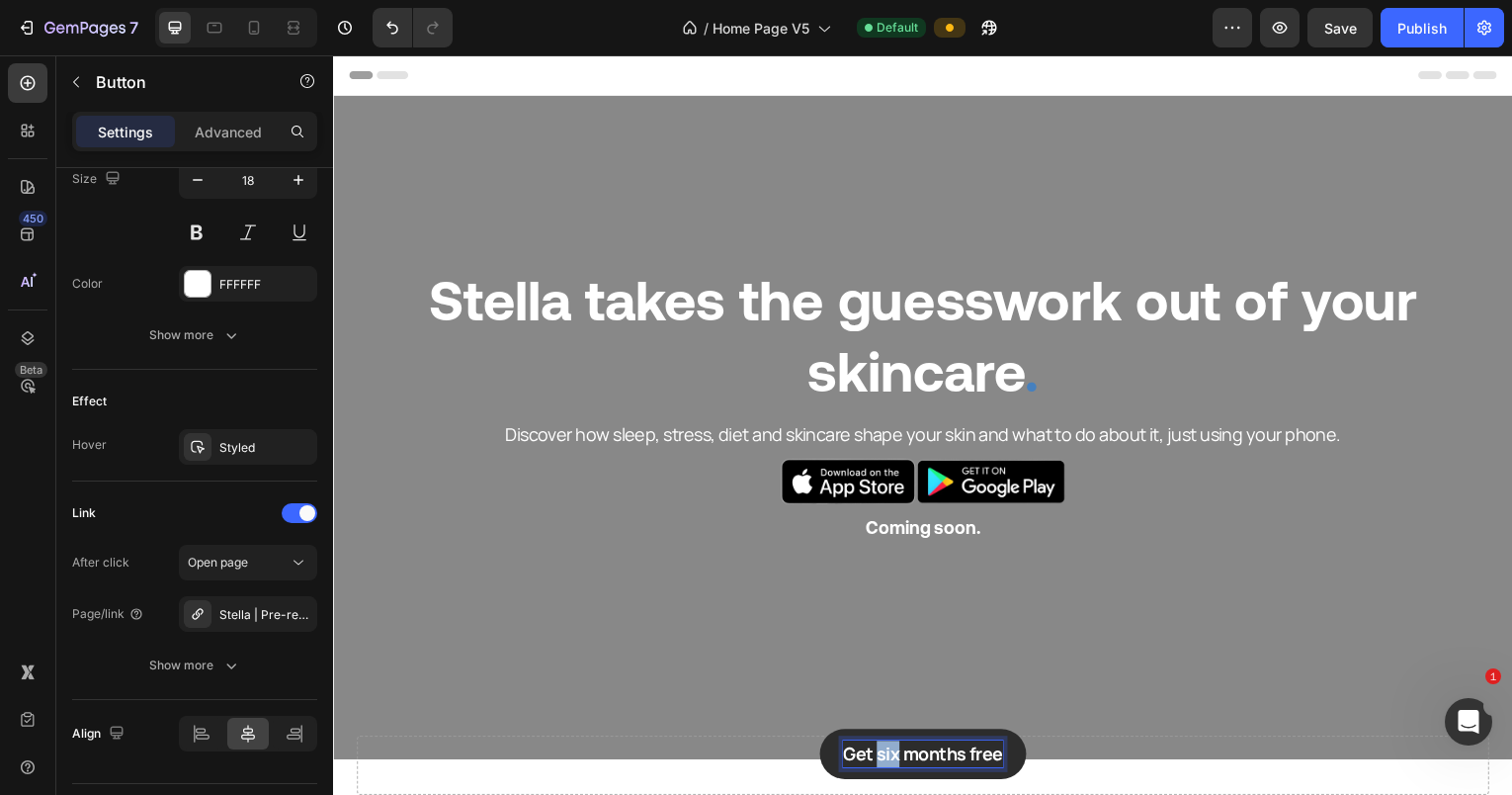 click on "Get six months free" at bounding box center (926, 757) 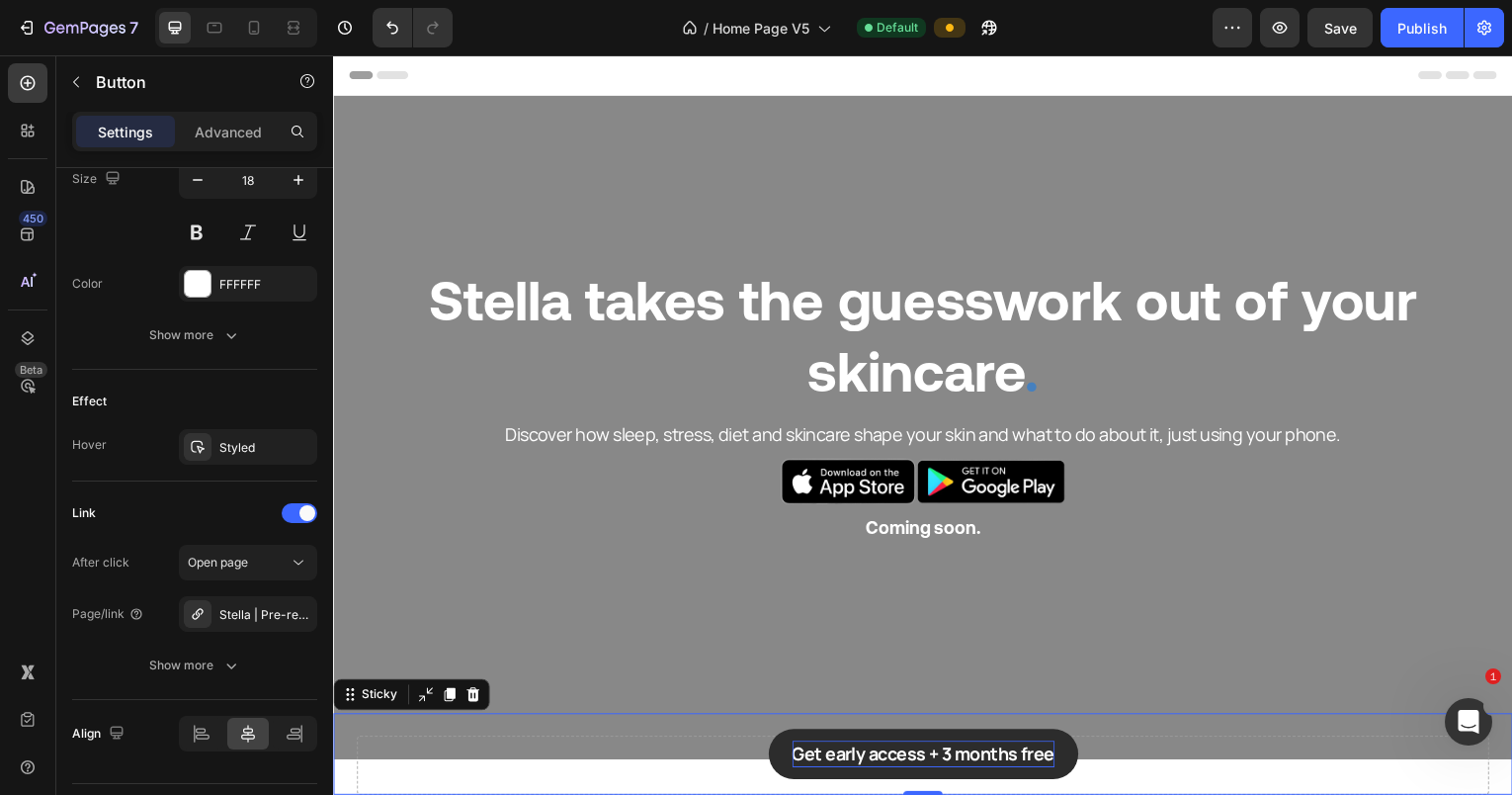 click on "Get early access + 3 months free Button Sticky   0" at bounding box center (926, 757) 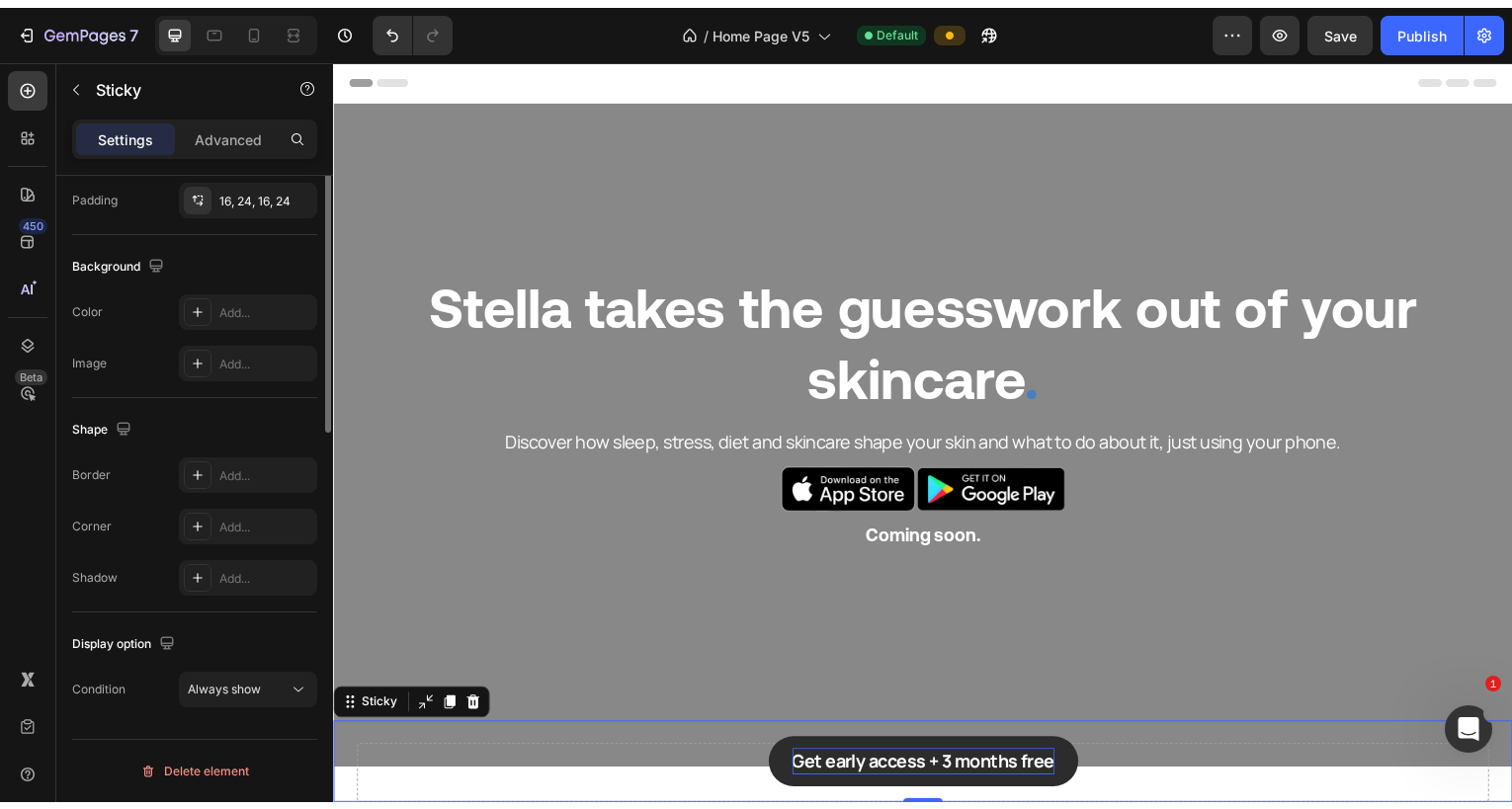 scroll, scrollTop: 0, scrollLeft: 0, axis: both 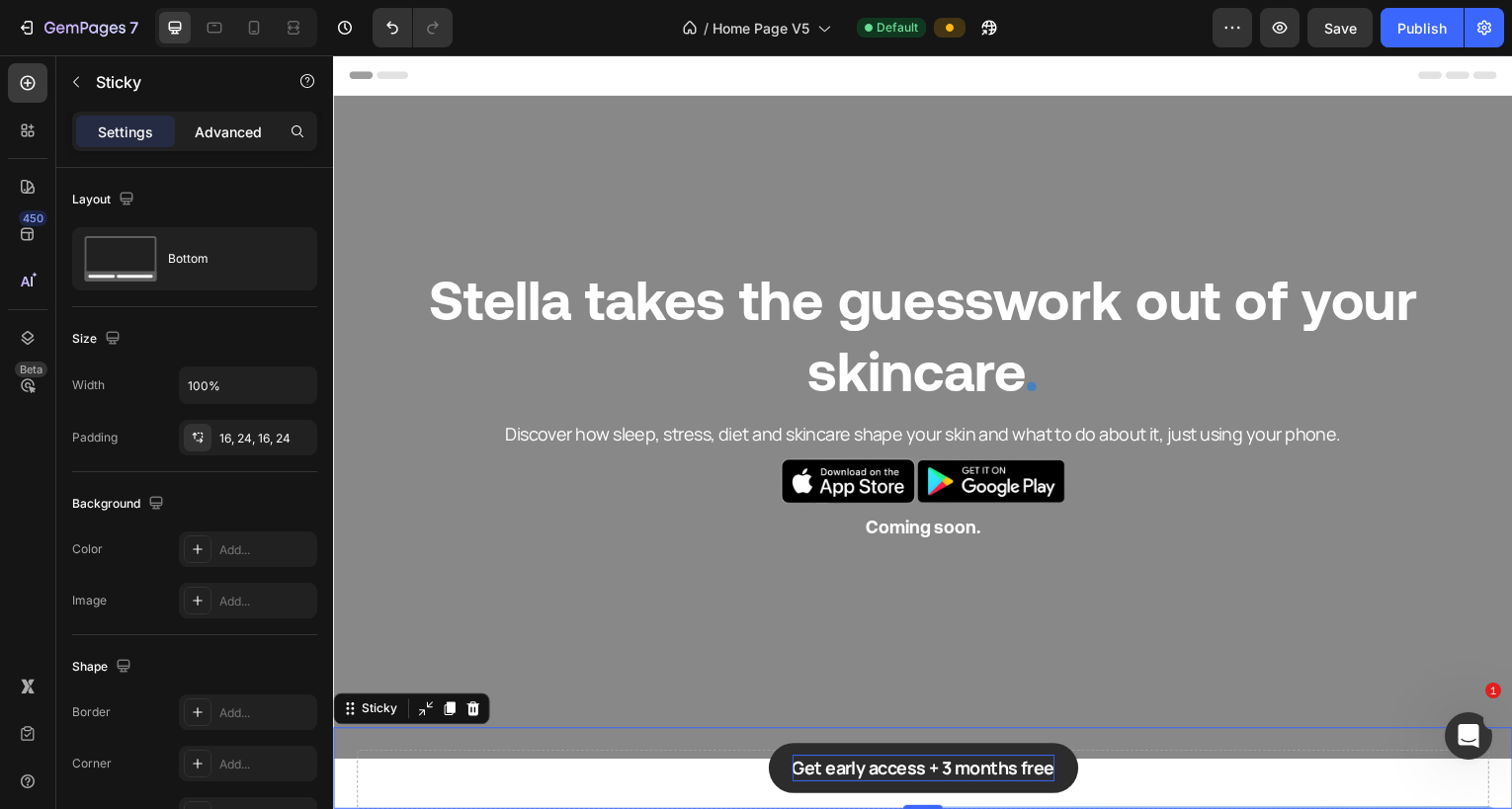 click on "Advanced" at bounding box center [228, 131] 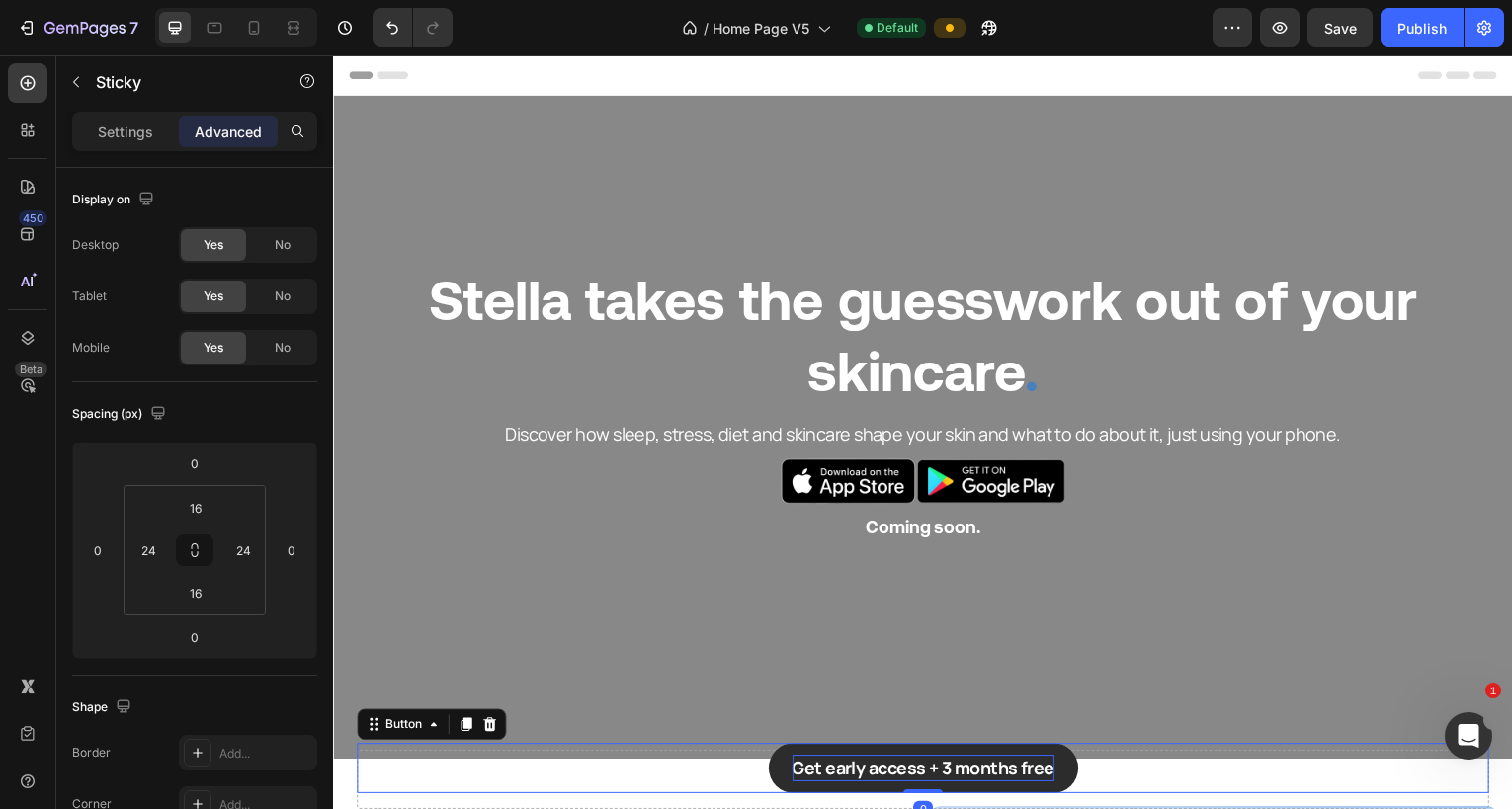 click on "Get early access + 3 months free Button   0" at bounding box center [926, 771] 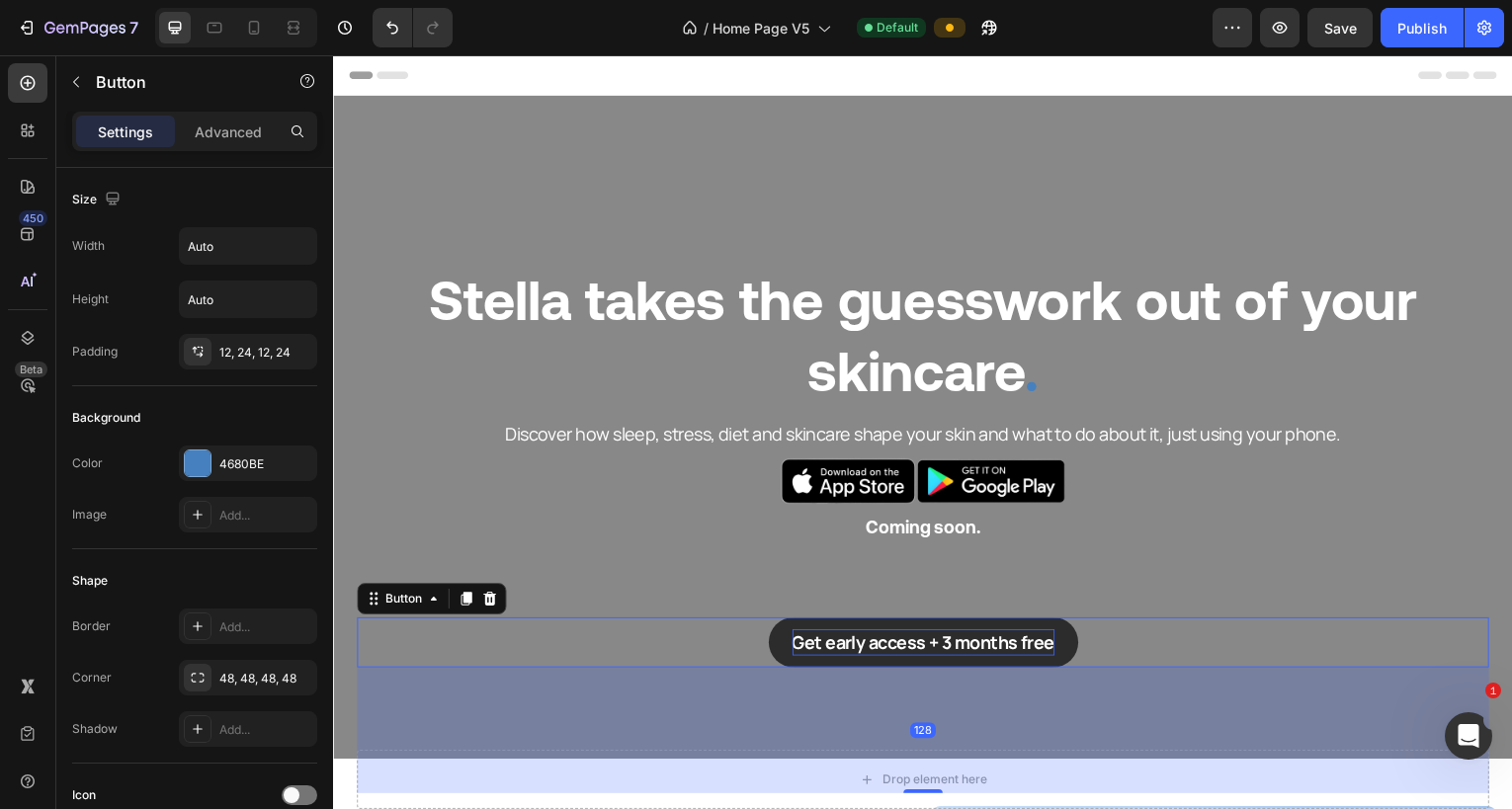 drag, startPoint x: 924, startPoint y: 795, endPoint x: 934, endPoint y: 922, distance: 127.39309 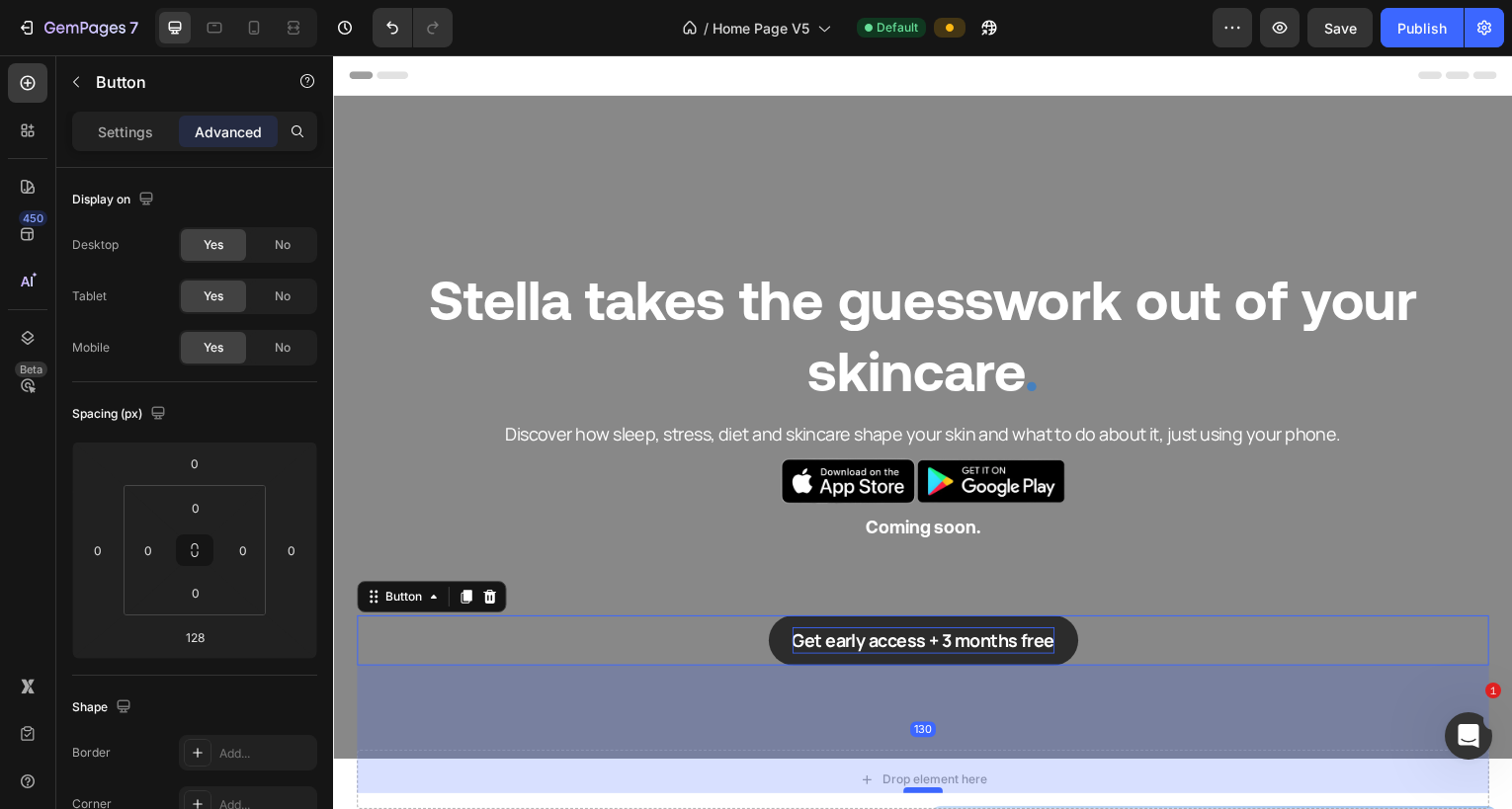 click at bounding box center [926, 794] 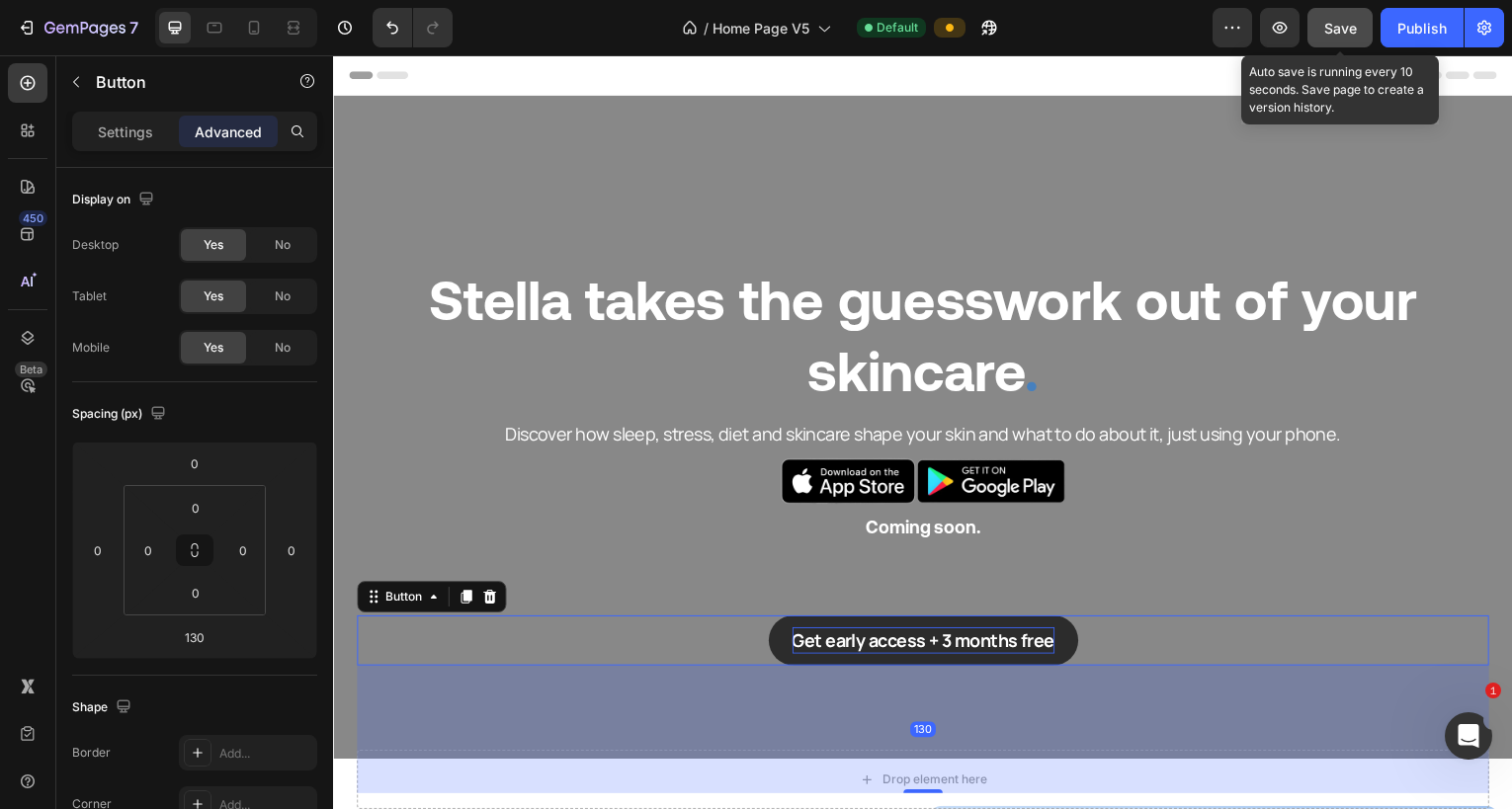 click on "Save" 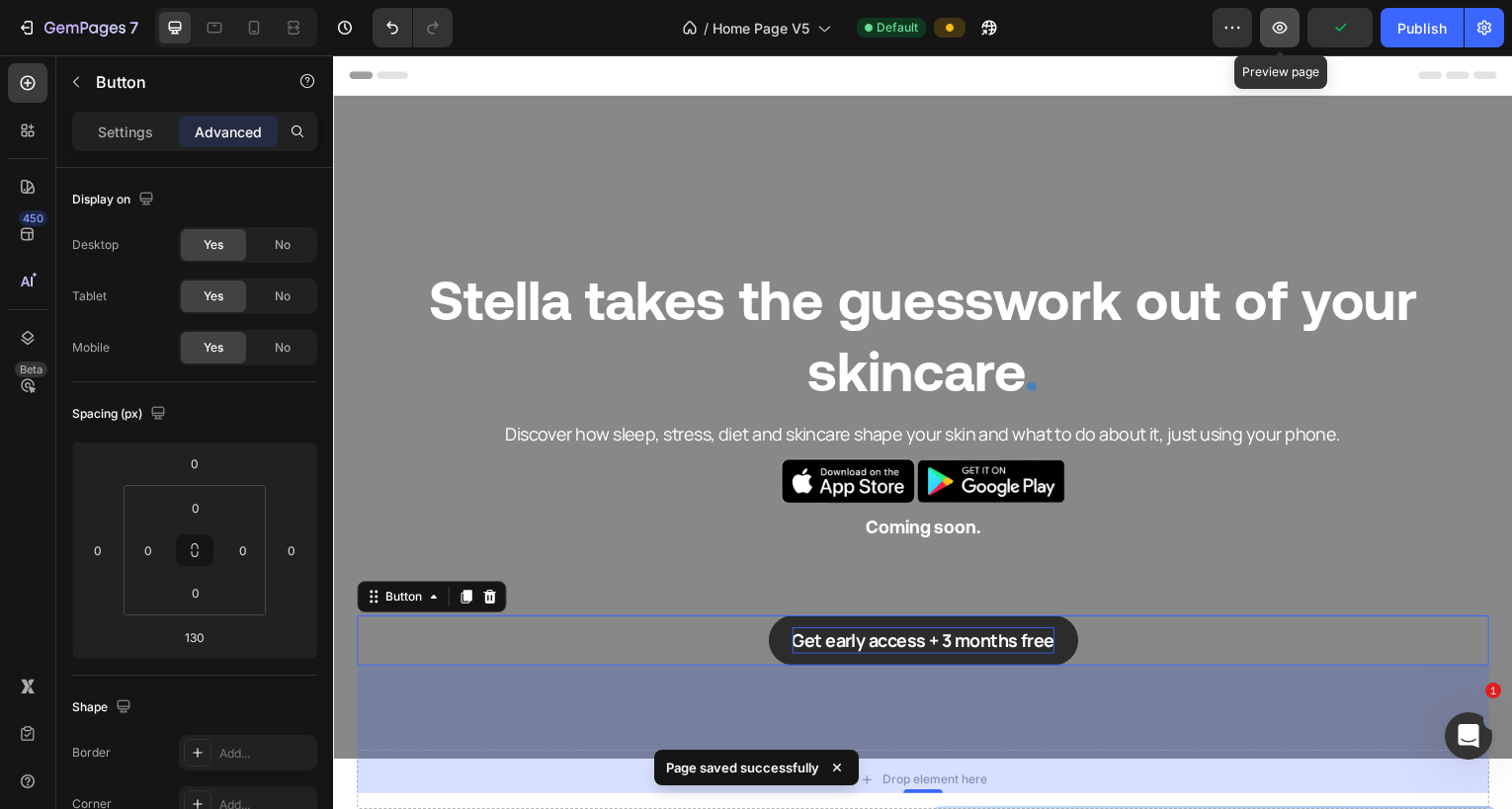 click 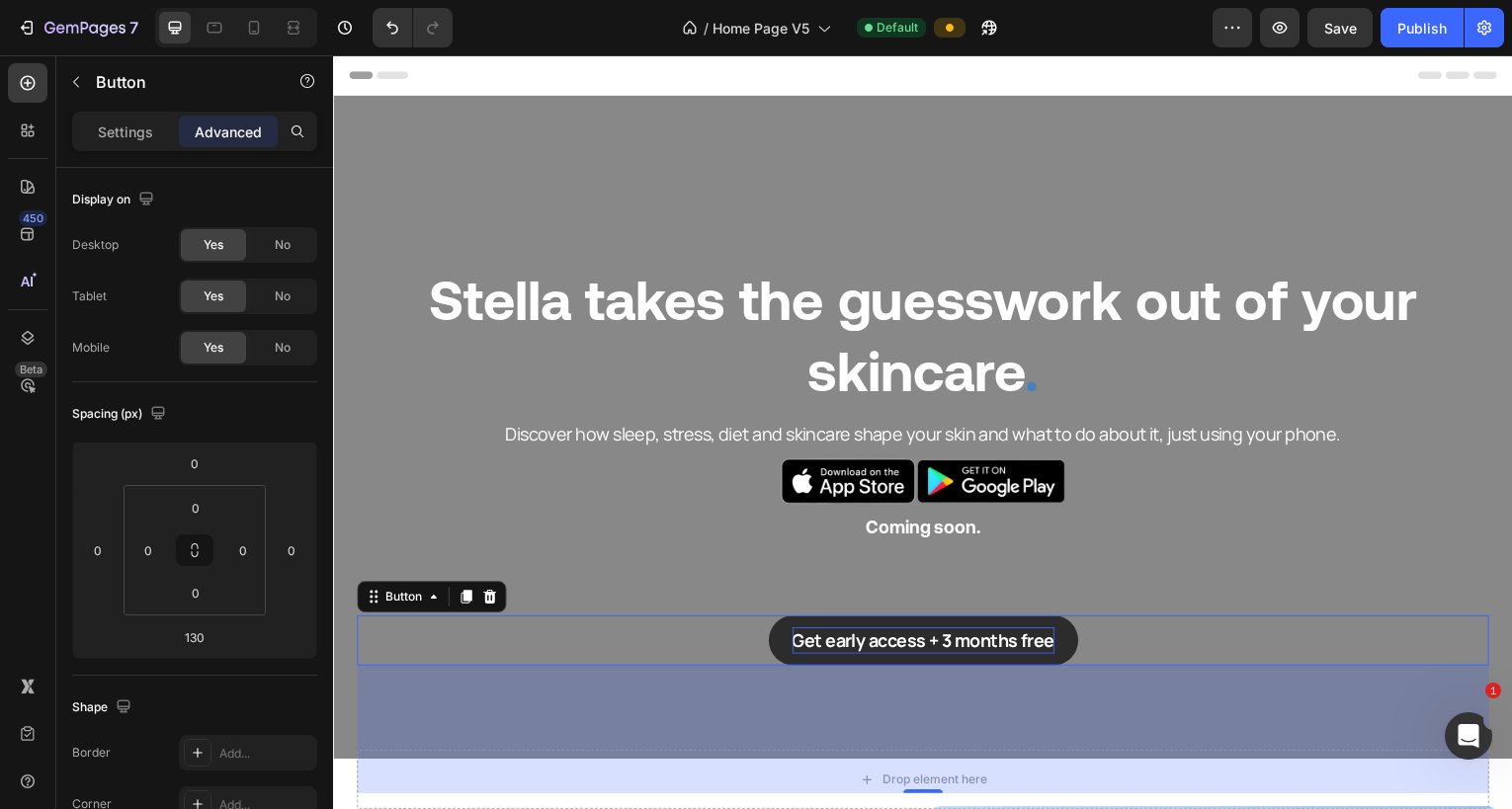 click on "Get early access + 3 months free" at bounding box center [926, 643] 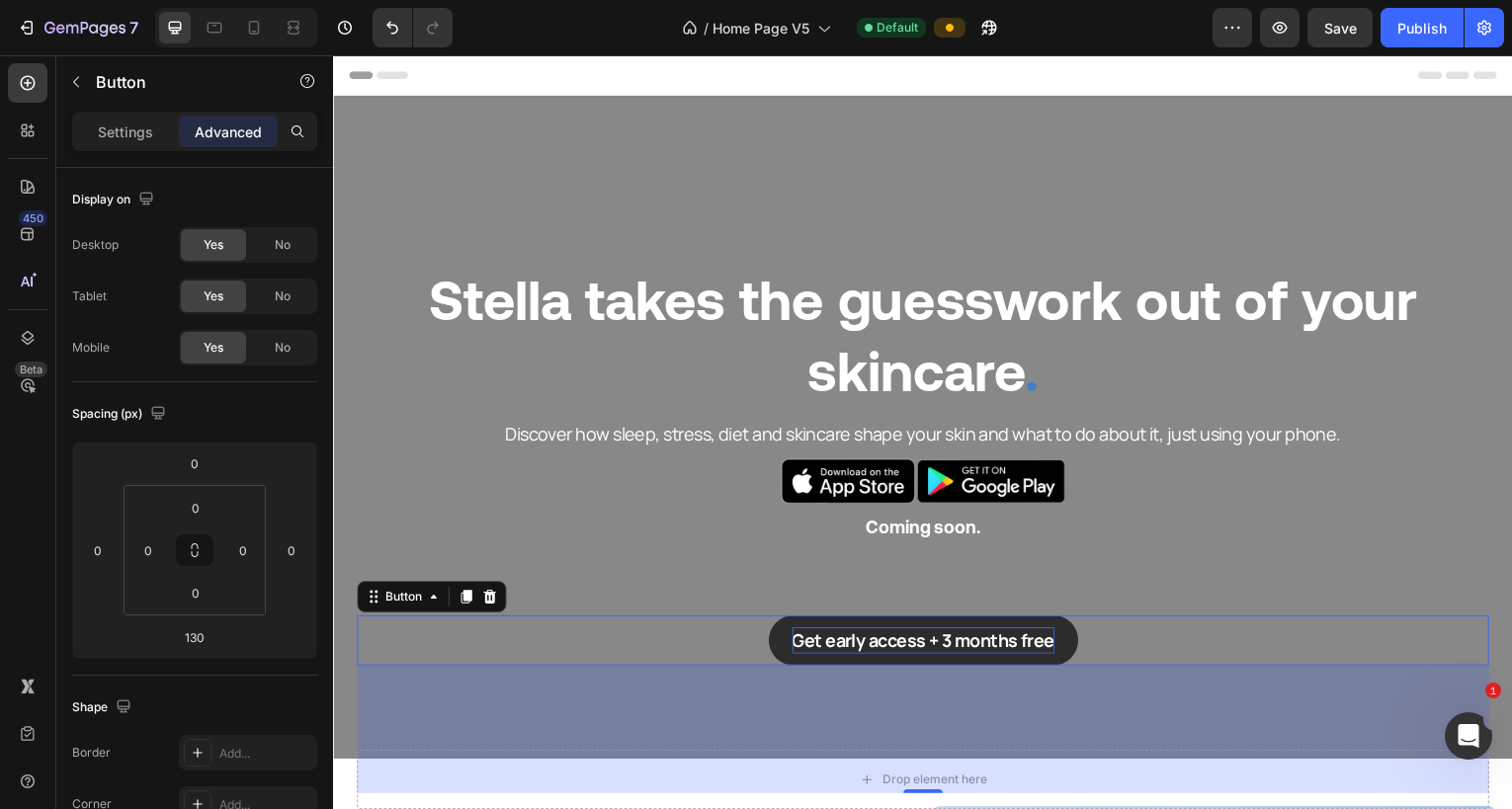 click on "Get early access + 3 months free" at bounding box center (926, 643) 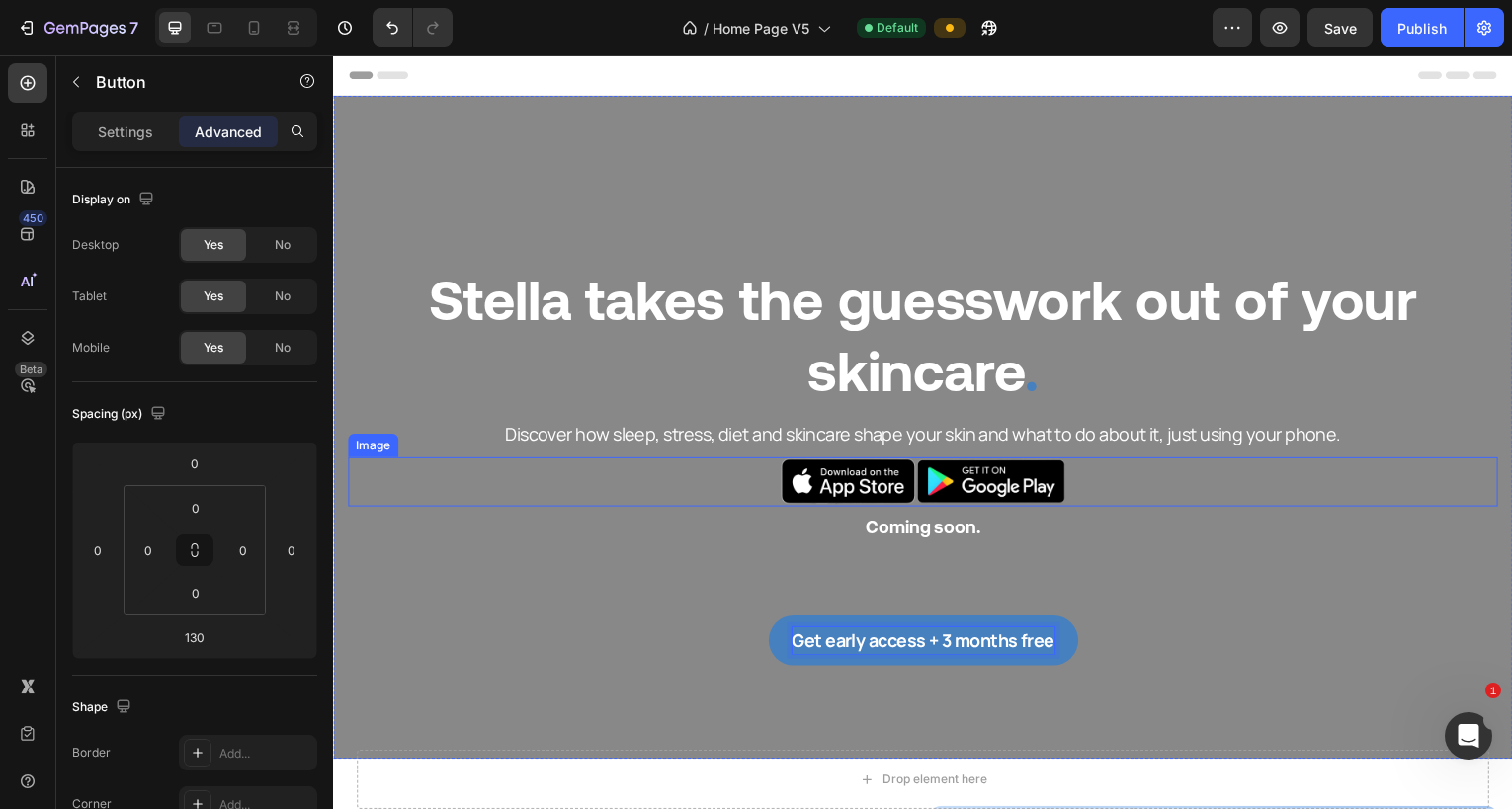 click at bounding box center (926, 484) 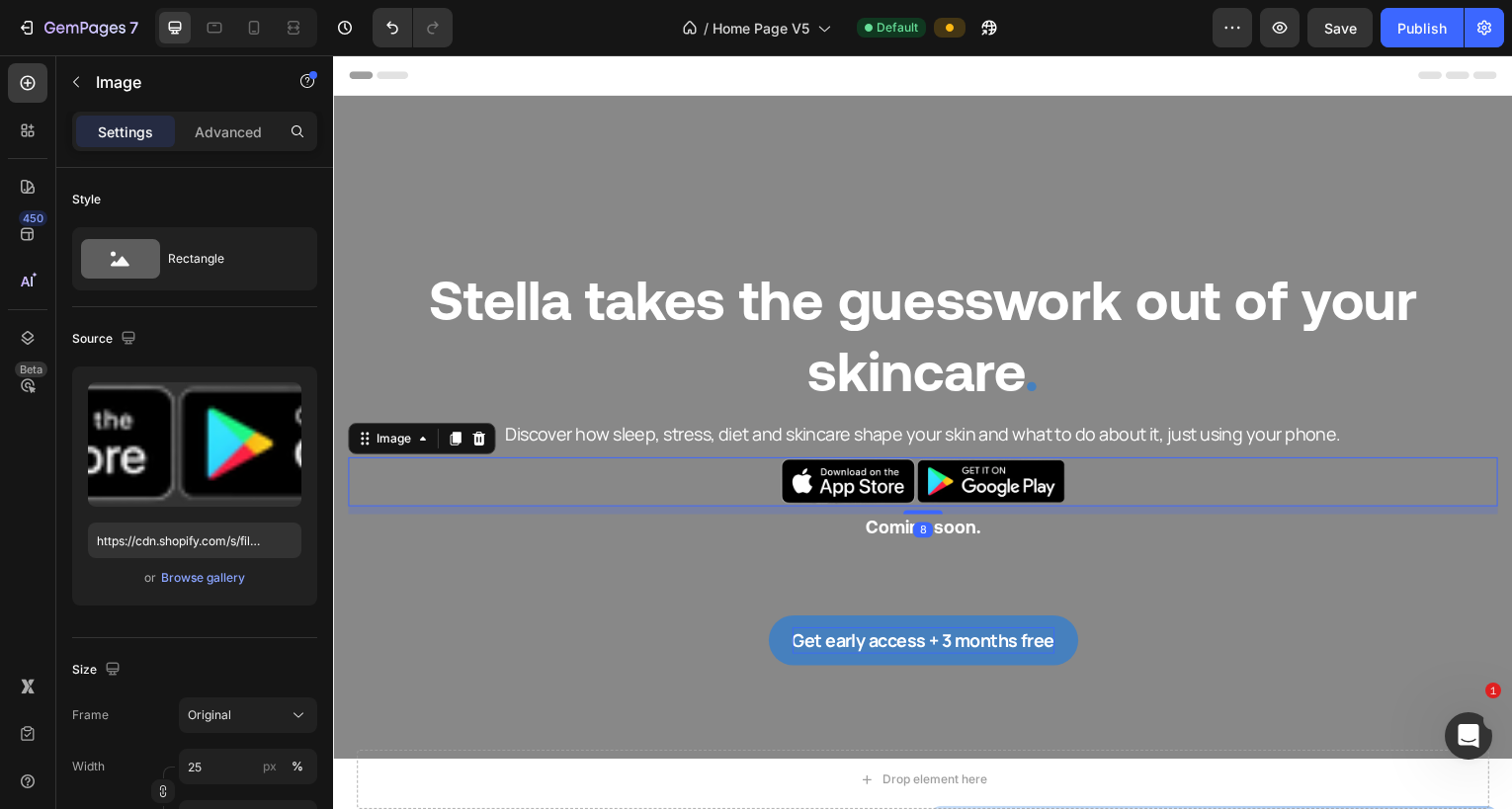click at bounding box center (926, 484) 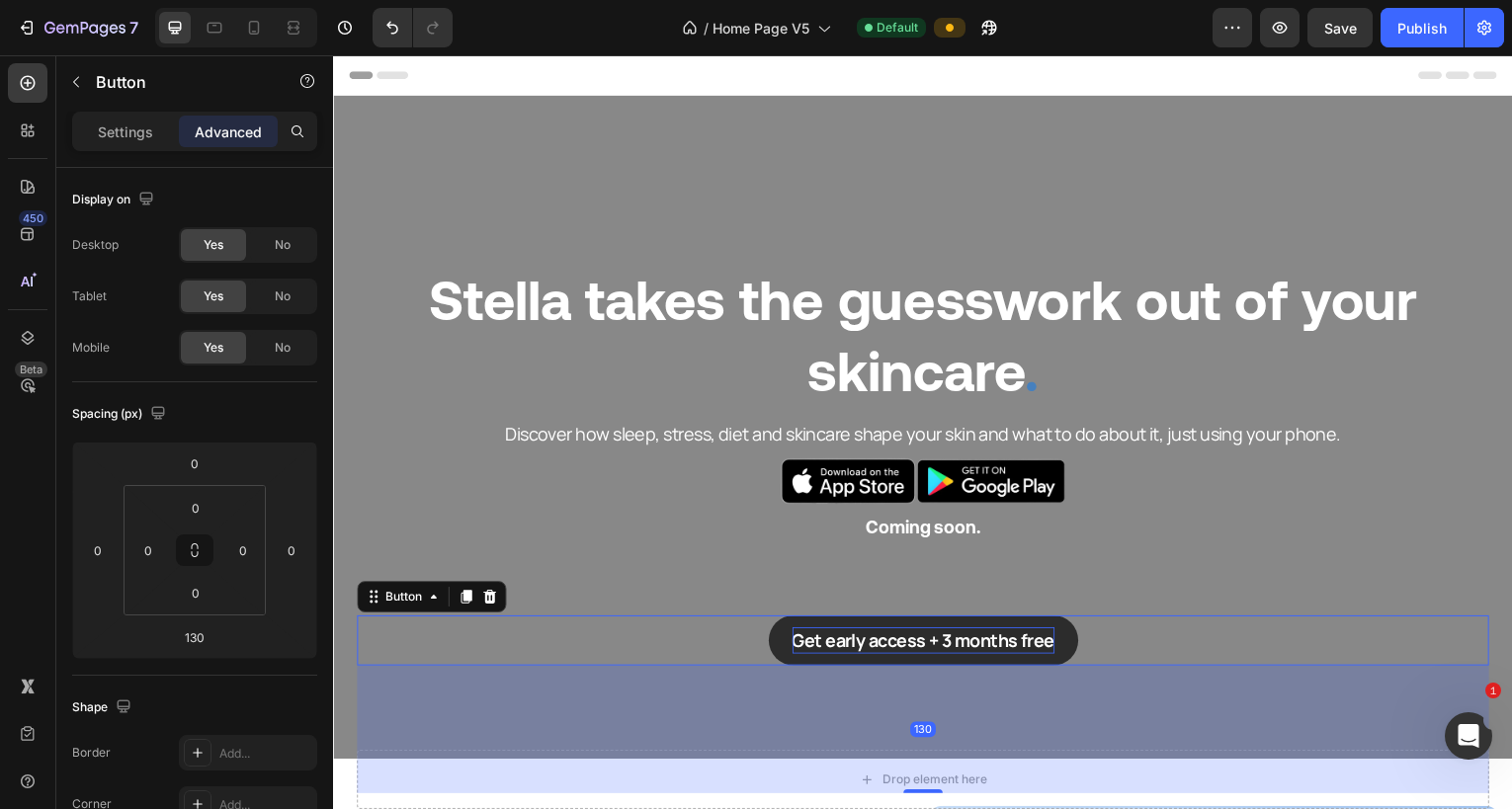 click on "Get early access + 3 months free" at bounding box center (926, 643) 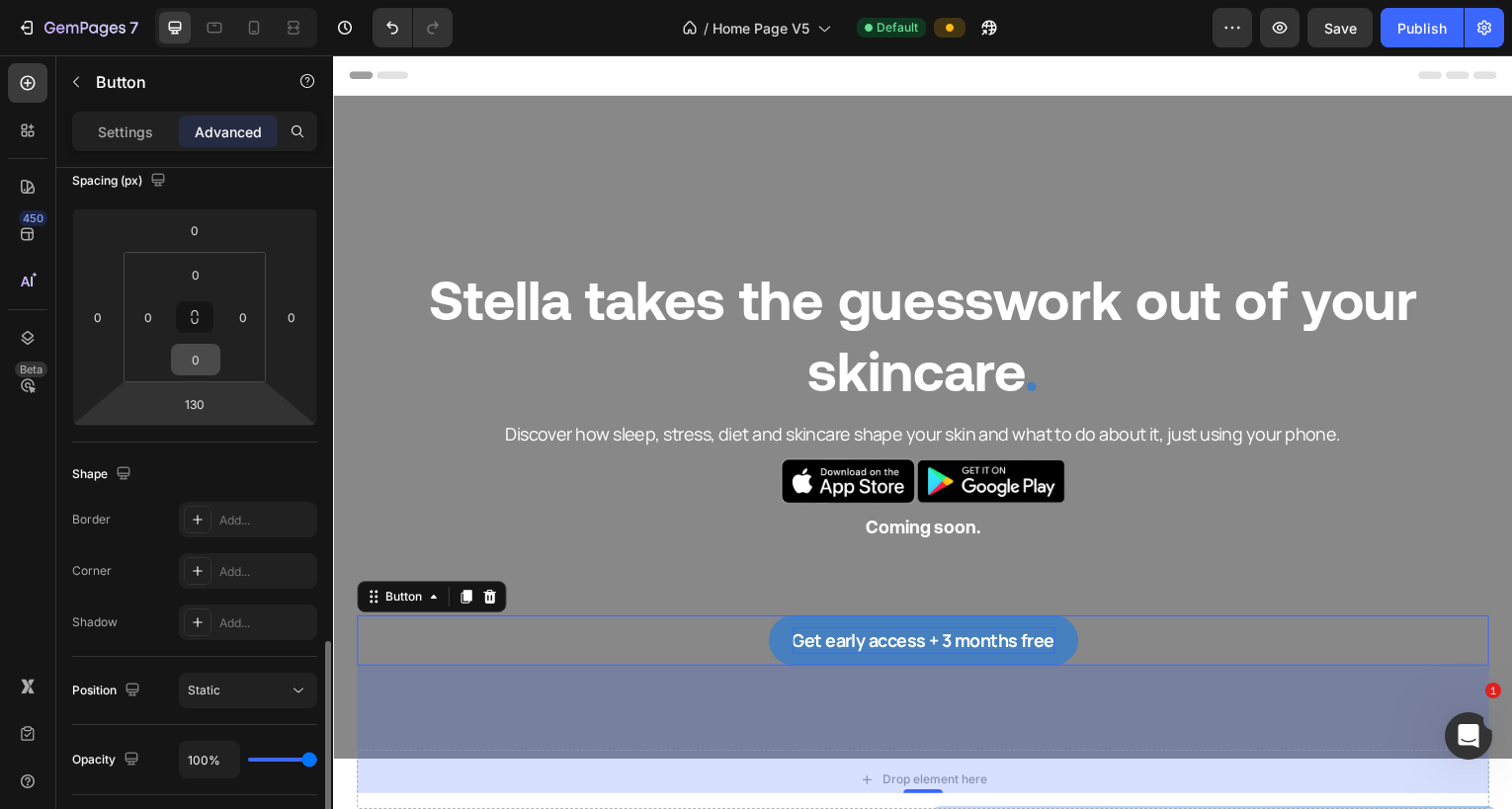 scroll, scrollTop: 0, scrollLeft: 0, axis: both 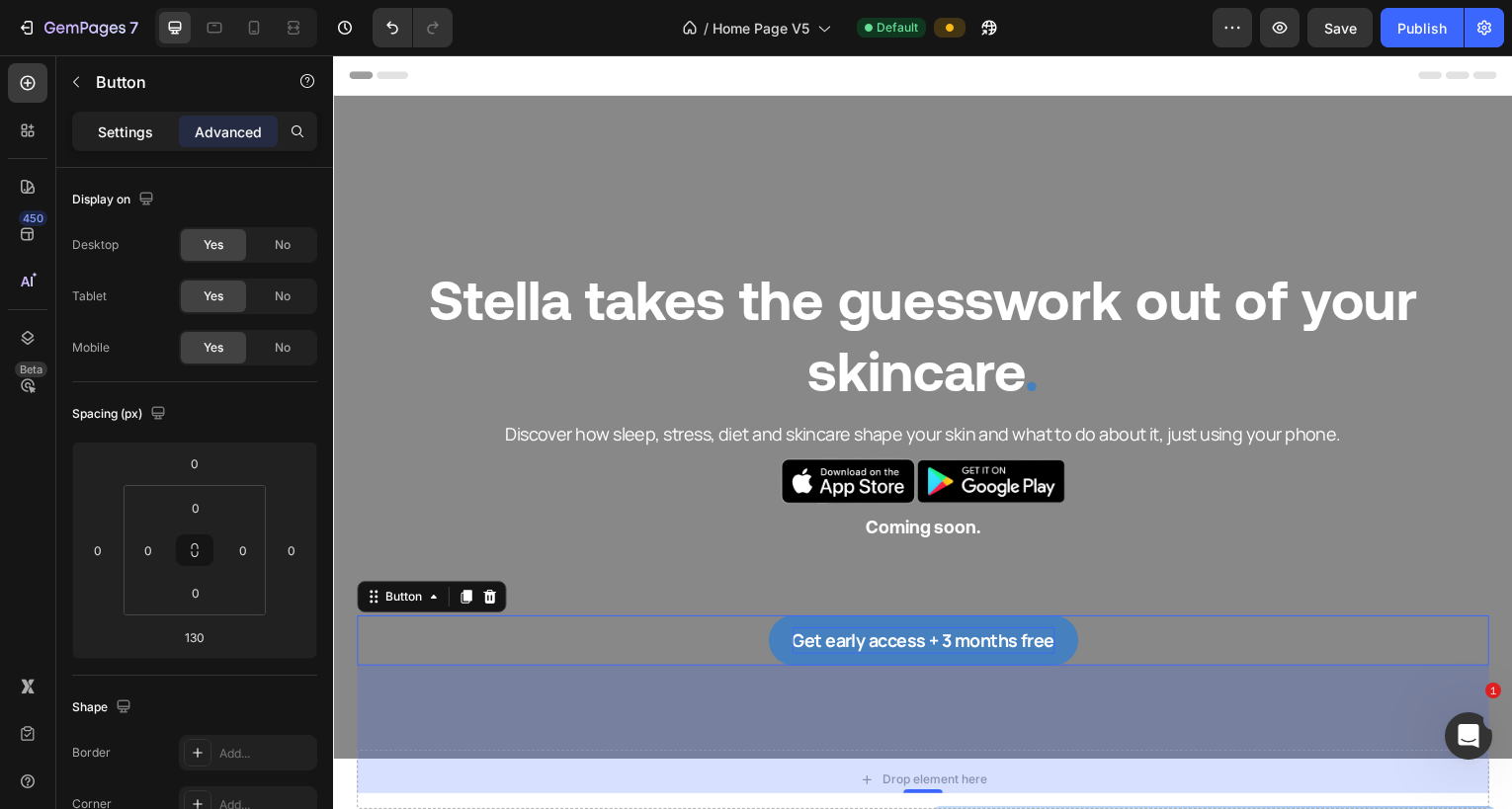 click on "Settings" at bounding box center (126, 131) 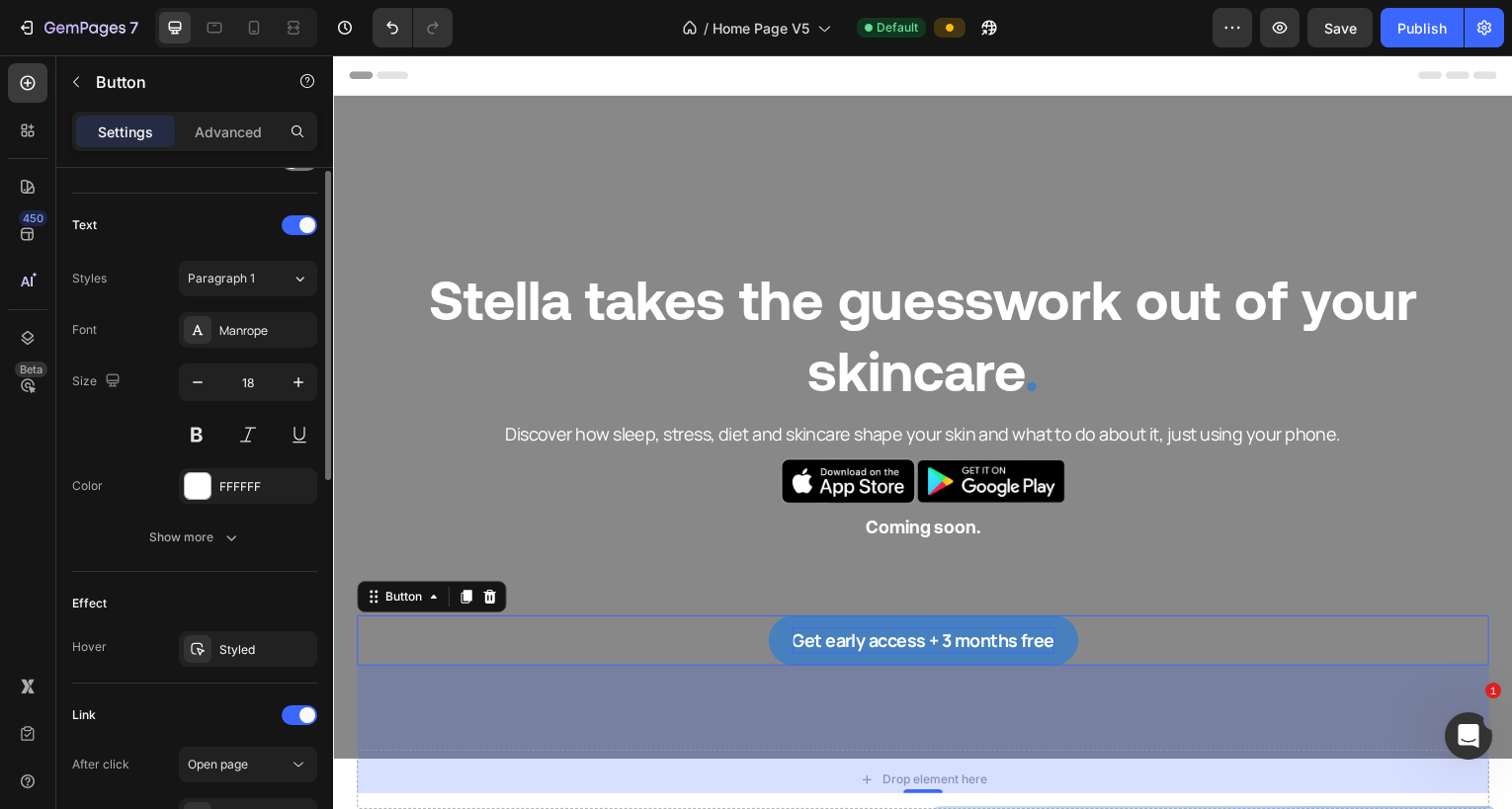 scroll, scrollTop: 873, scrollLeft: 0, axis: vertical 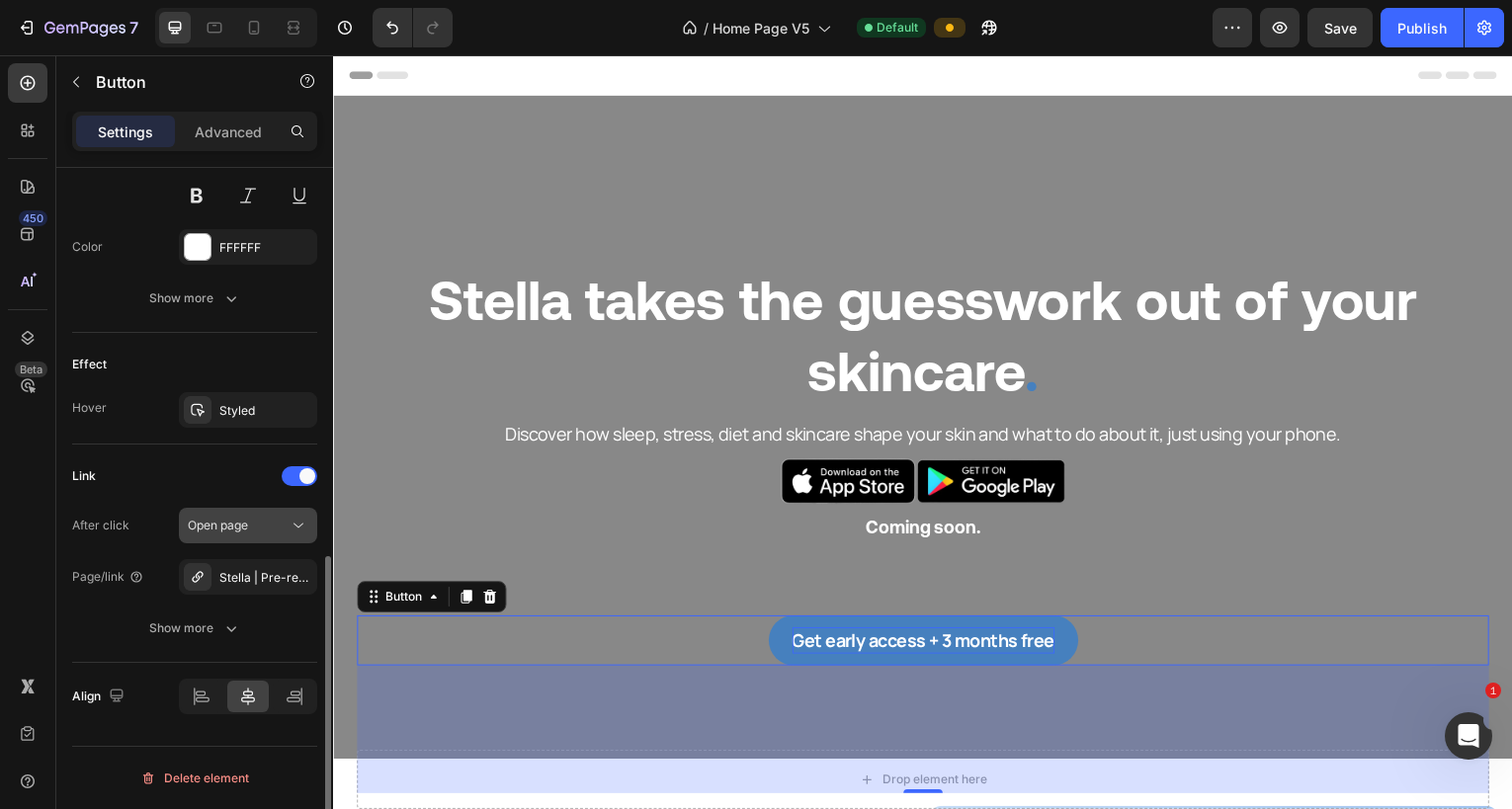 click on "Open page" at bounding box center (238, 526) 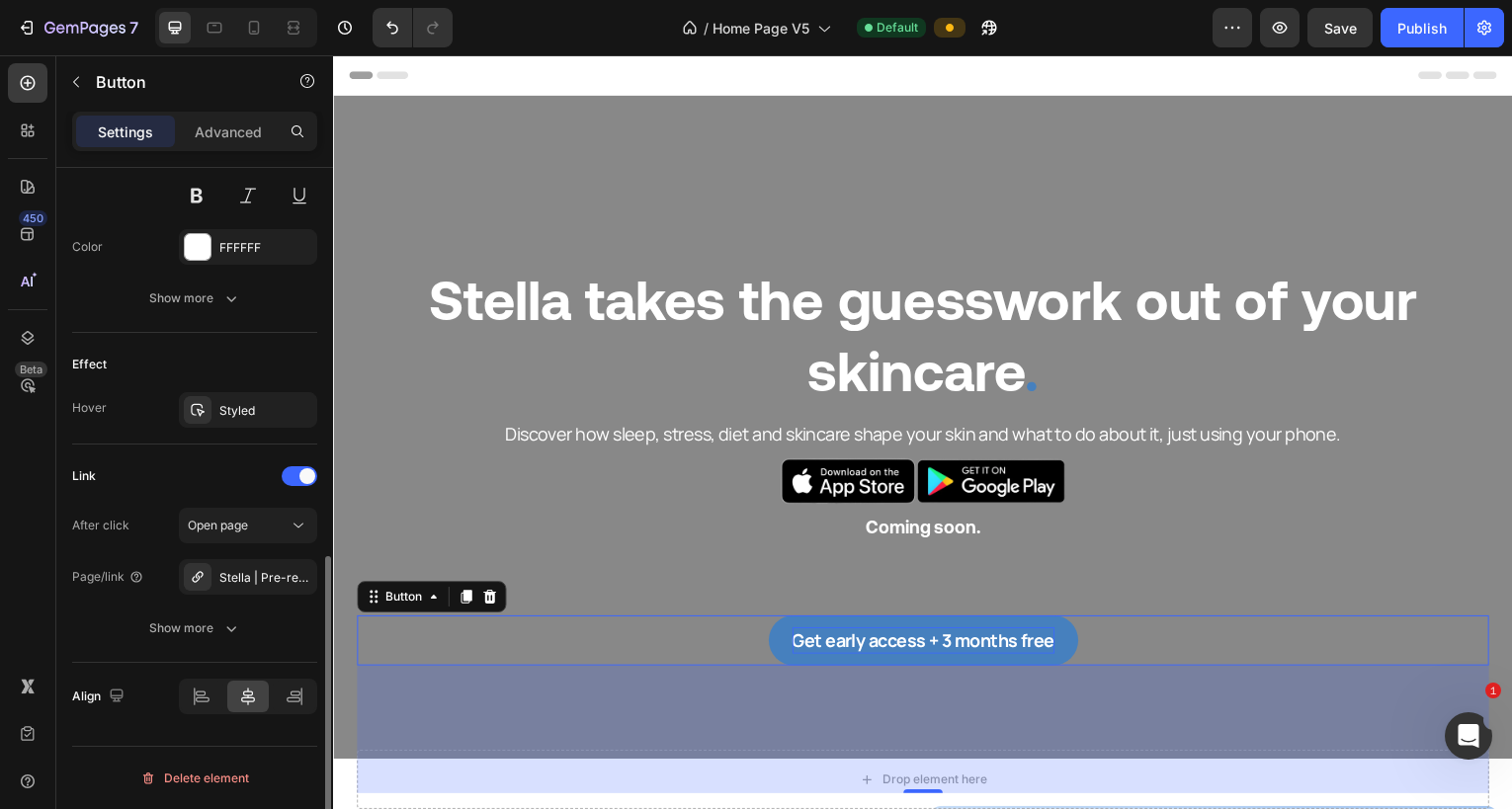 click on "Link After click Open page Page/link Stella | Pre-registration Show more" at bounding box center [195, 553] 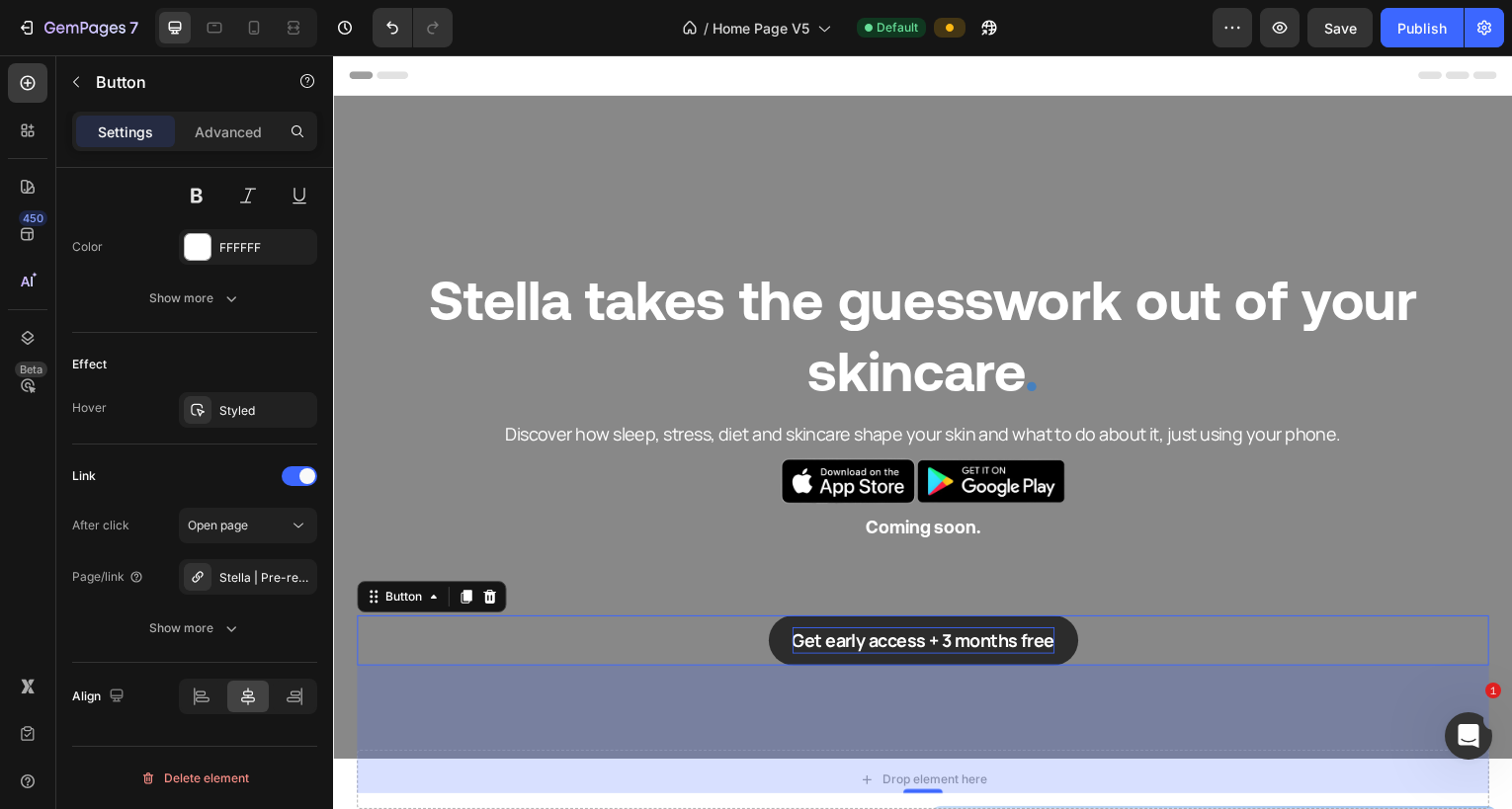 click on "Get early access + 3 months free" at bounding box center [926, 643] 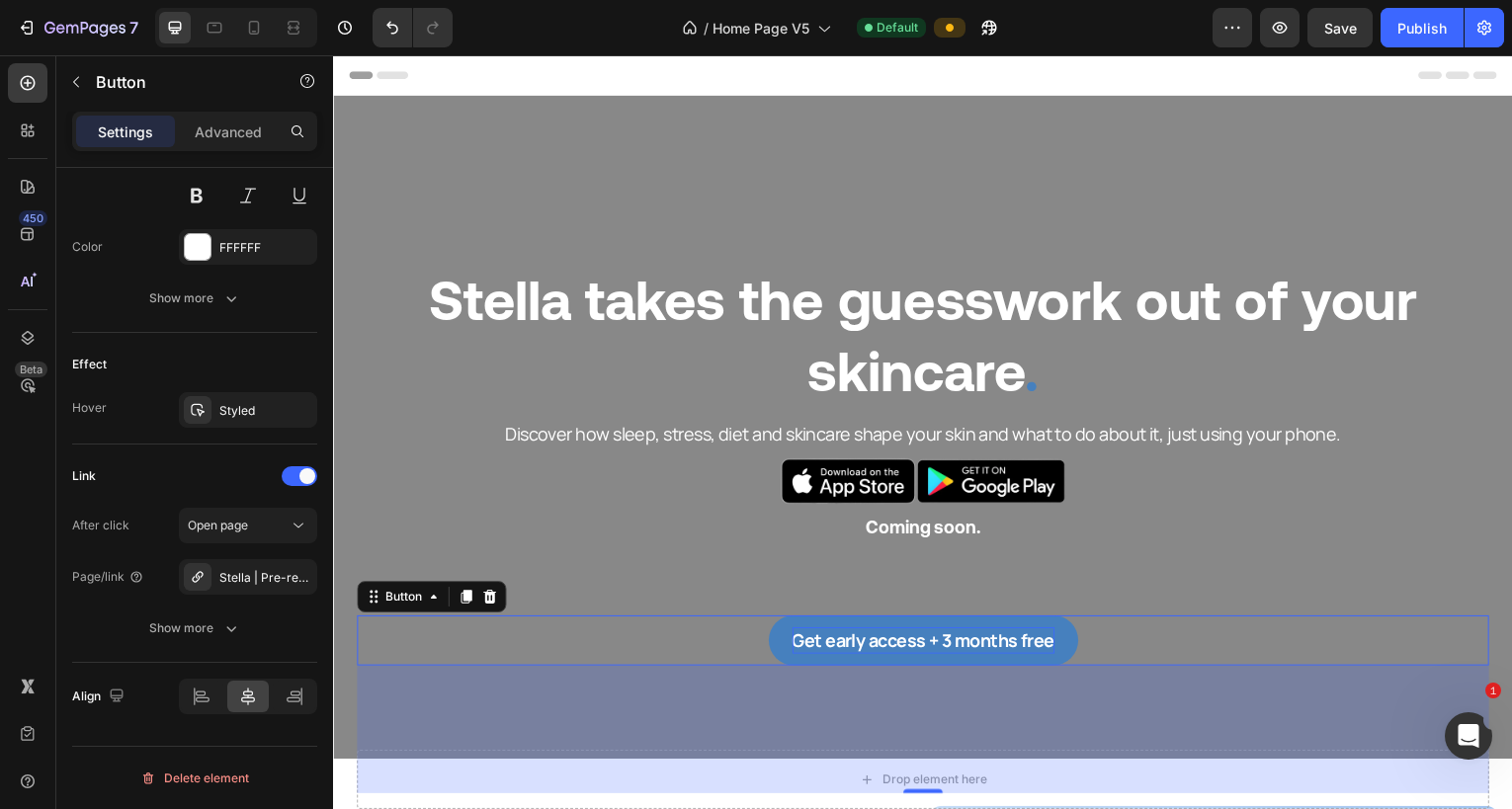 click on "Get early access + 3 months free Button   130" at bounding box center [926, 643] 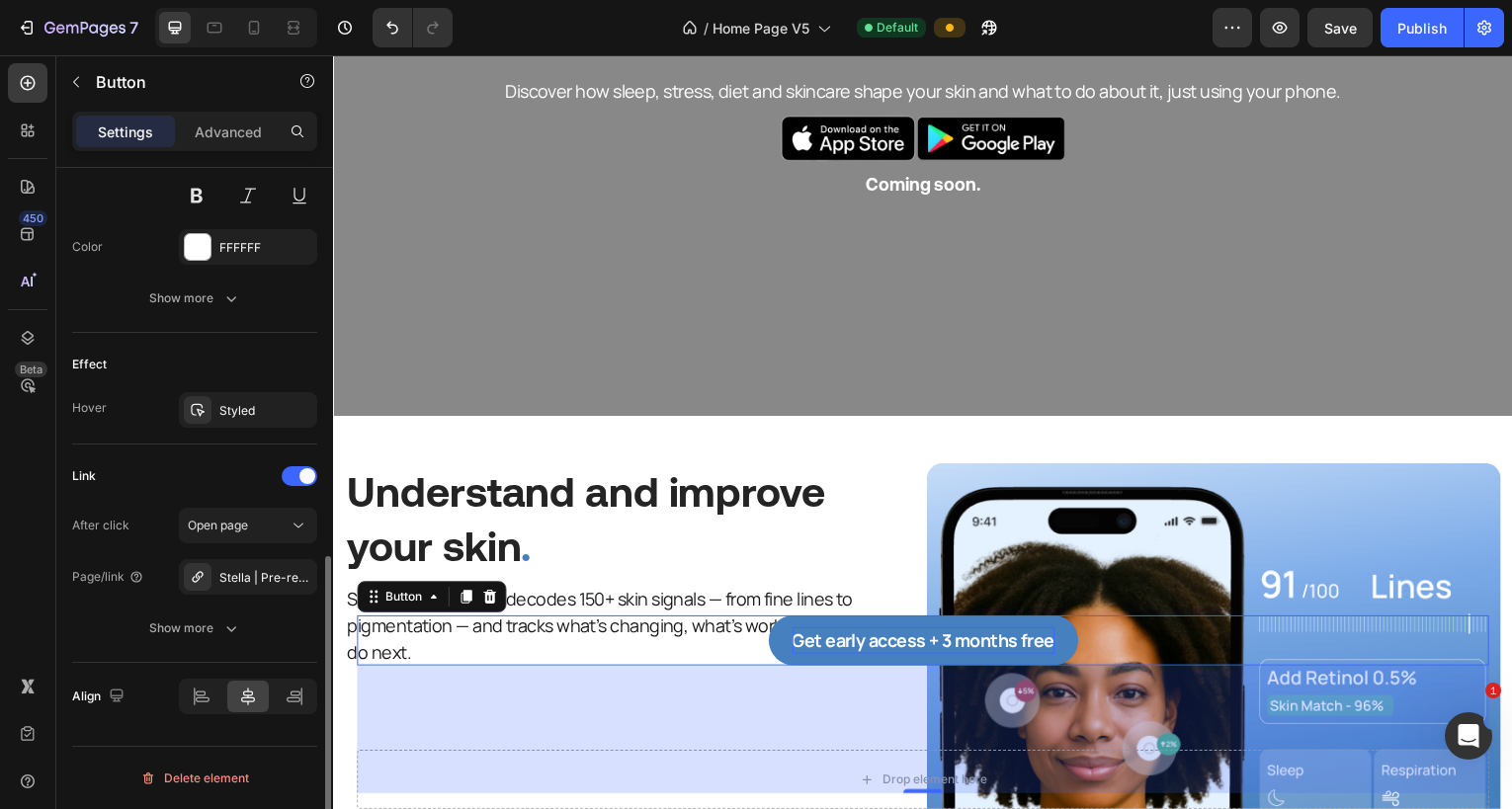 scroll, scrollTop: 0, scrollLeft: 0, axis: both 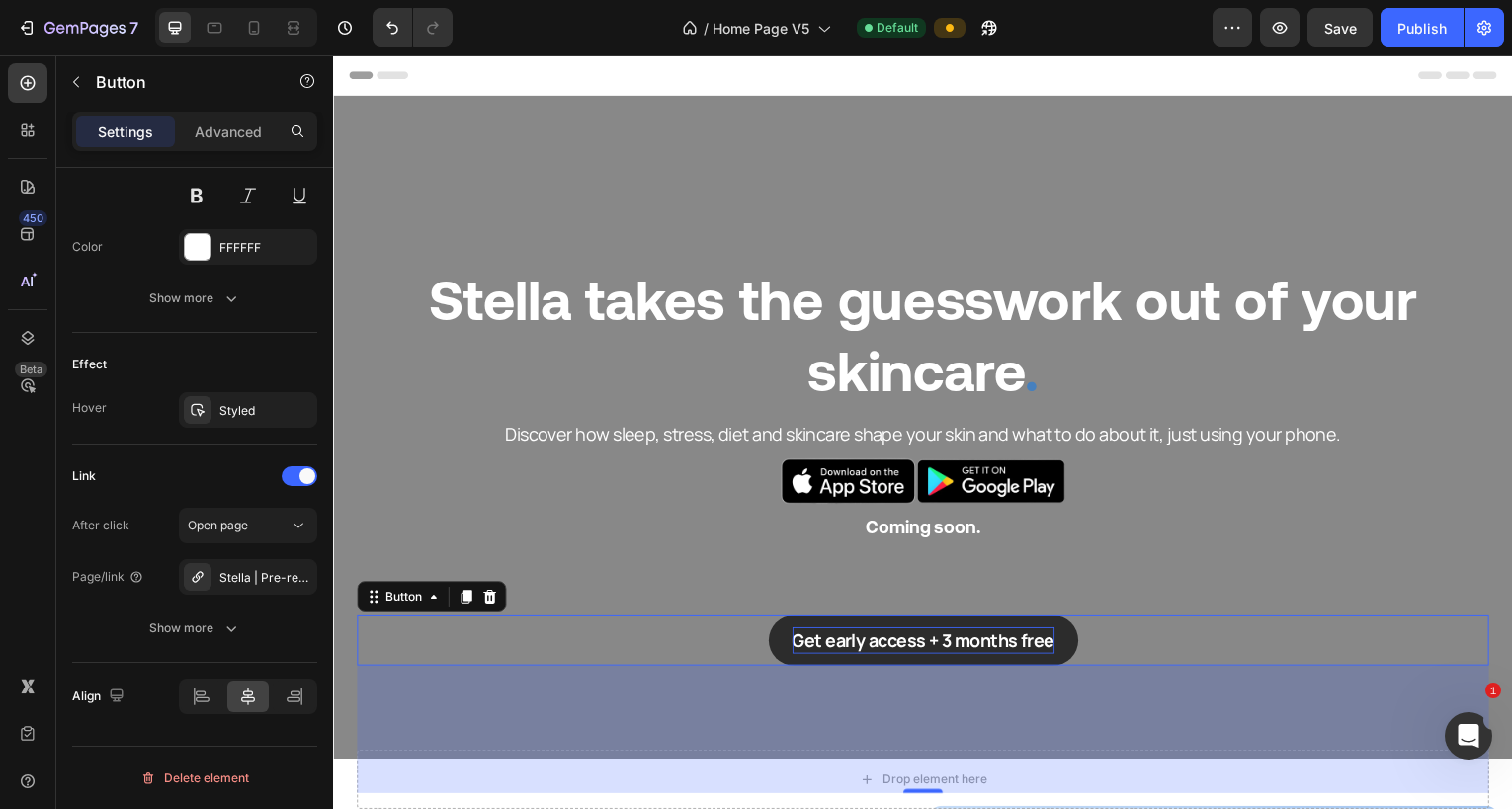 click on "Get early access + 3 months free" at bounding box center [926, 643] 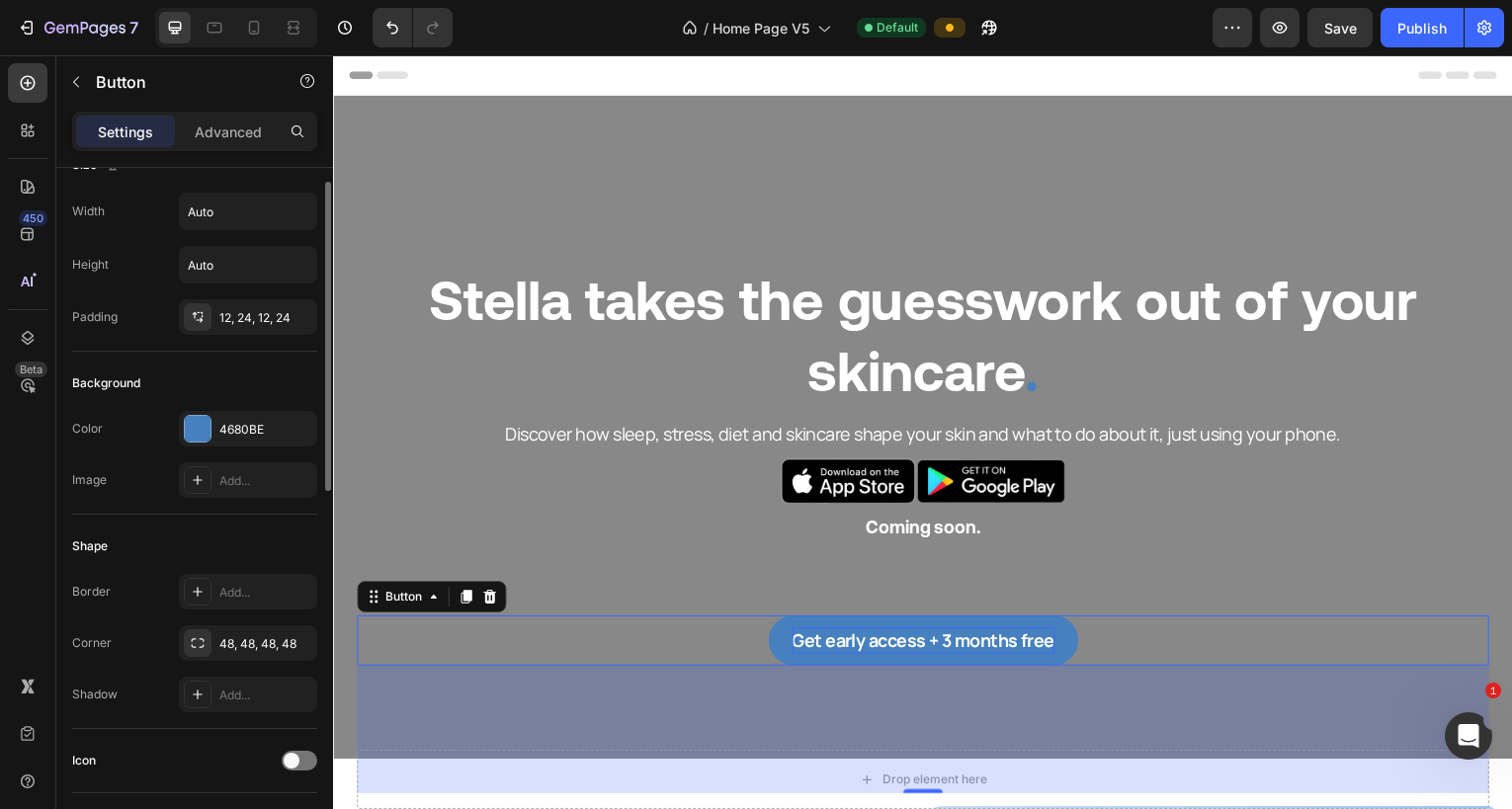 scroll, scrollTop: 0, scrollLeft: 0, axis: both 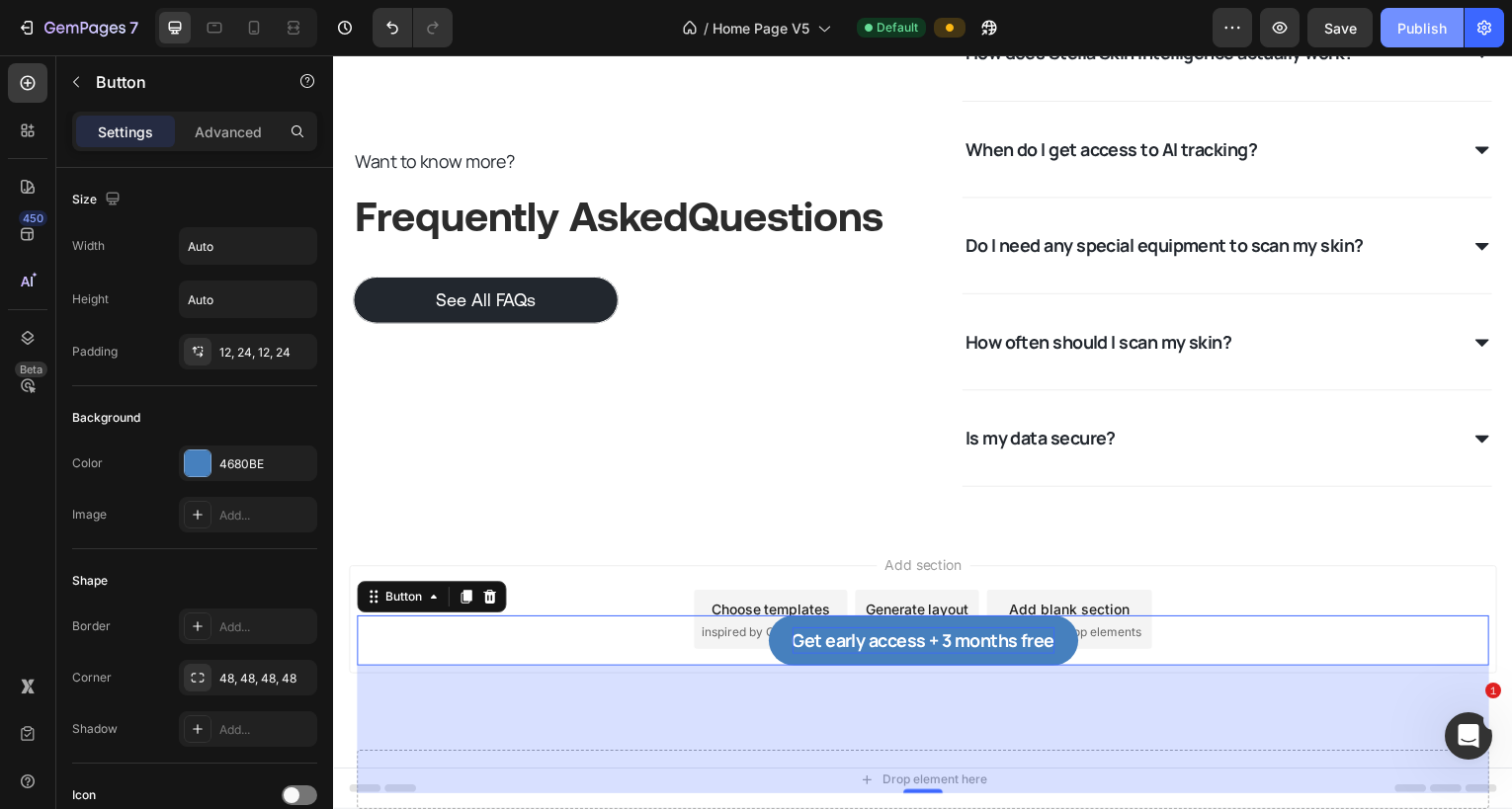 click on "Publish" at bounding box center [1422, 28] 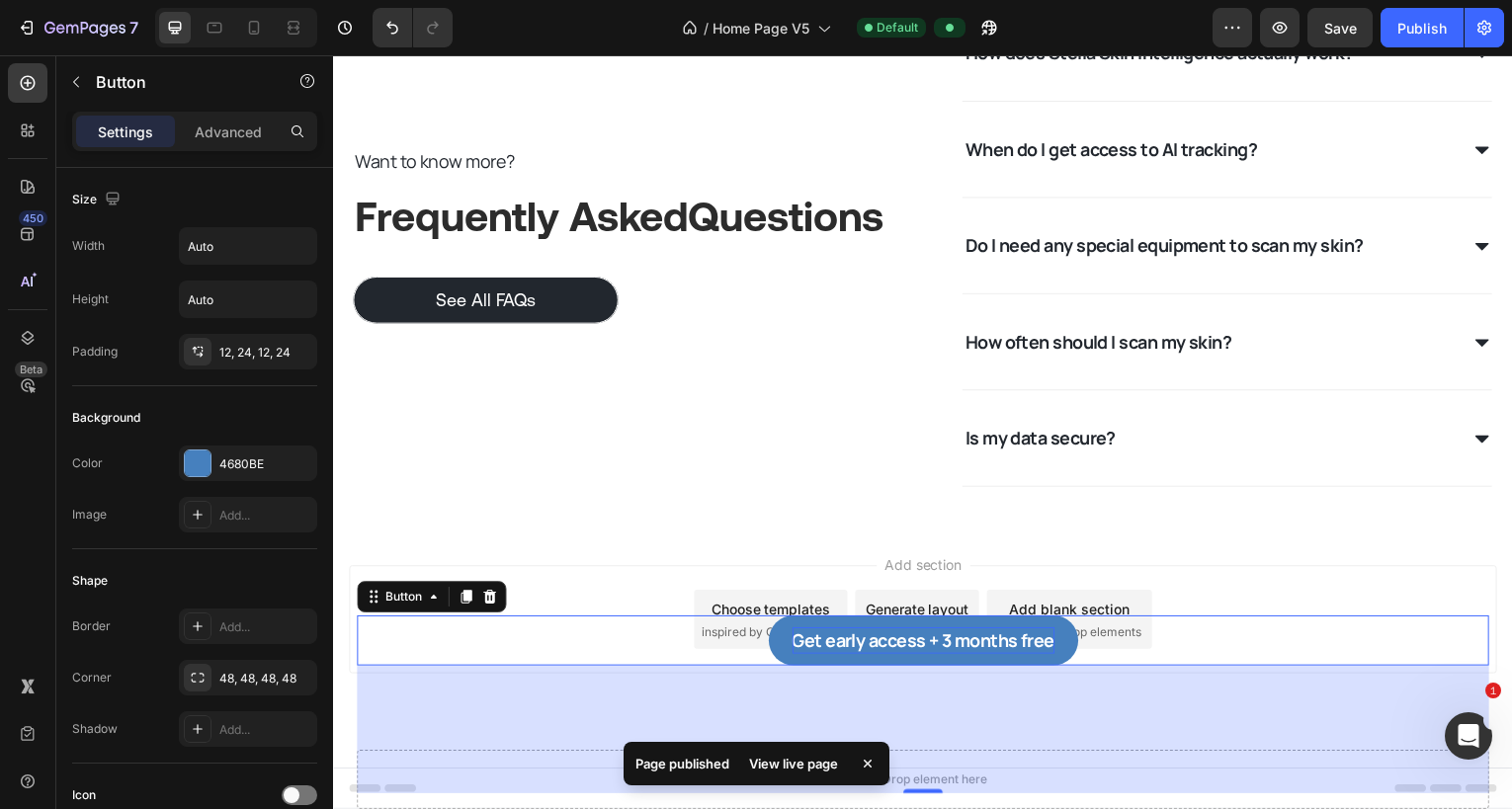 click on "View live page" at bounding box center [794, 764] 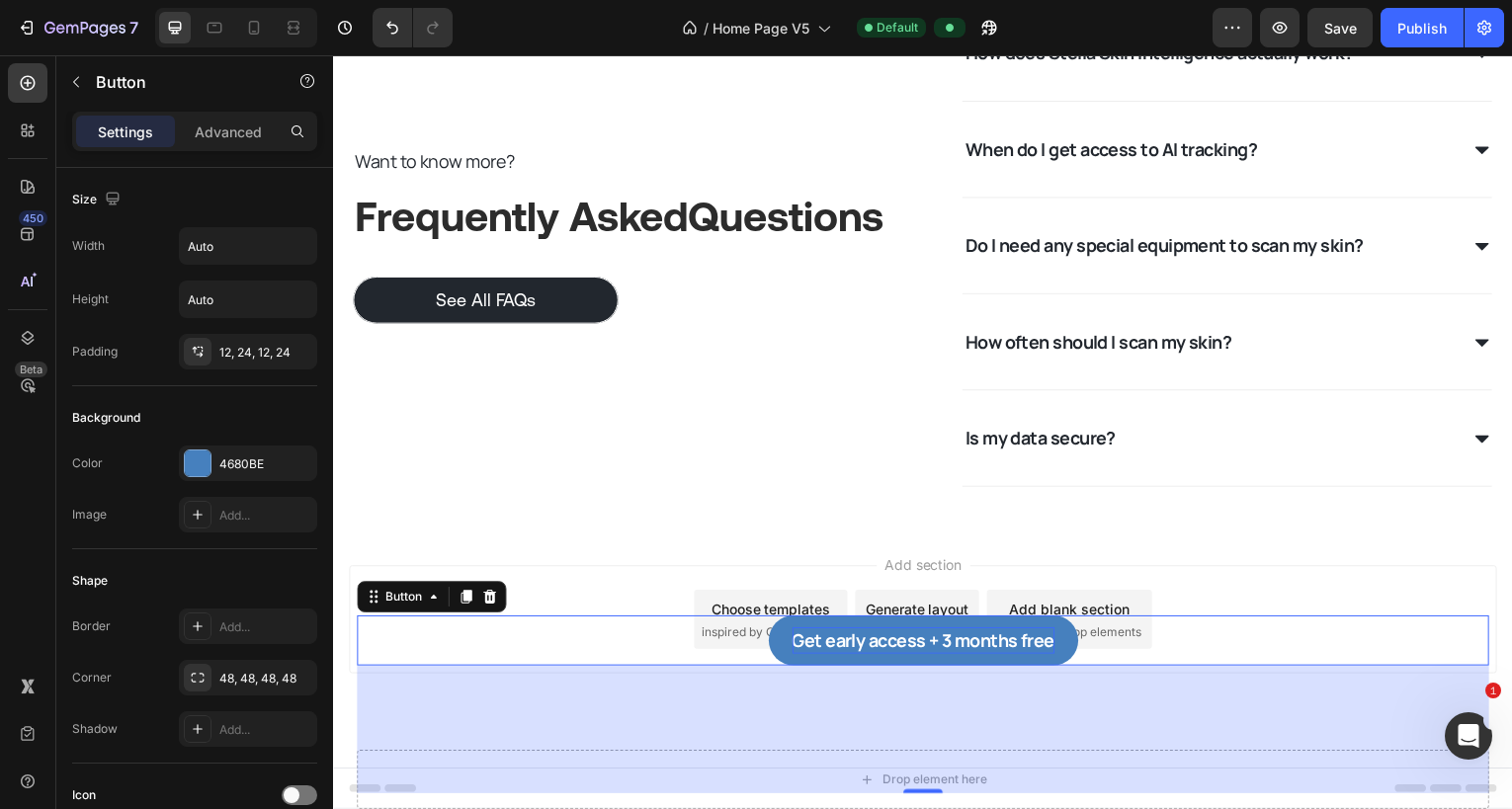 click at bounding box center (1469, 736) 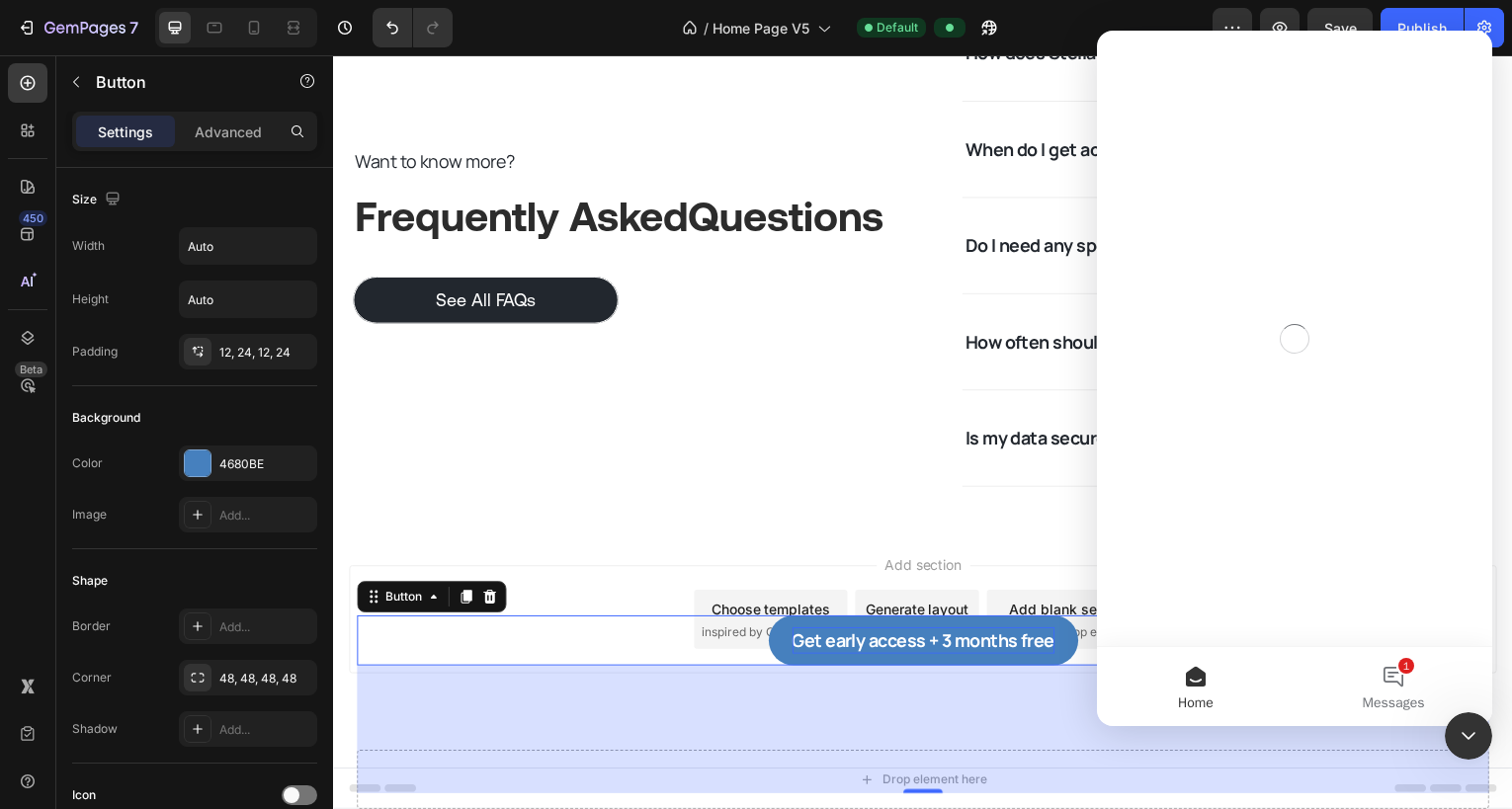 scroll, scrollTop: 0, scrollLeft: 0, axis: both 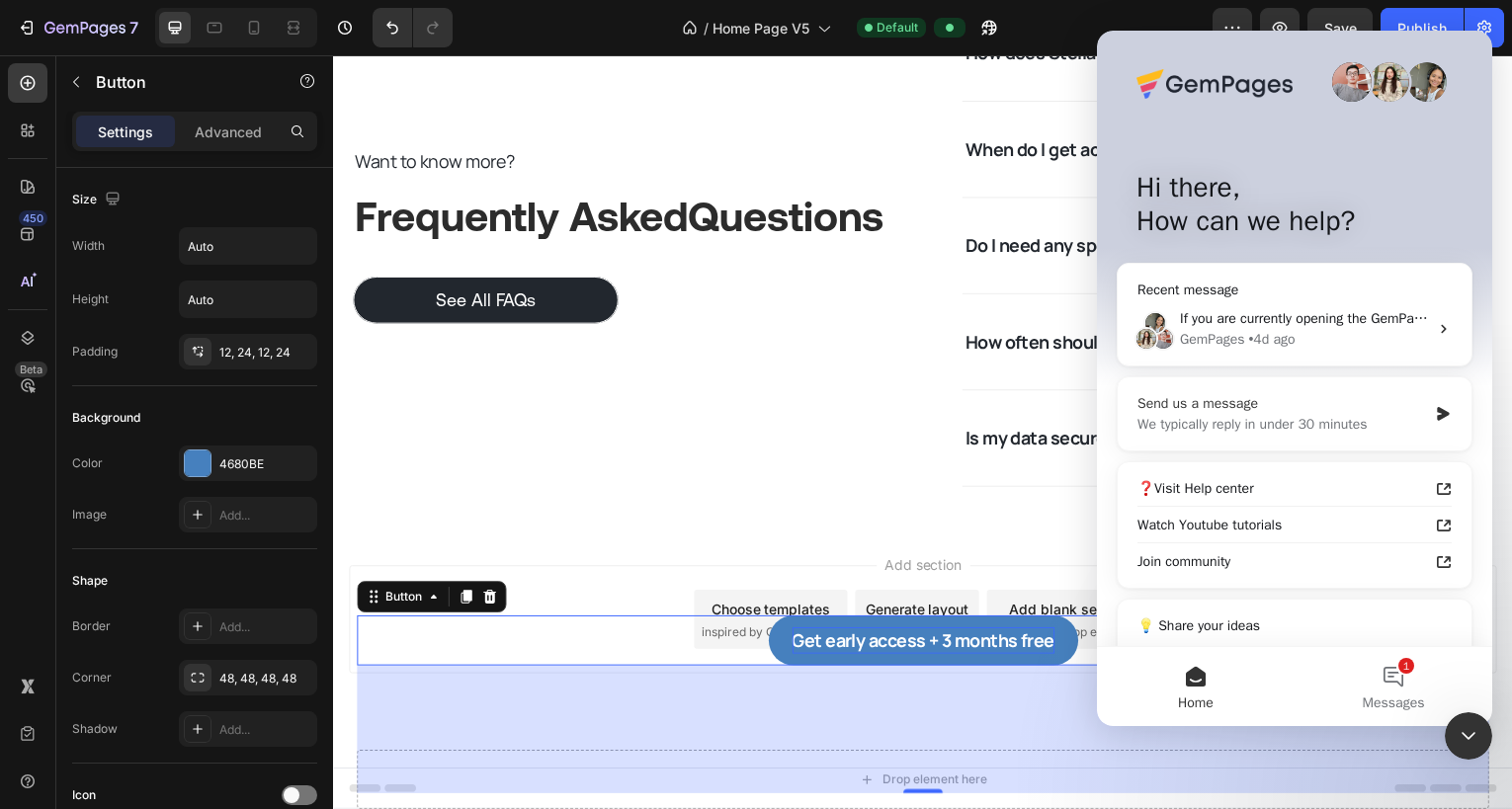 click on "We typically reply in under 30 minutes" at bounding box center (1282, 424) 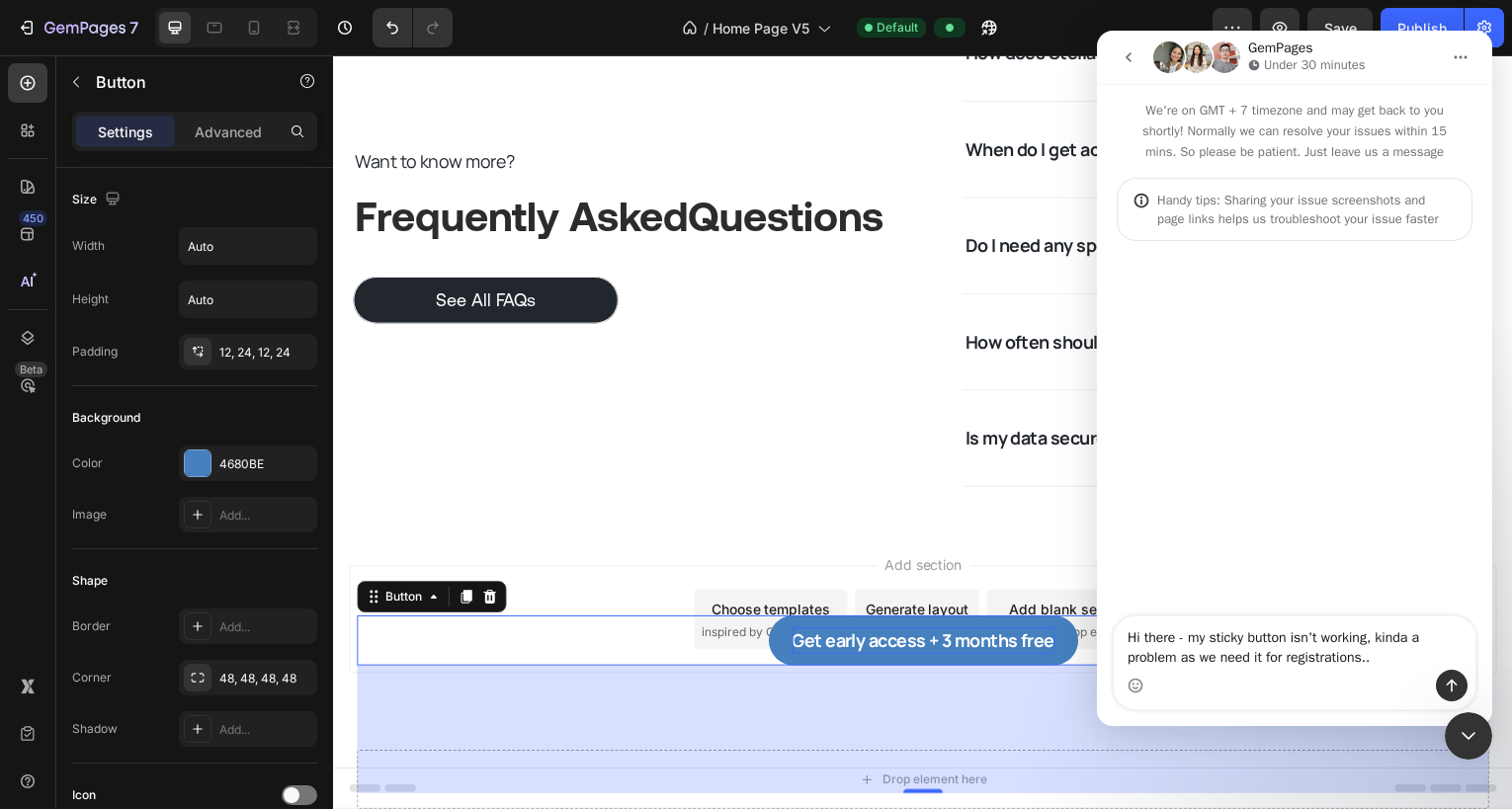 type on "Hi there - my sticky button isn't working, kinda a problem as we need it for registrations..." 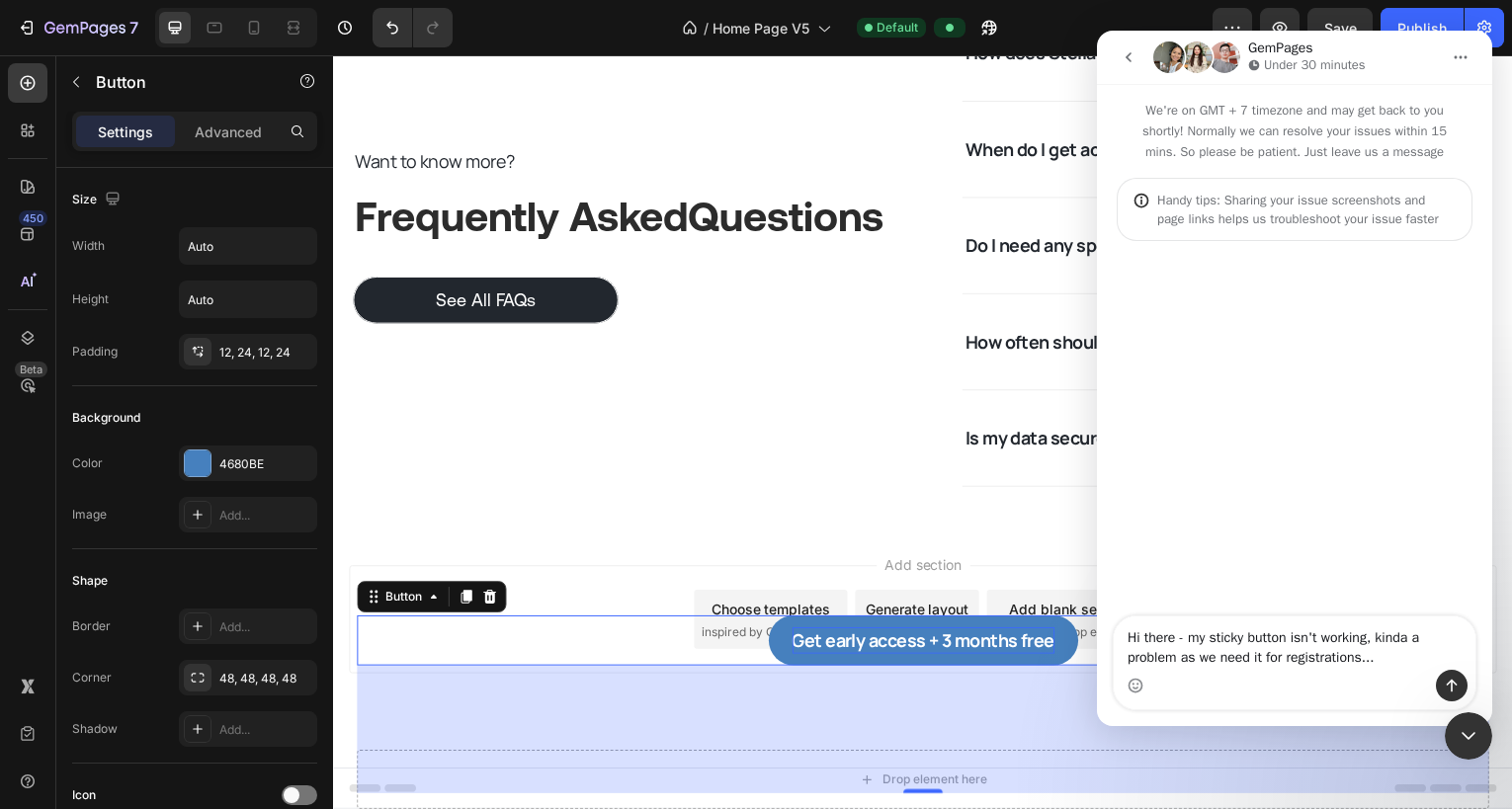 type 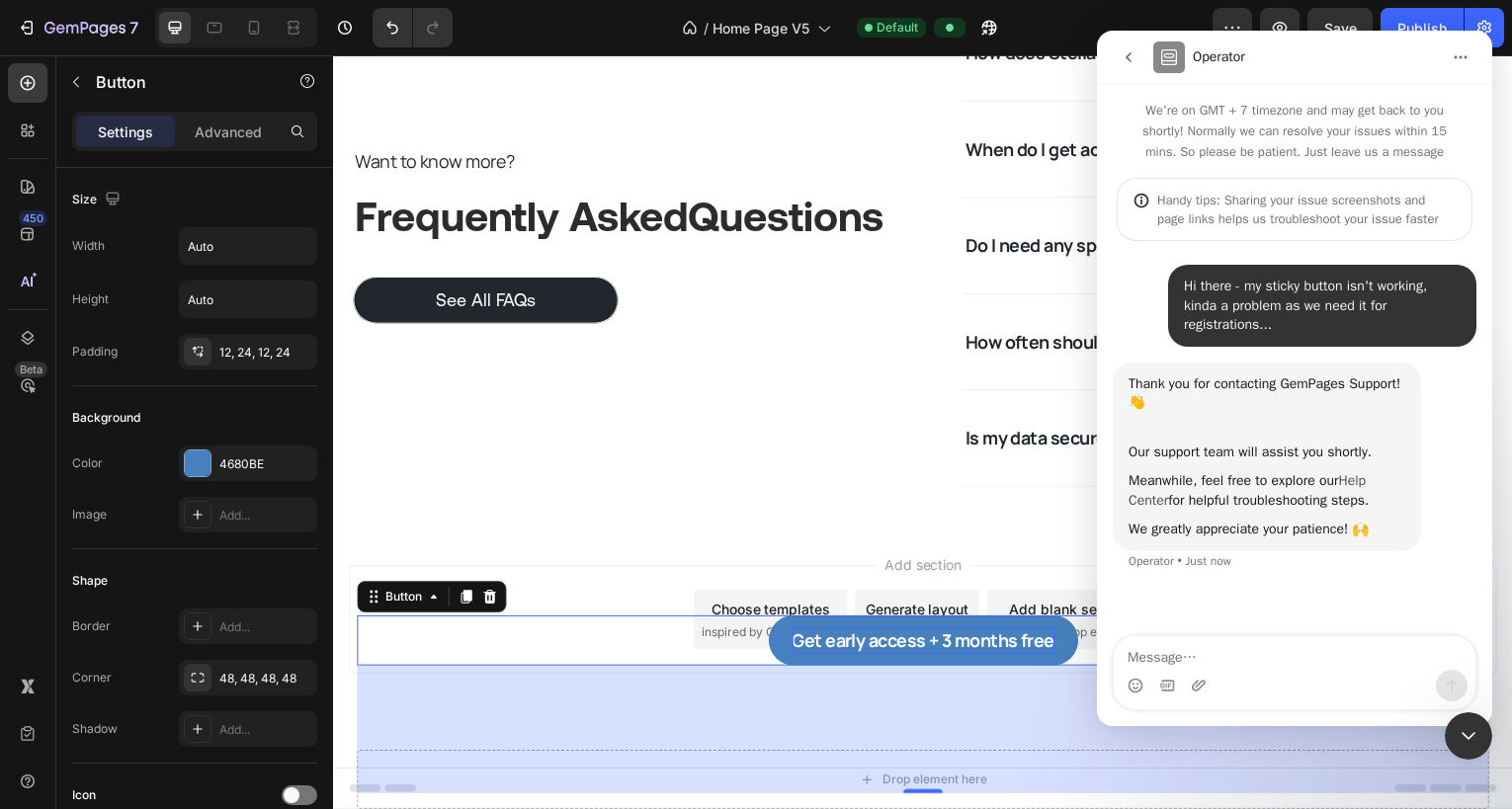 click on "Help Center" at bounding box center [1247, 490] 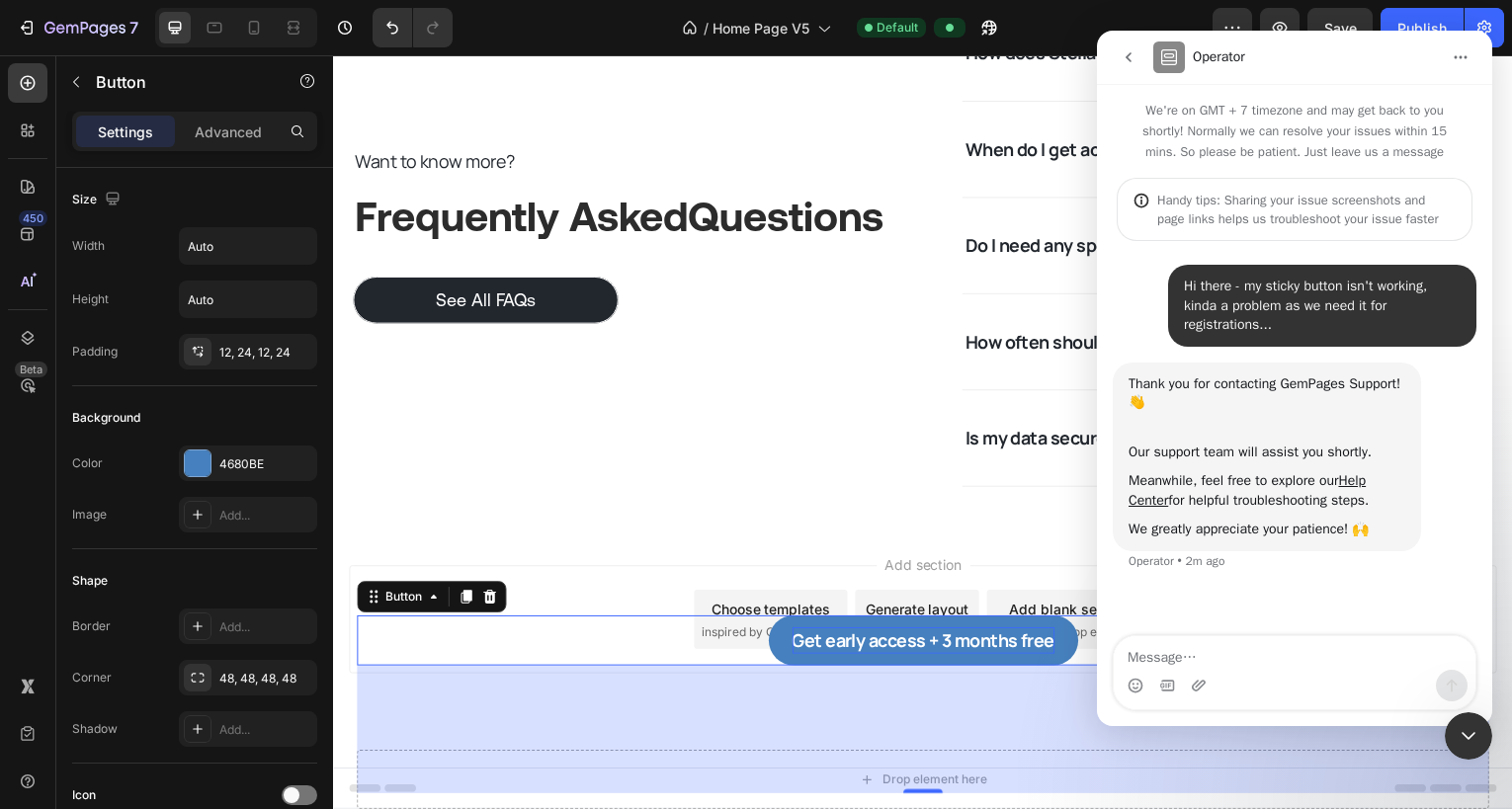 click on "Get early access + 3 months free Button   130" at bounding box center (926, 643) 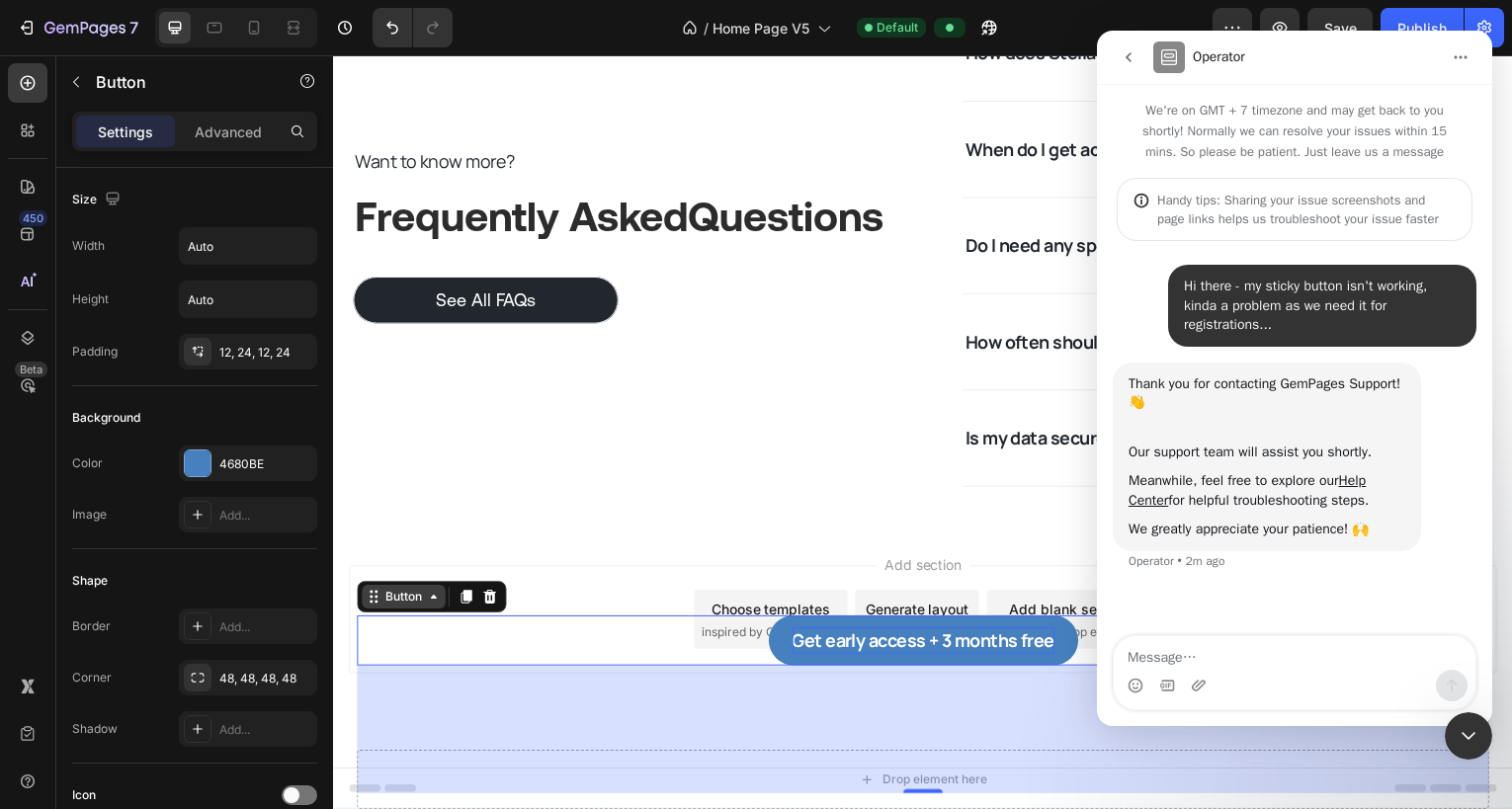 click on "Button" at bounding box center (403, 600) 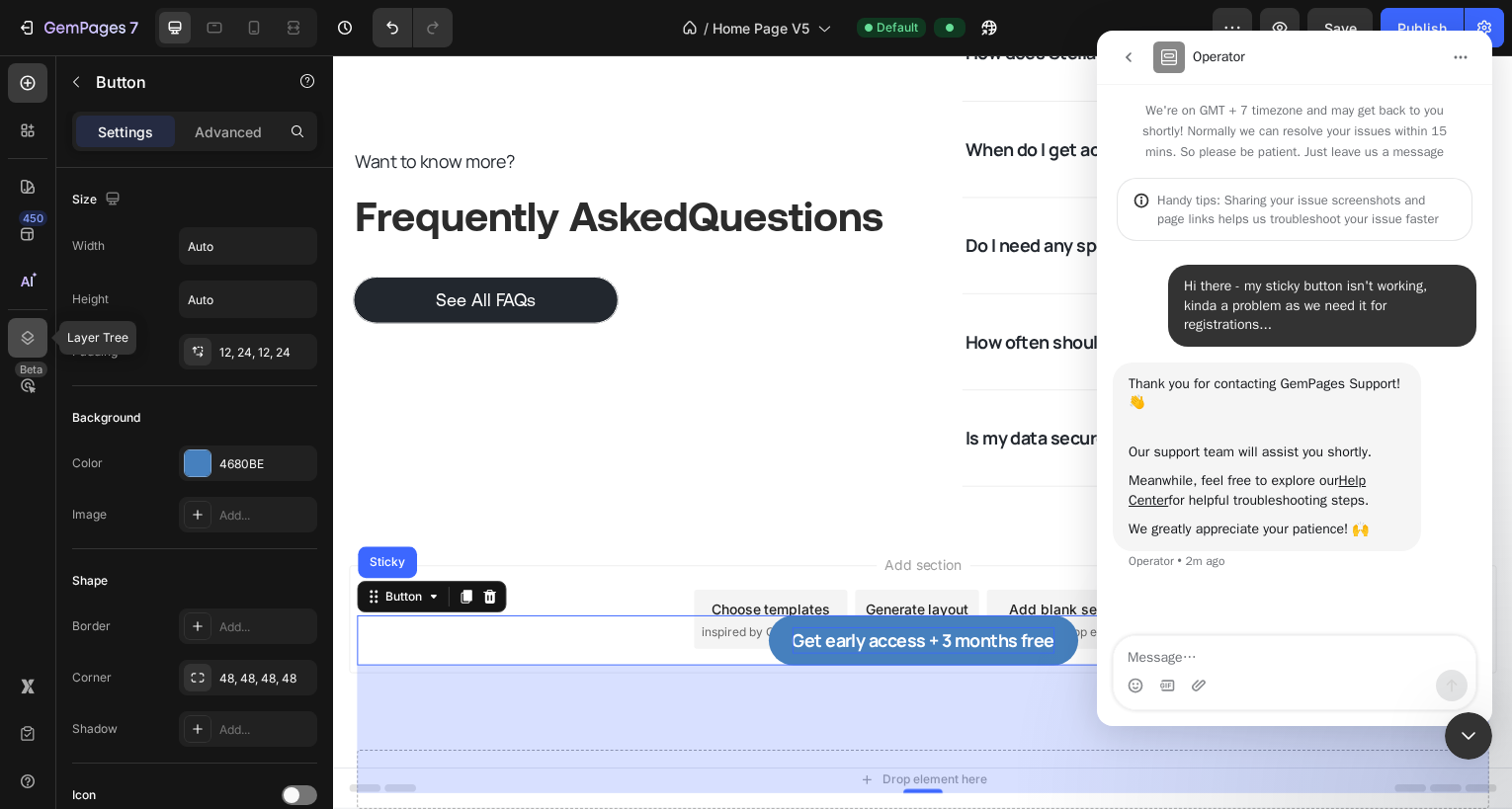 click 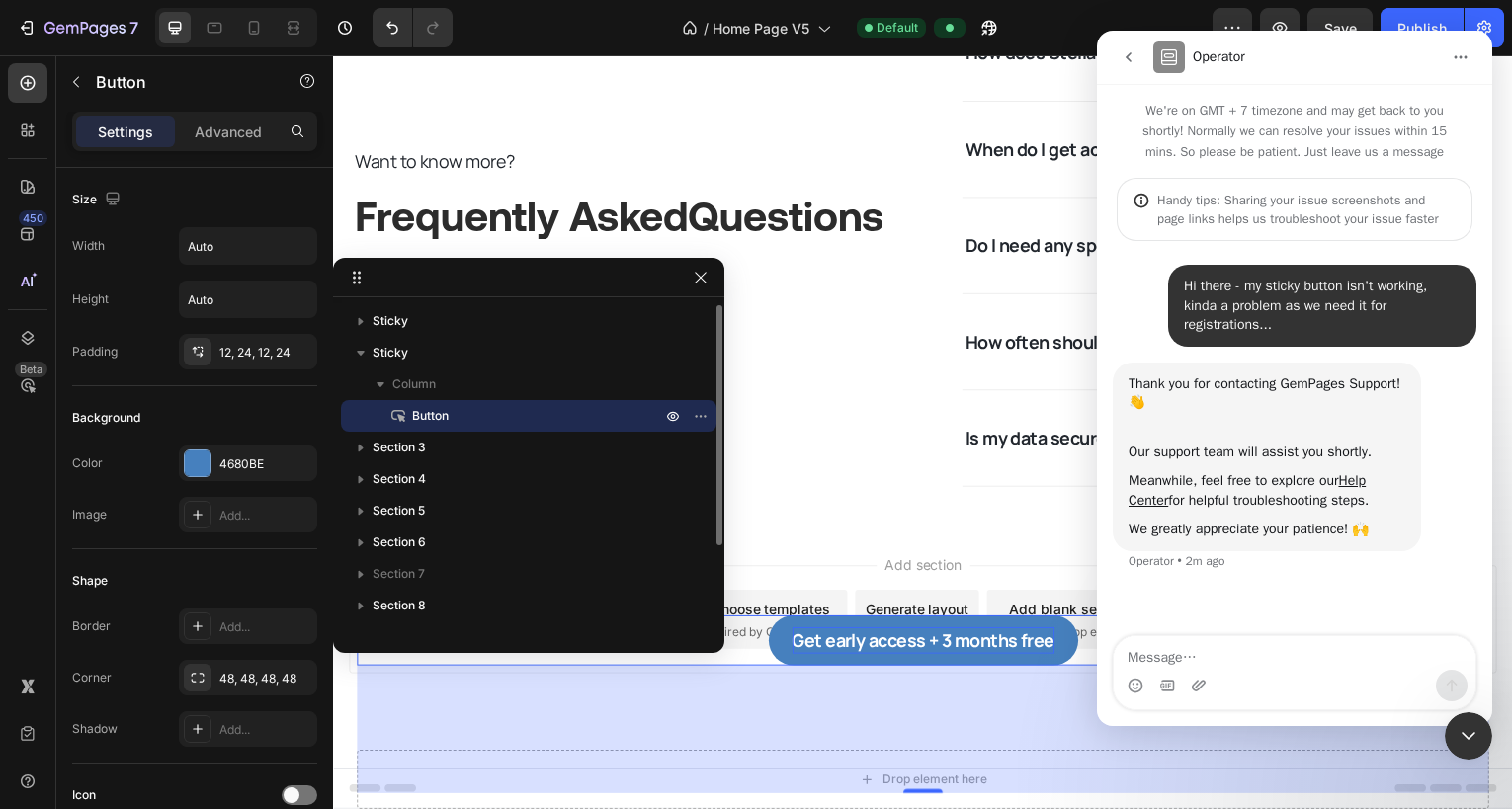click 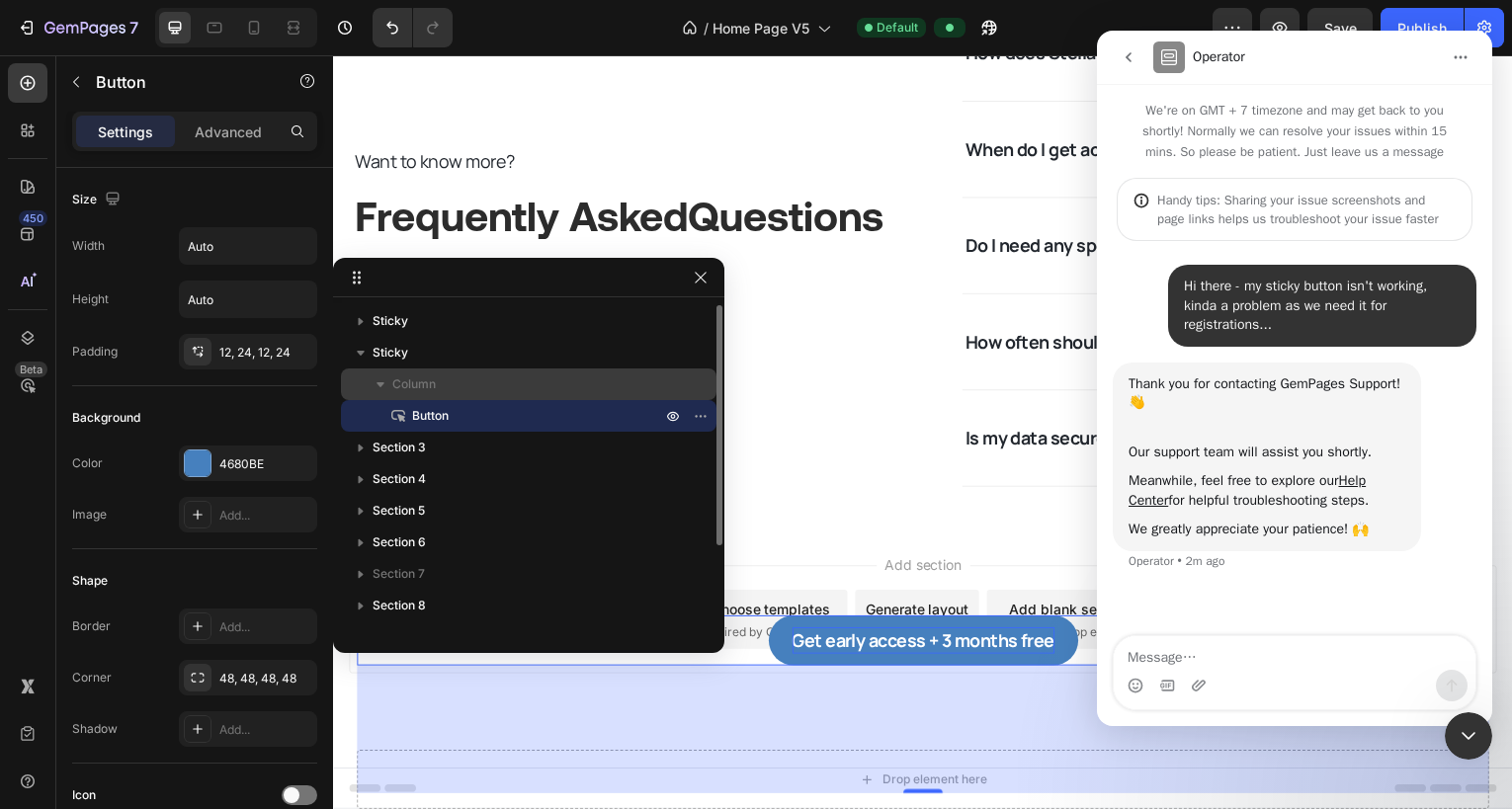 click on "Column" at bounding box center [414, 384] 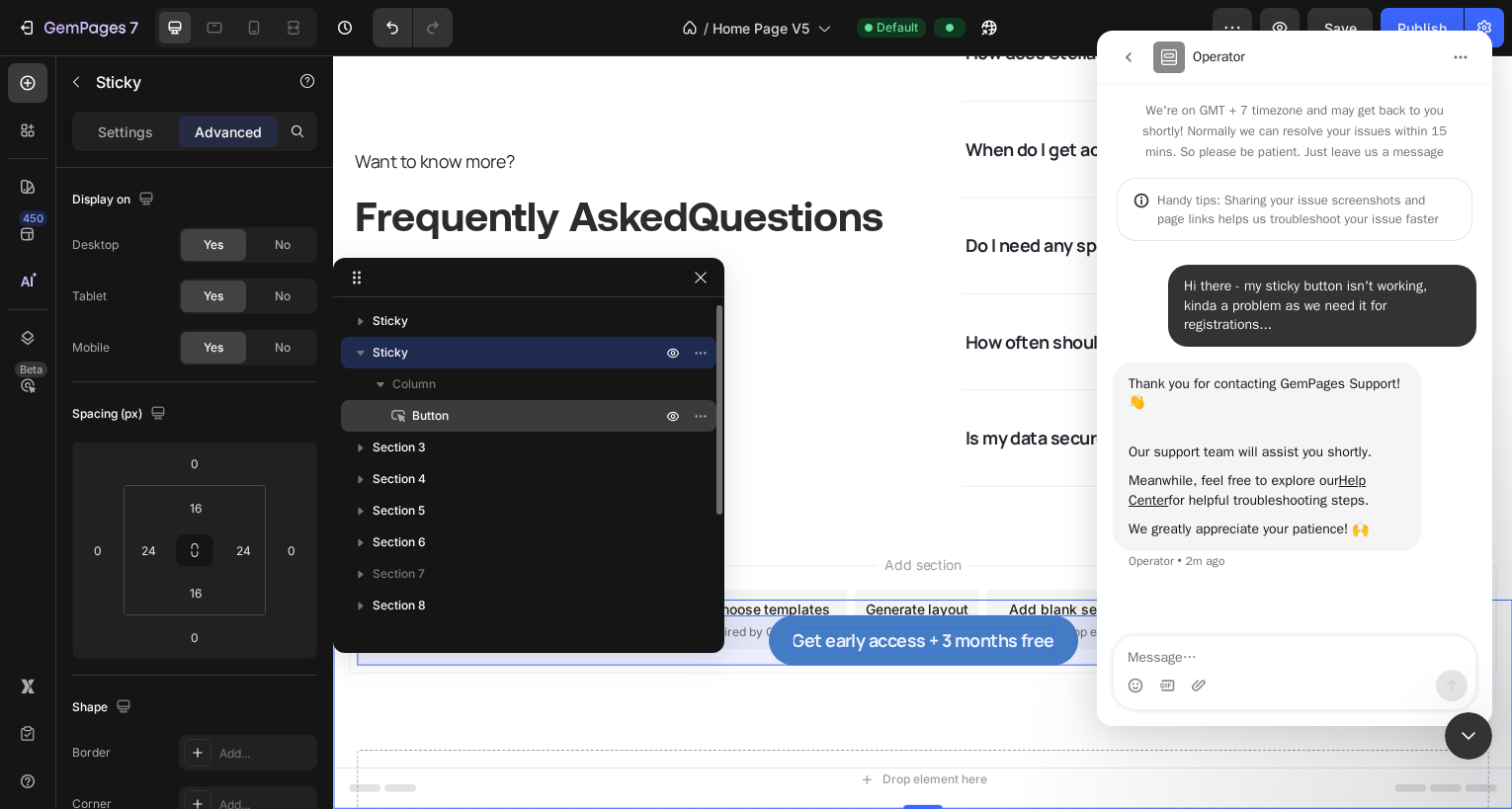 click on "Button" at bounding box center (515, 416) 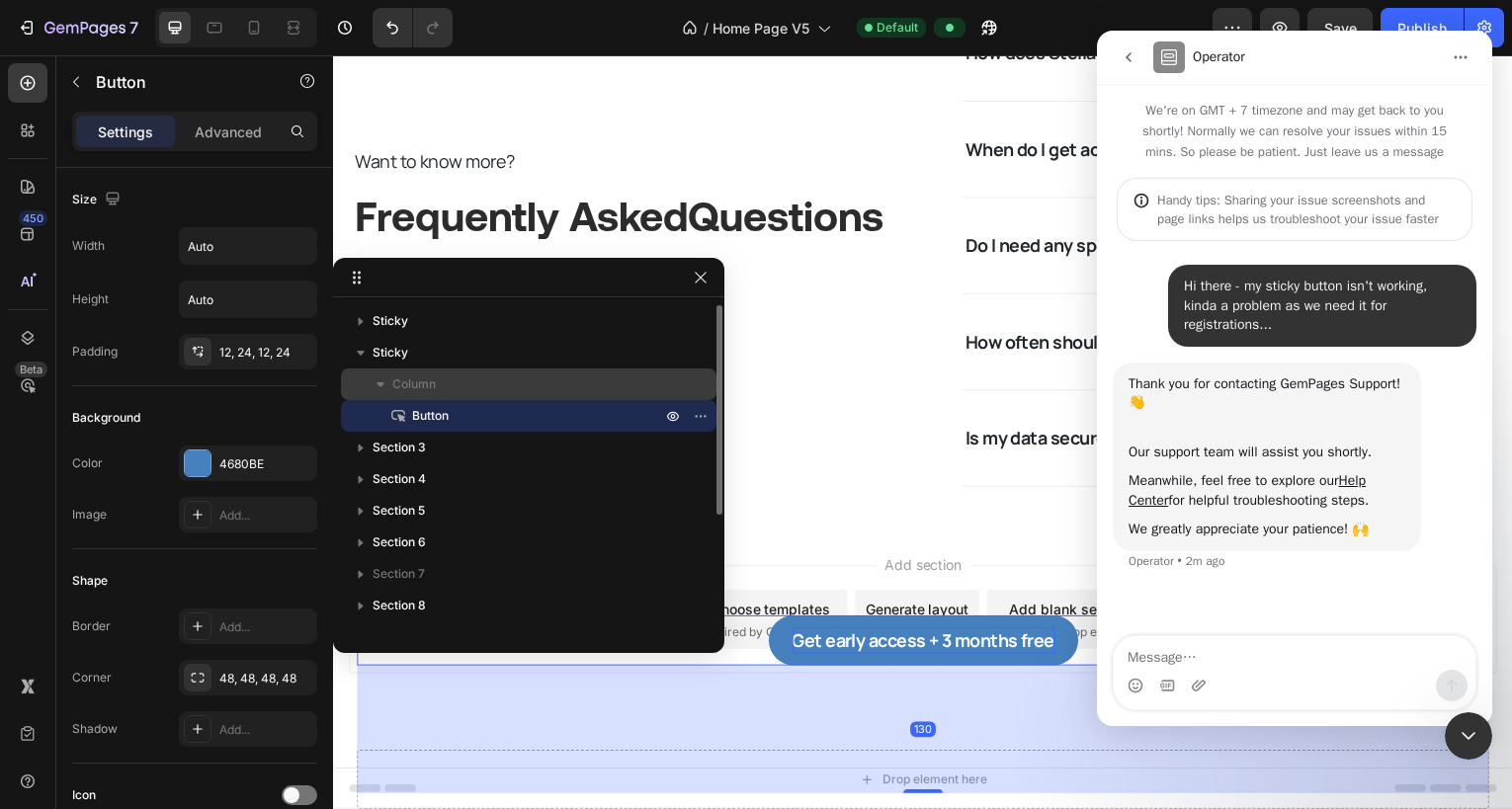click on "Column" at bounding box center [529, 384] 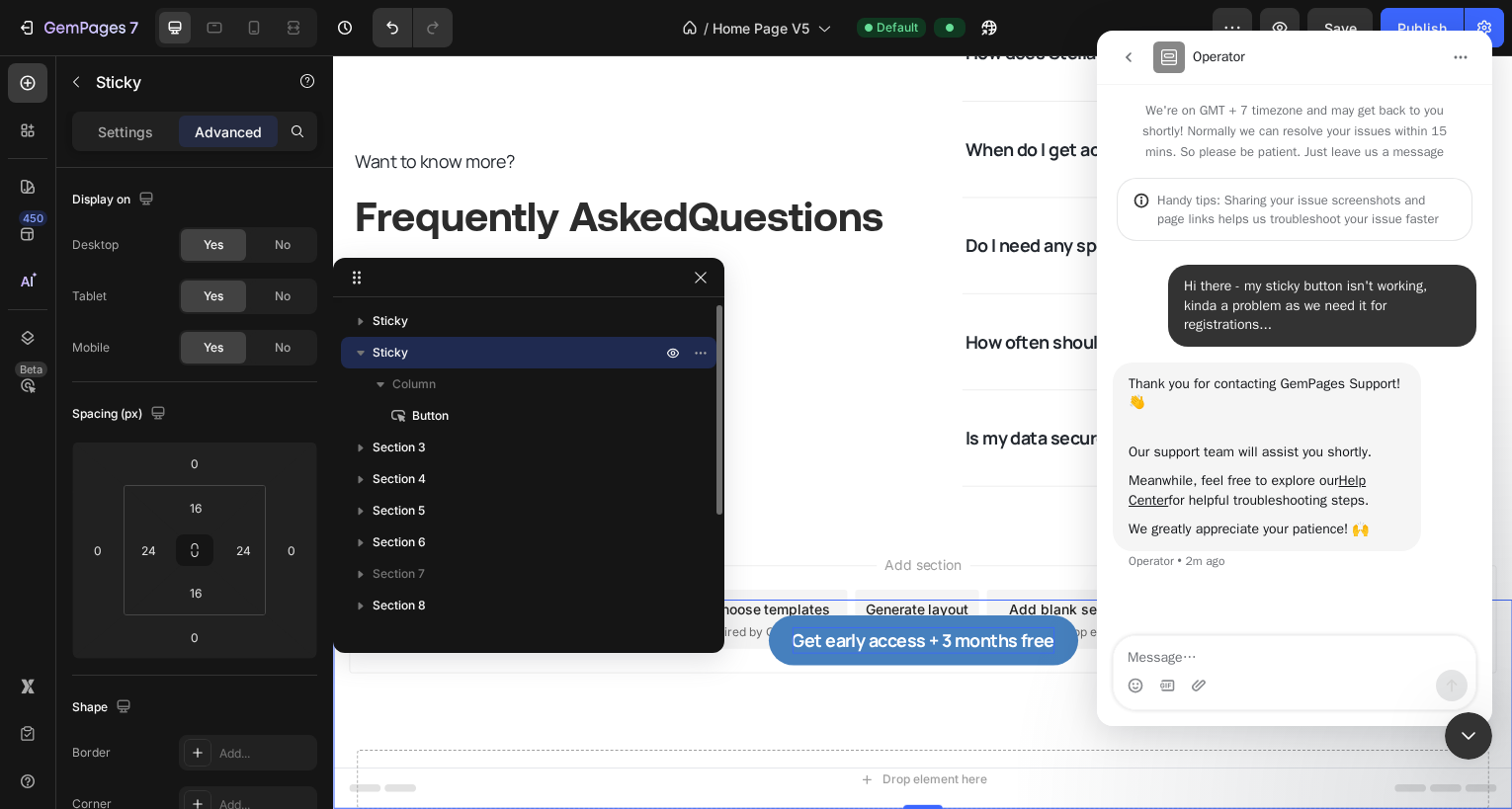 click on "Sticky" at bounding box center (390, 353) 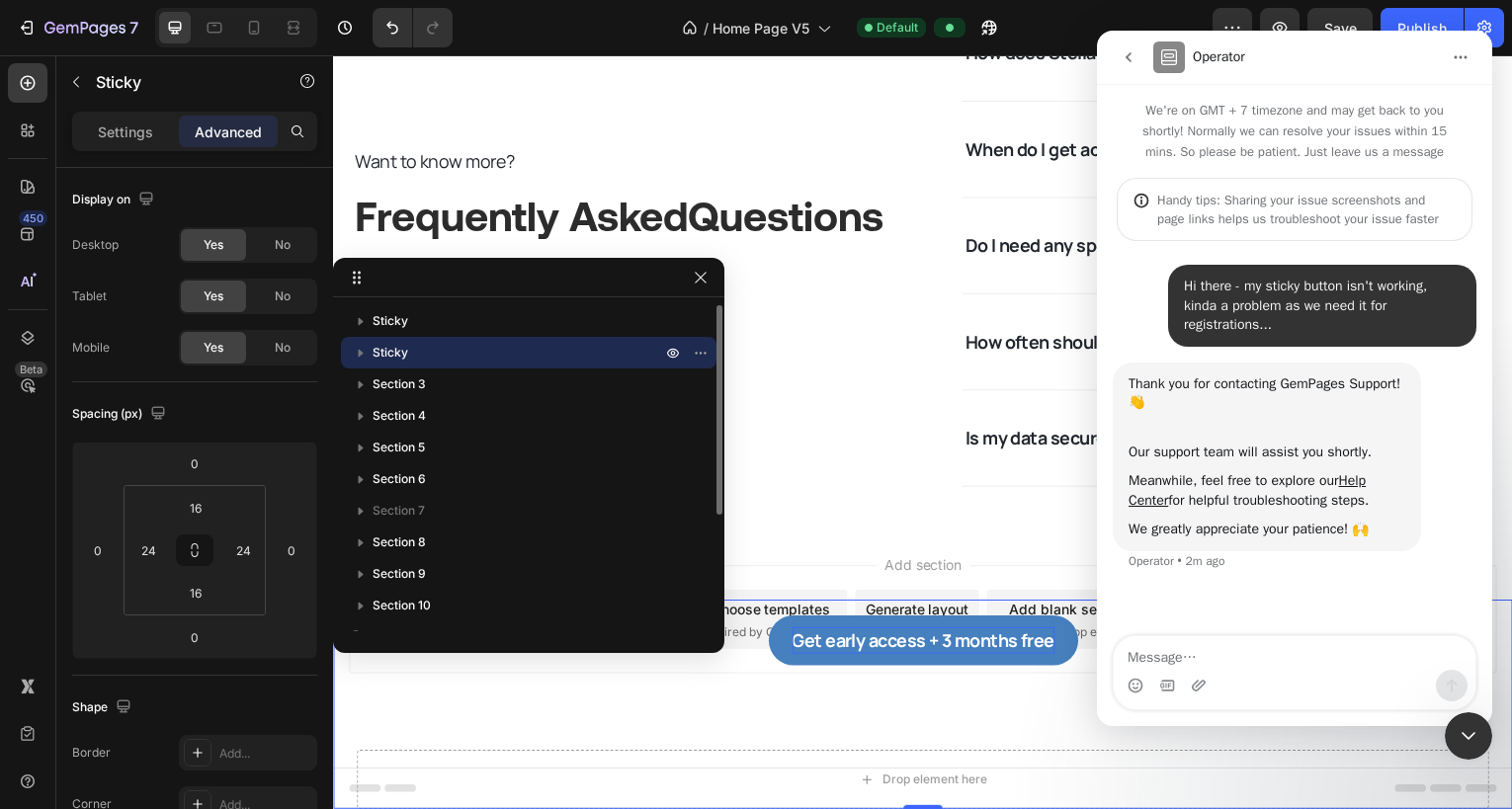 click on "Sticky" at bounding box center (390, 353) 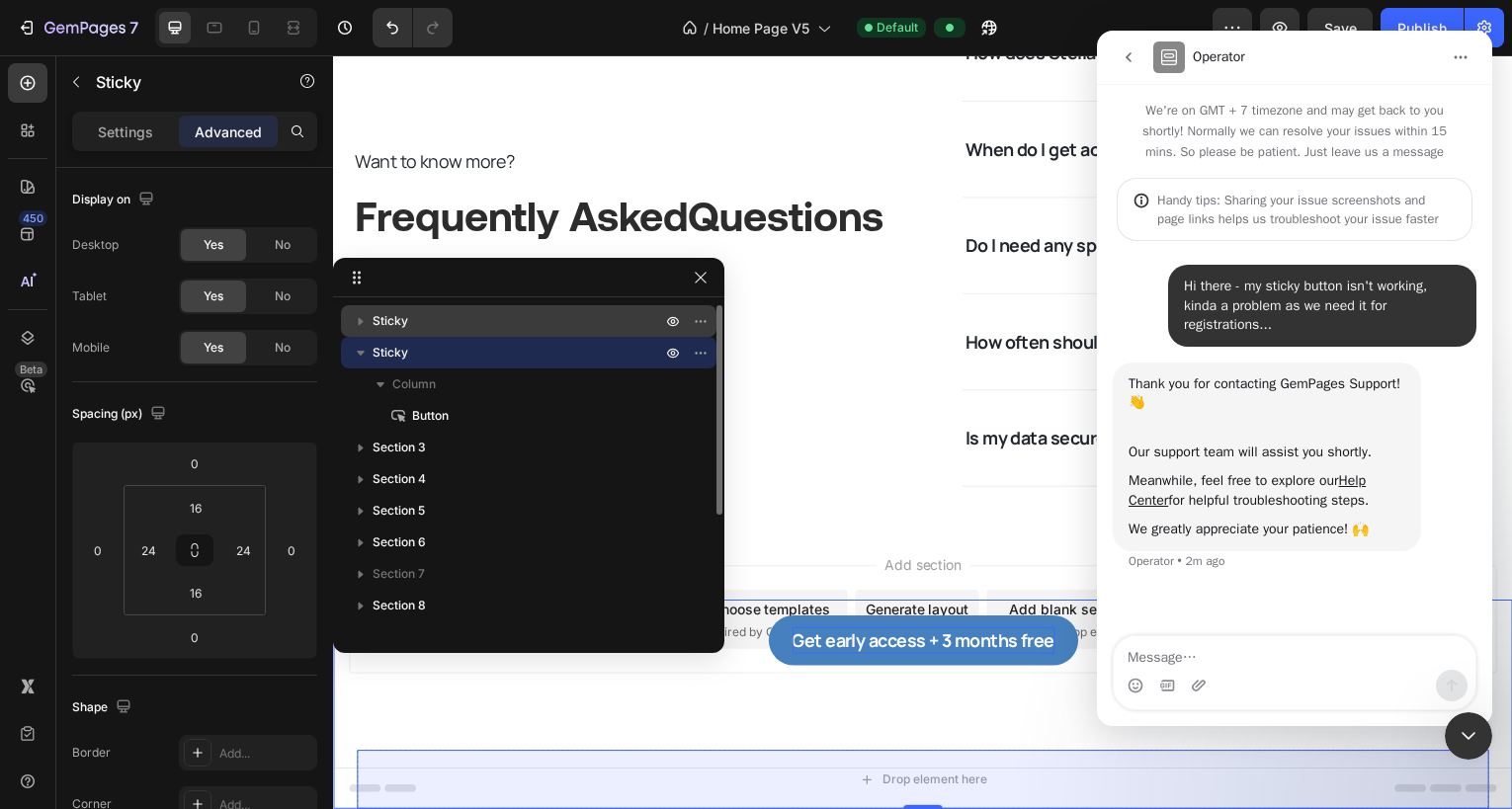 click on "Sticky" at bounding box center (529, 321) 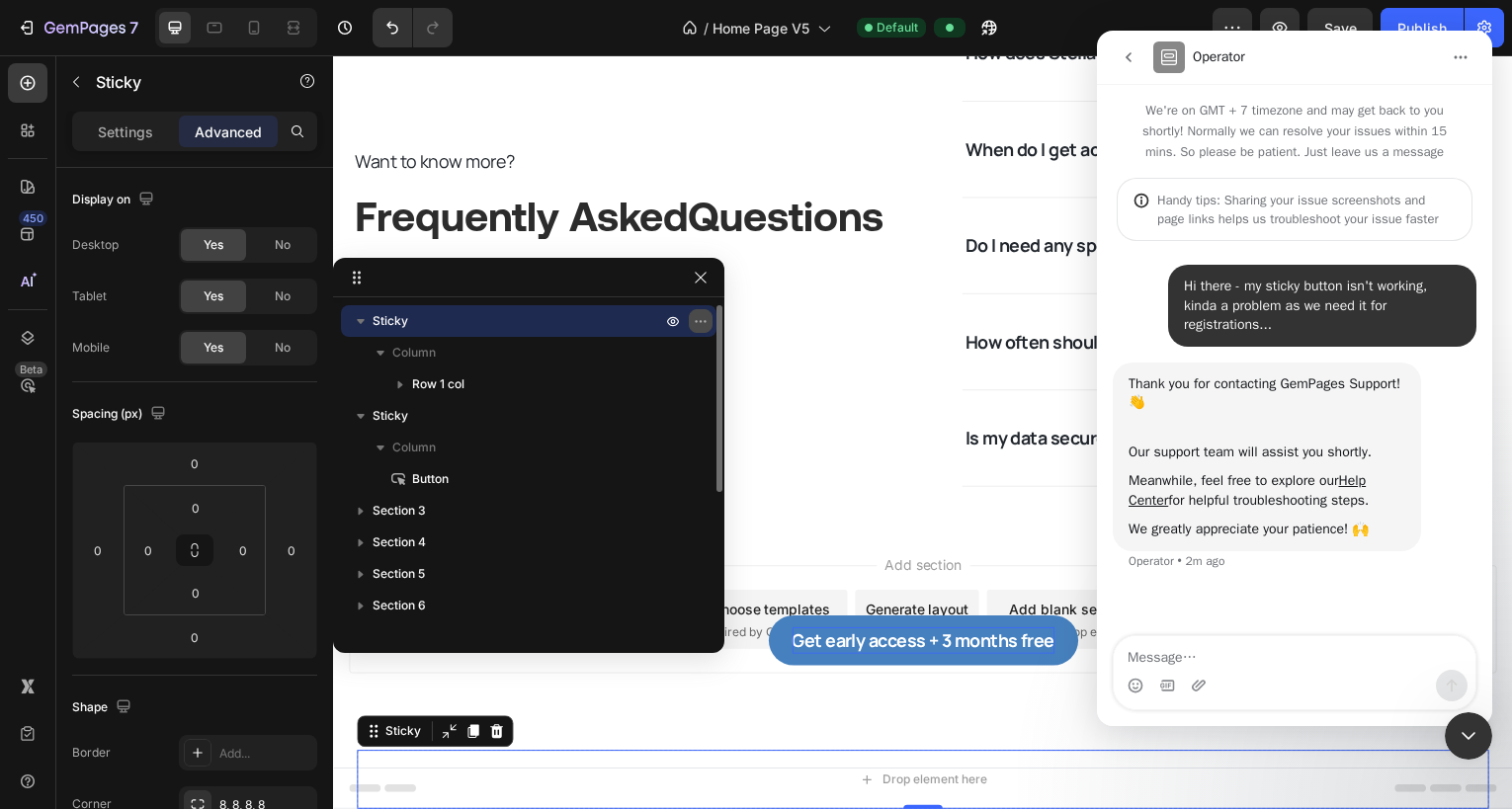 click 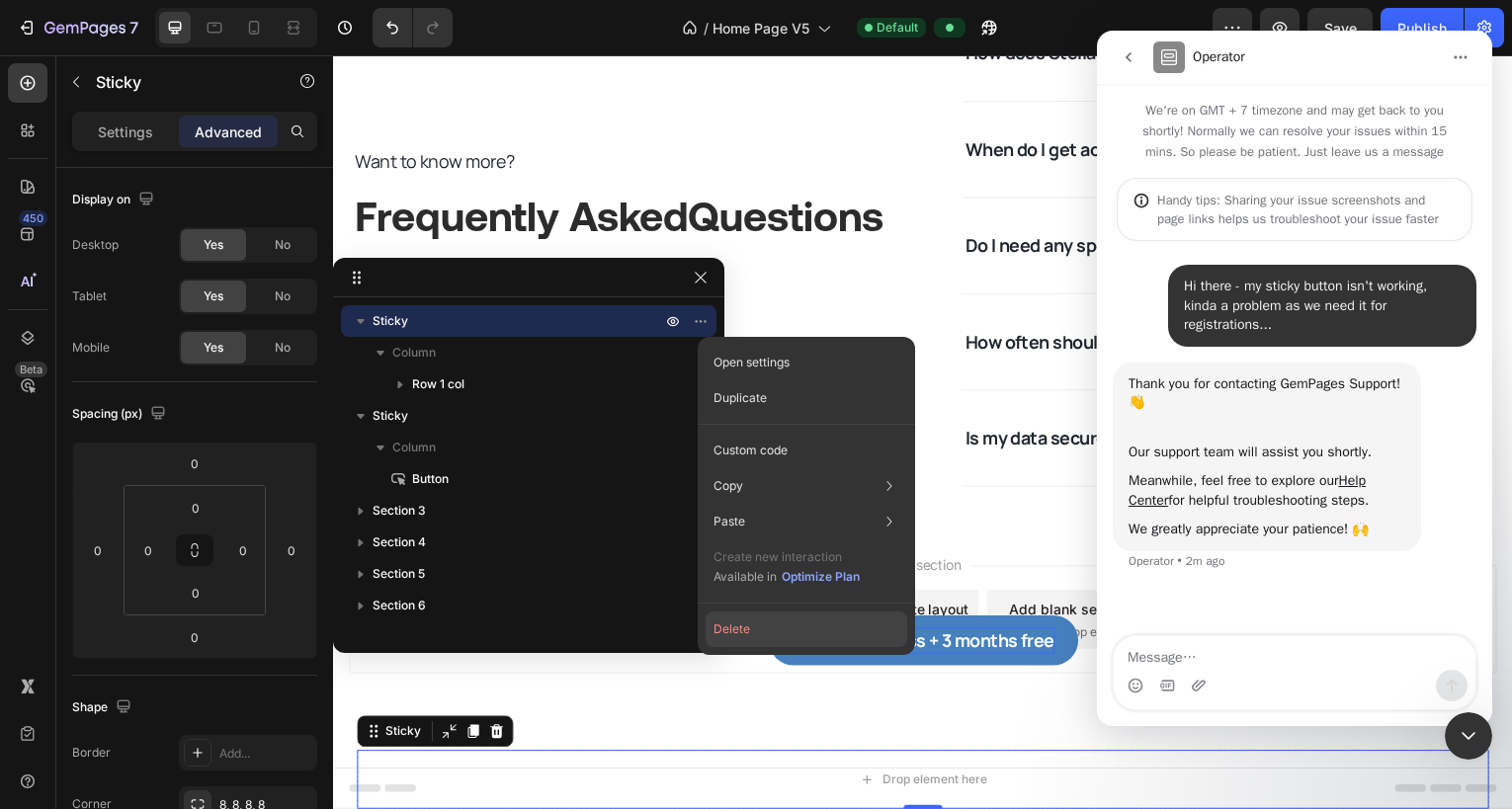 click on "Delete" 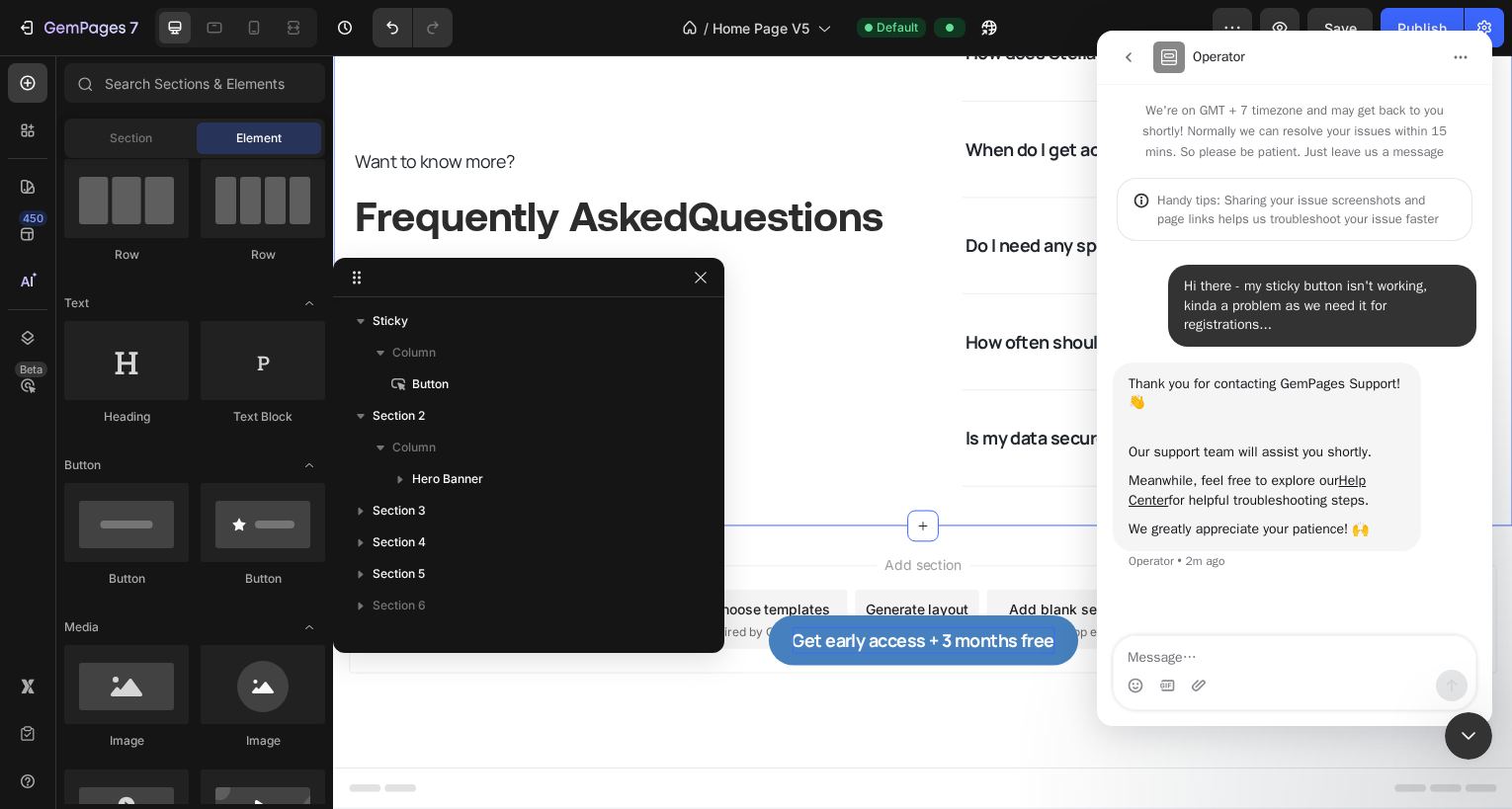 click on "Want to know more? Text Block Frequently Asked  Questions Heading See All FAQs Button
How does Stella Skin Intelligence actually work?
When do I get access to AI tracking?
Do I need any special equipment to scan my skin?
How often should I scan my skin?
Is my data secure? Accordion Row" at bounding box center (926, 255) 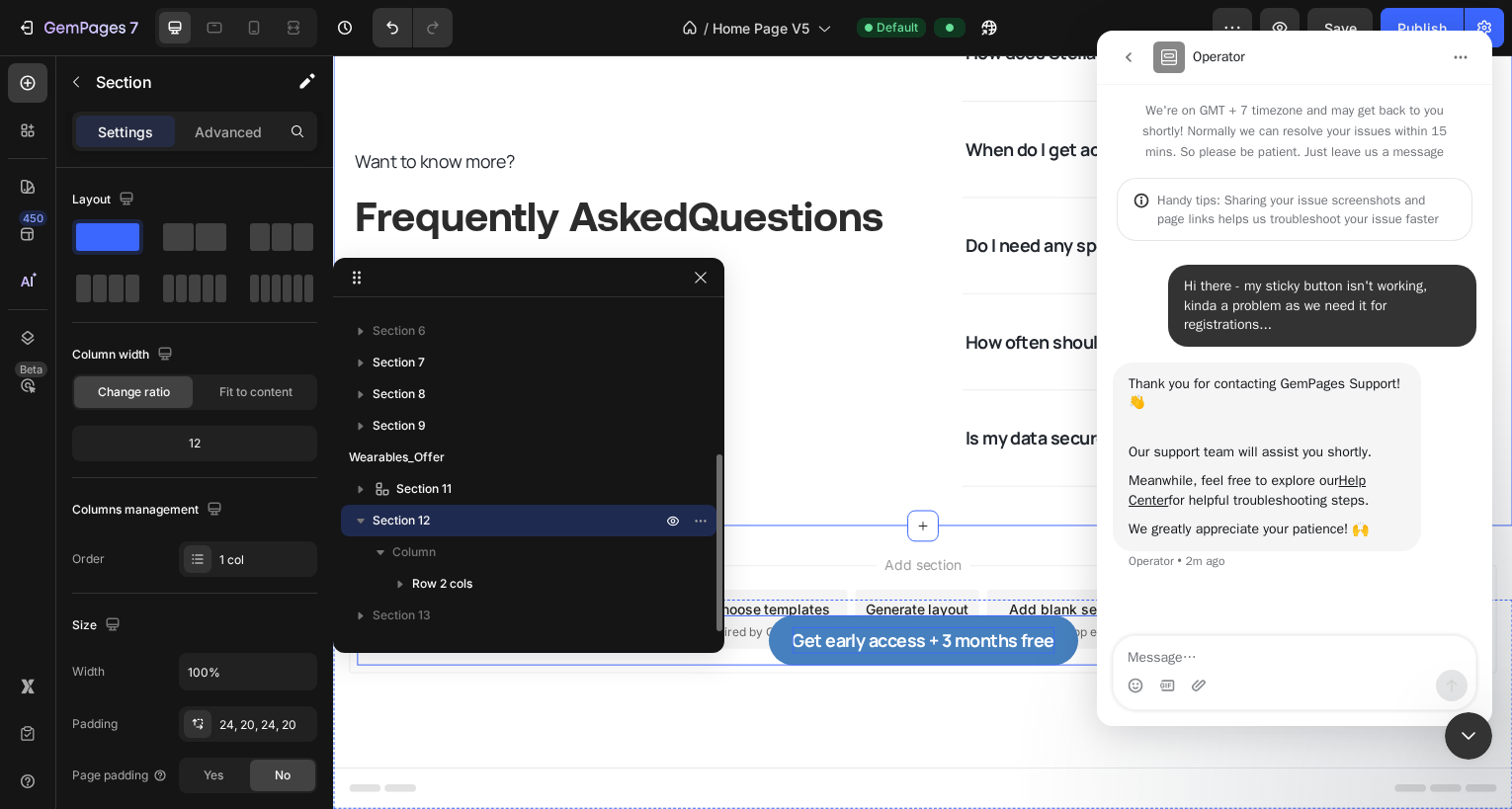 click on "Get early access + 3 months free Button" at bounding box center [926, 643] 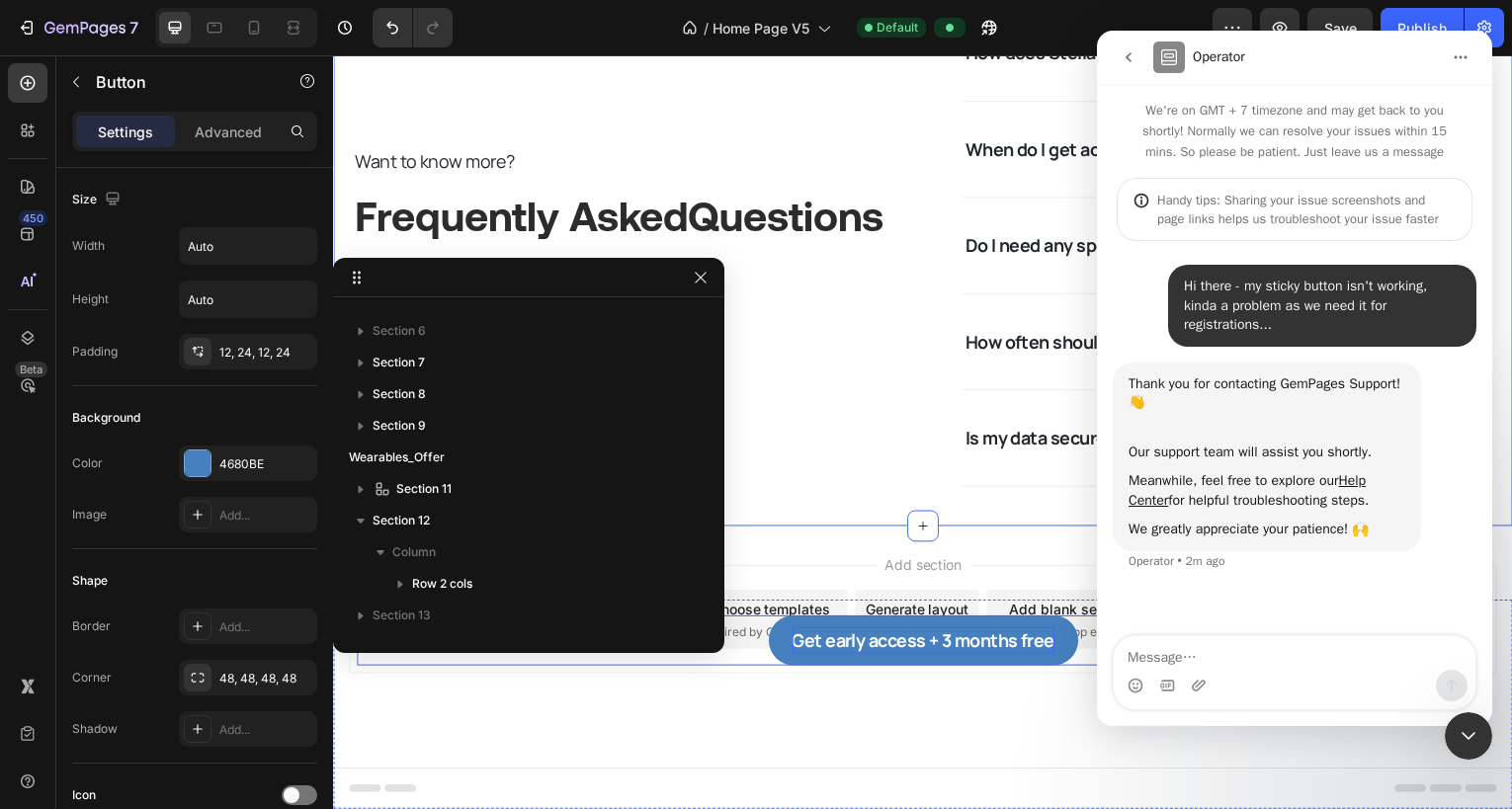 scroll, scrollTop: 0, scrollLeft: 0, axis: both 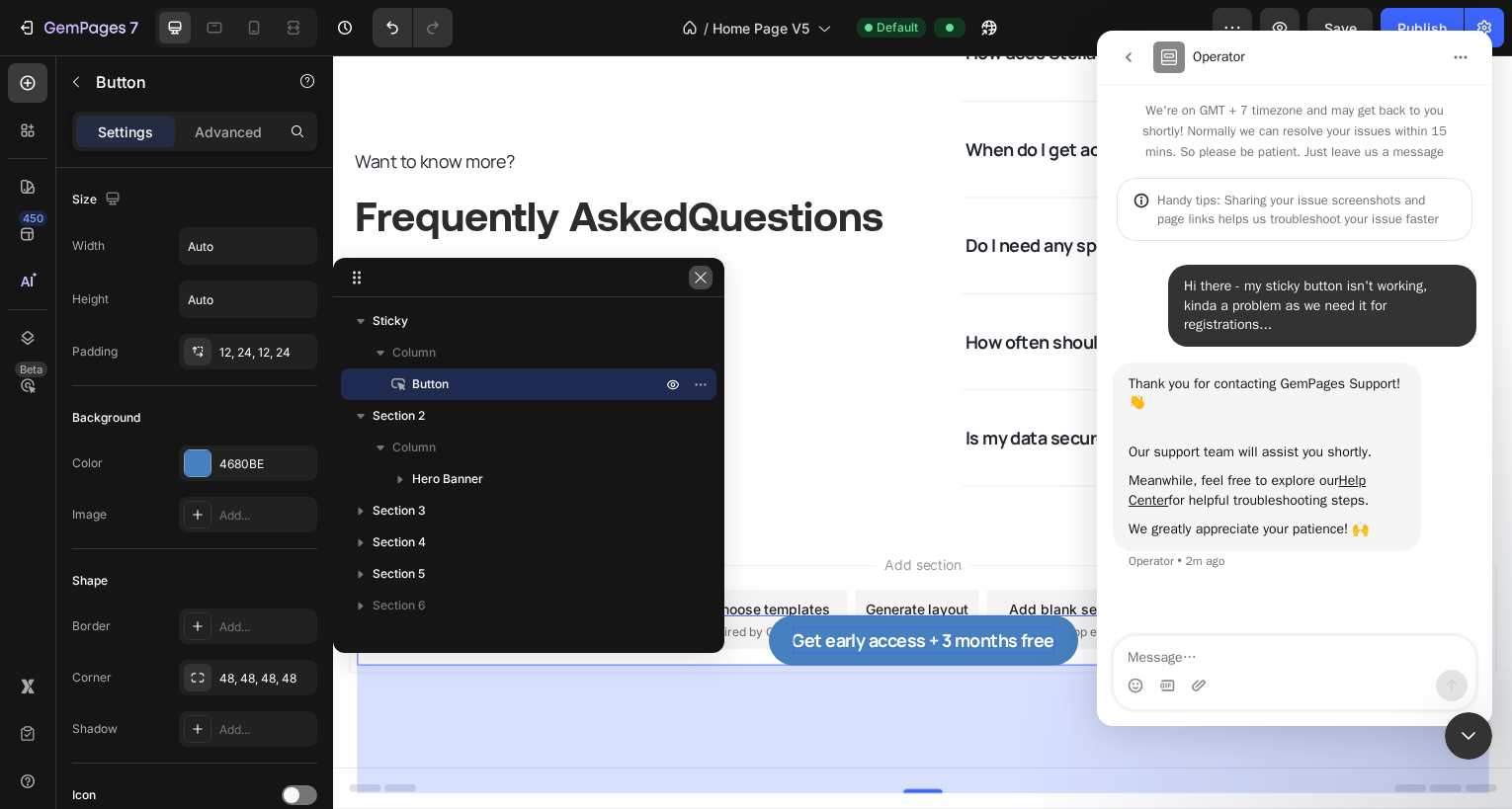 click at bounding box center (701, 278) 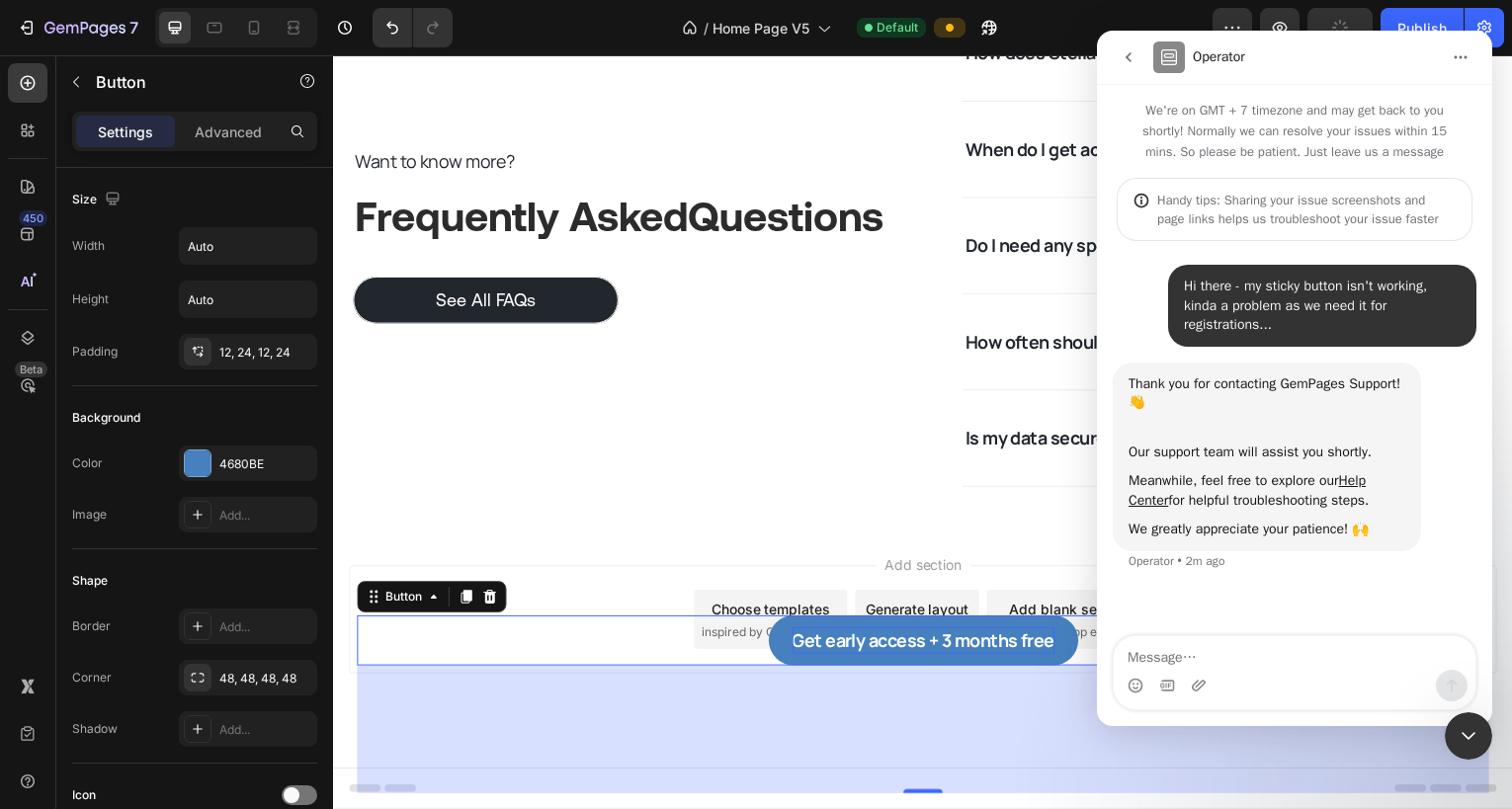 click at bounding box center (1129, 57) 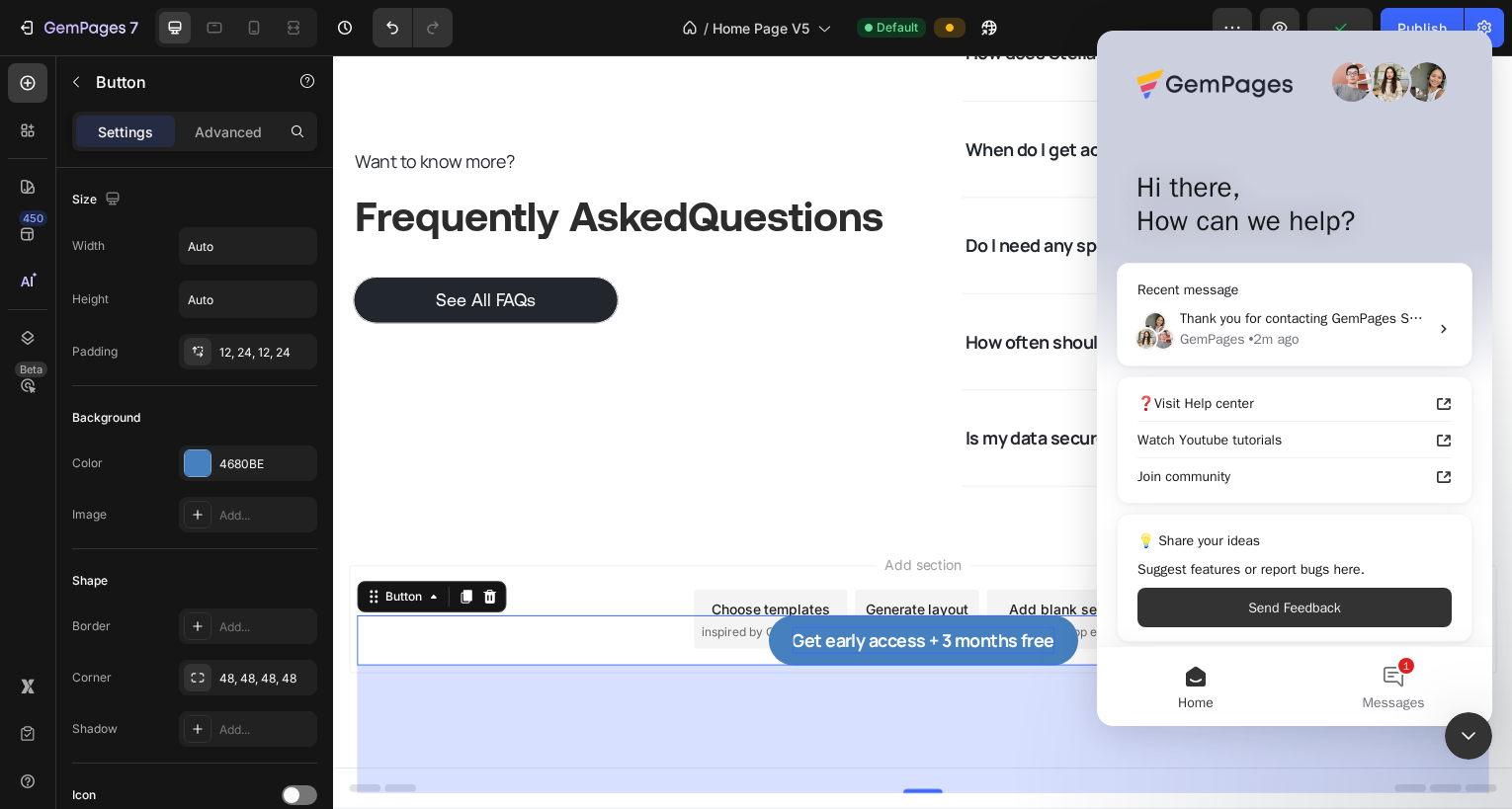click 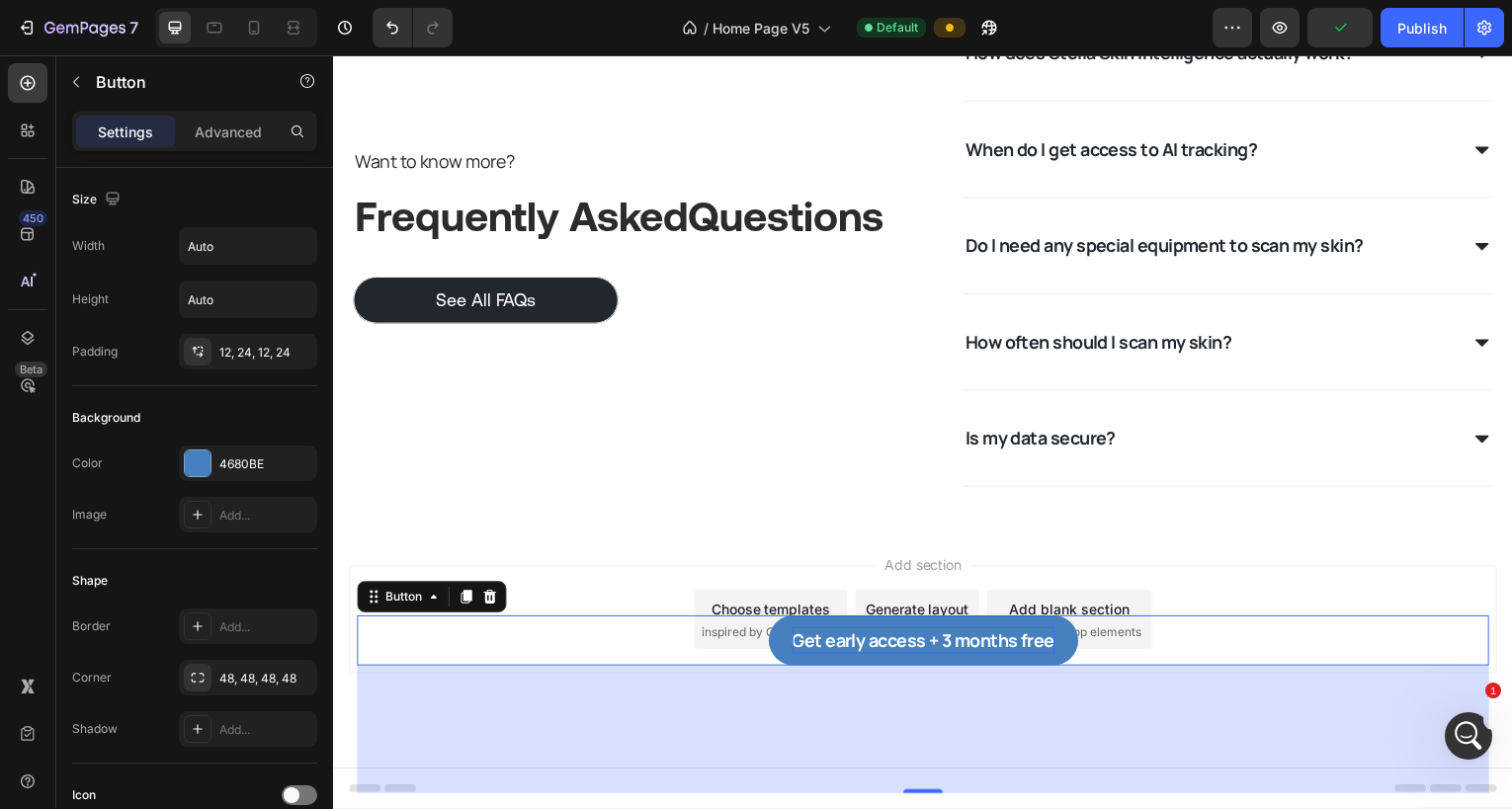 scroll, scrollTop: 0, scrollLeft: 0, axis: both 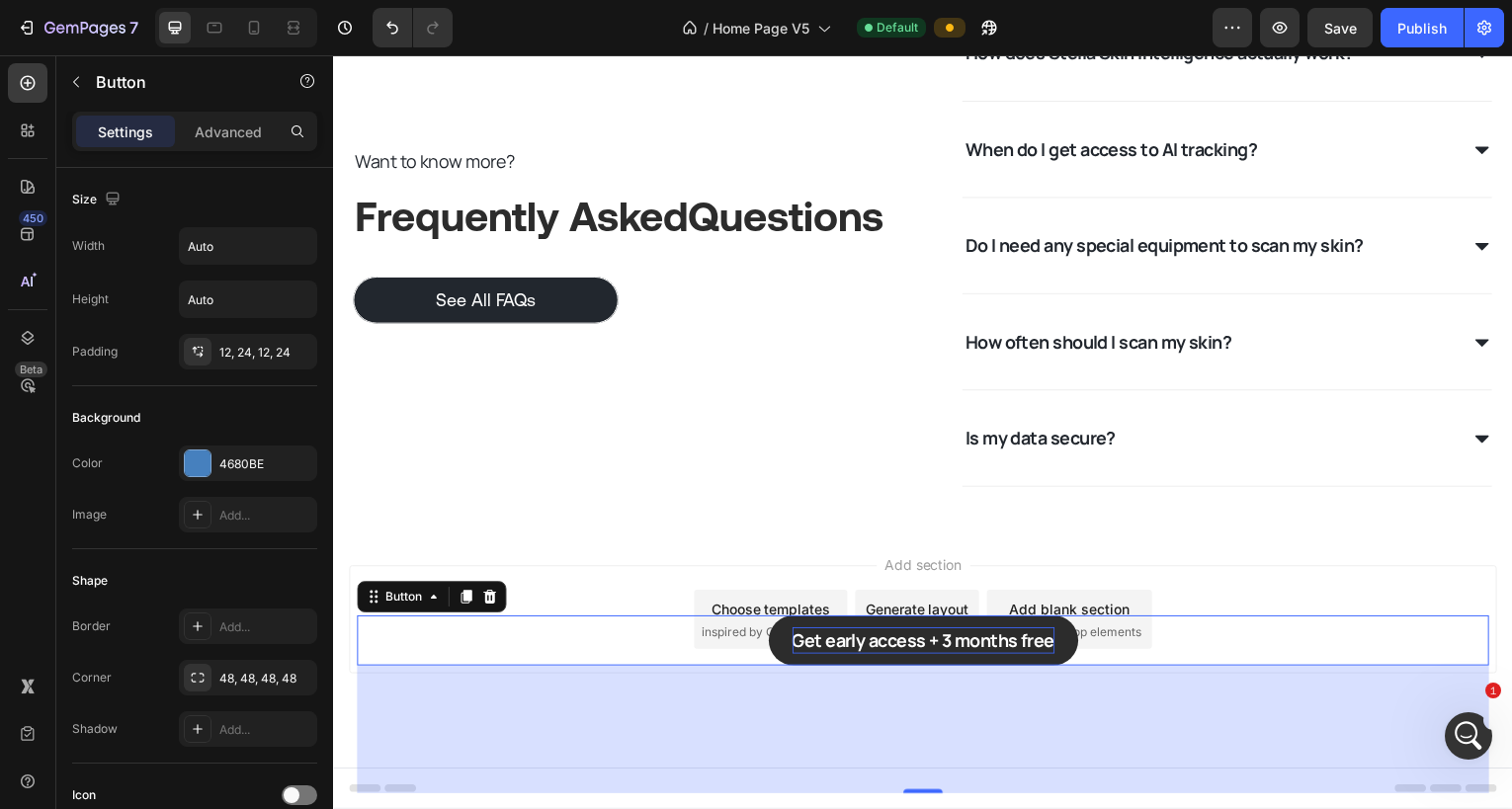 click on "Get early access + 3 months free" at bounding box center (926, 643) 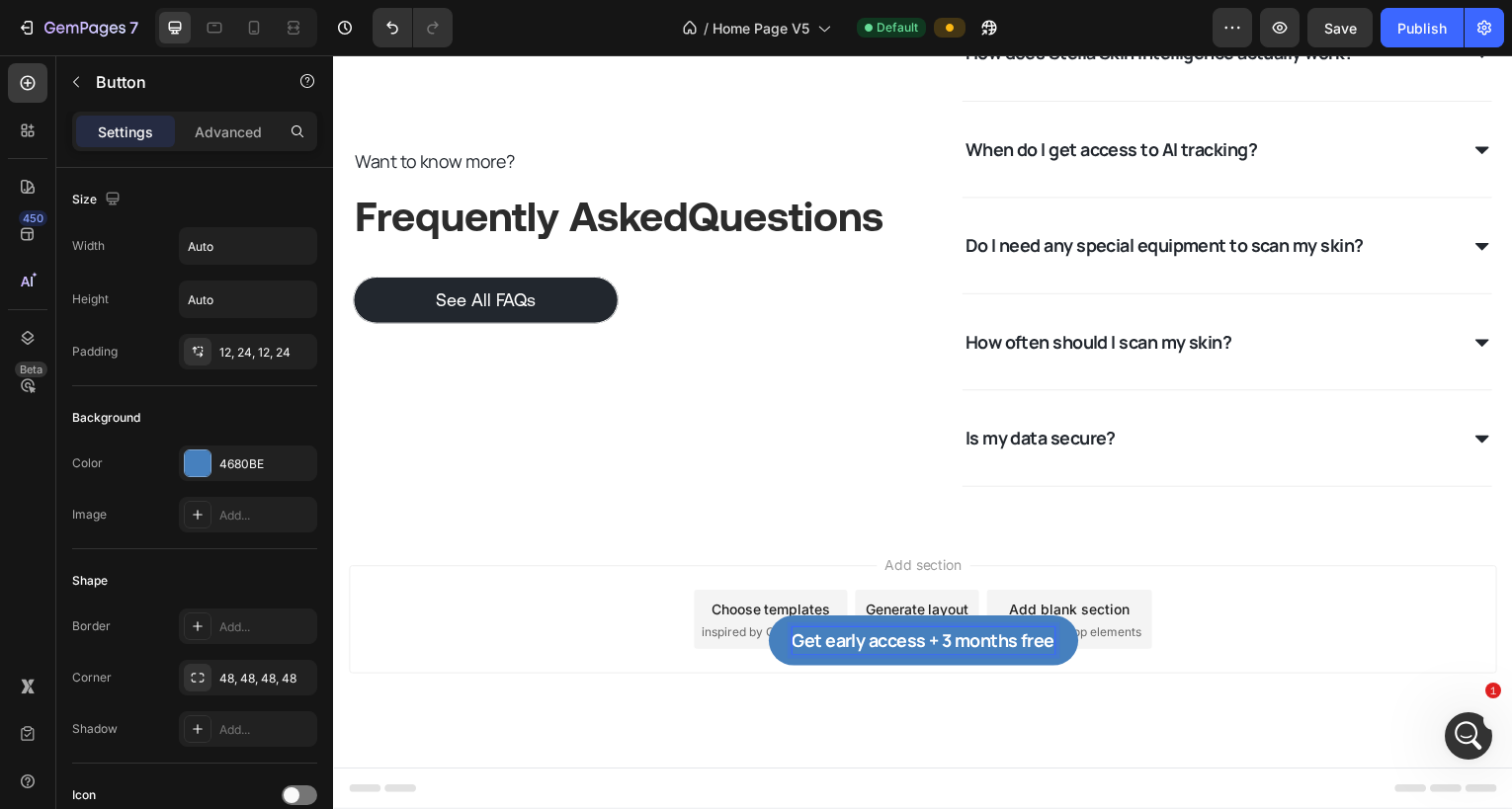 click on "Get early access + 3 months free" at bounding box center (926, 643) 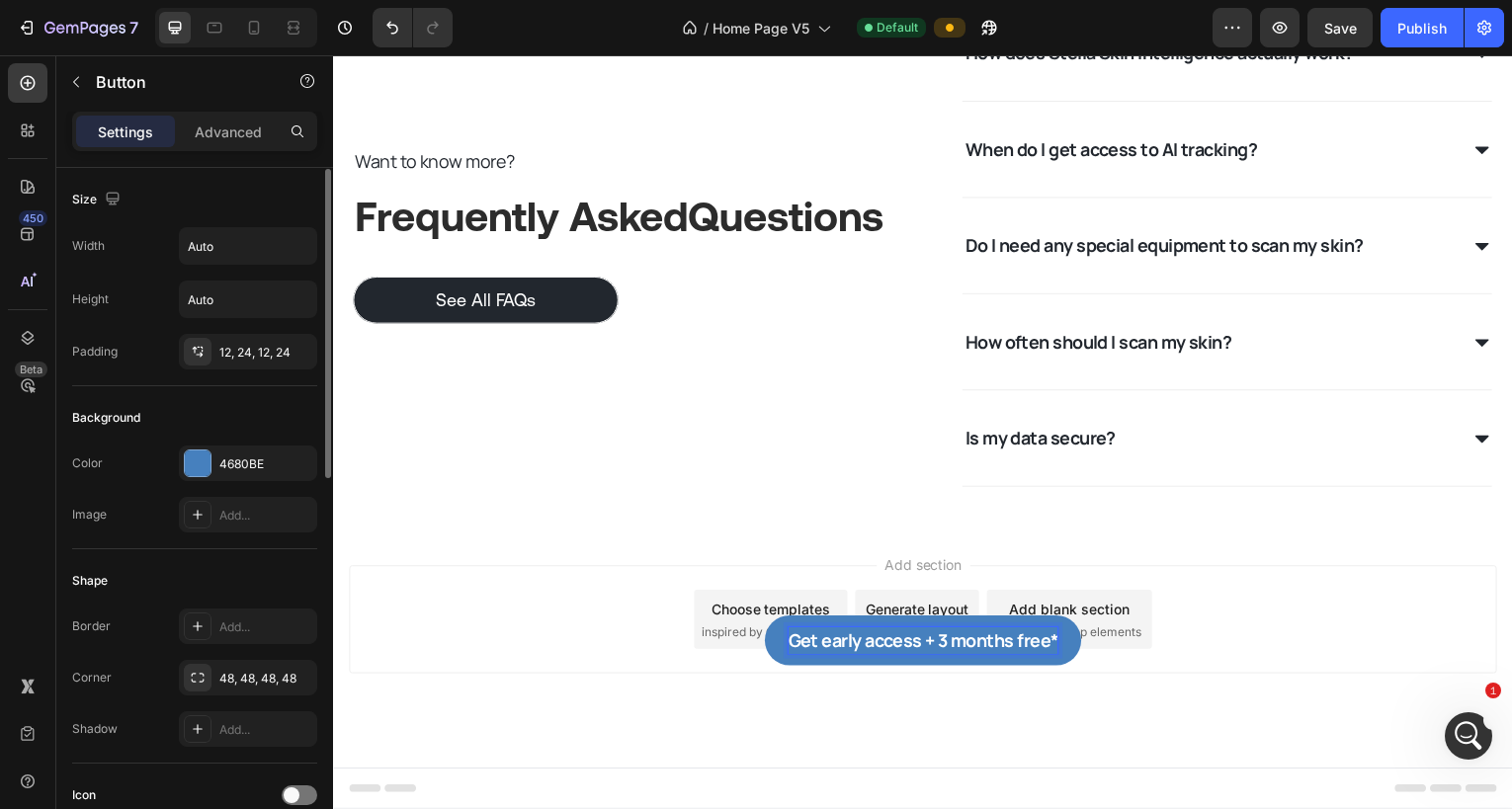 scroll, scrollTop: 873, scrollLeft: 0, axis: vertical 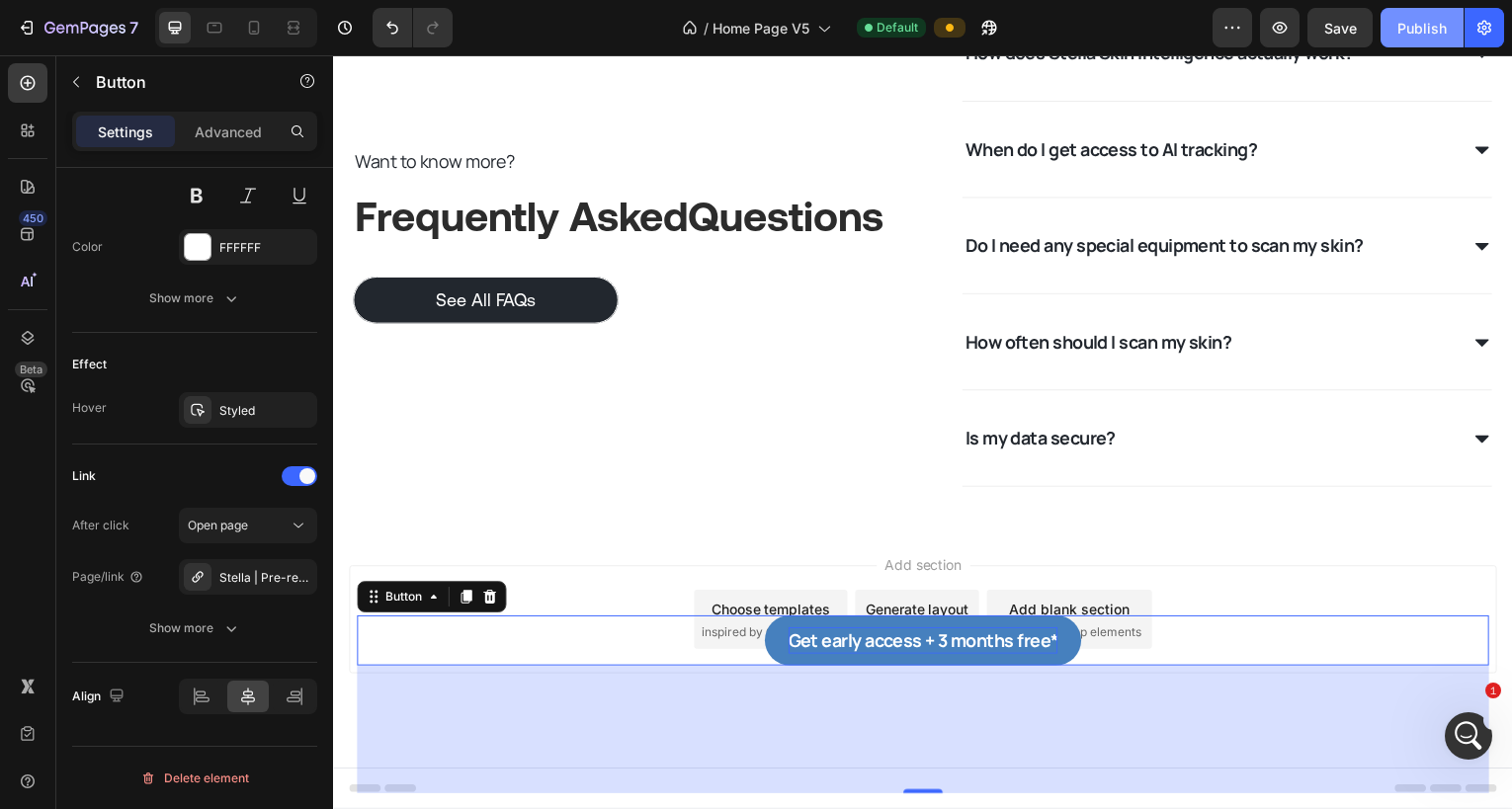 click on "Publish" at bounding box center (1422, 28) 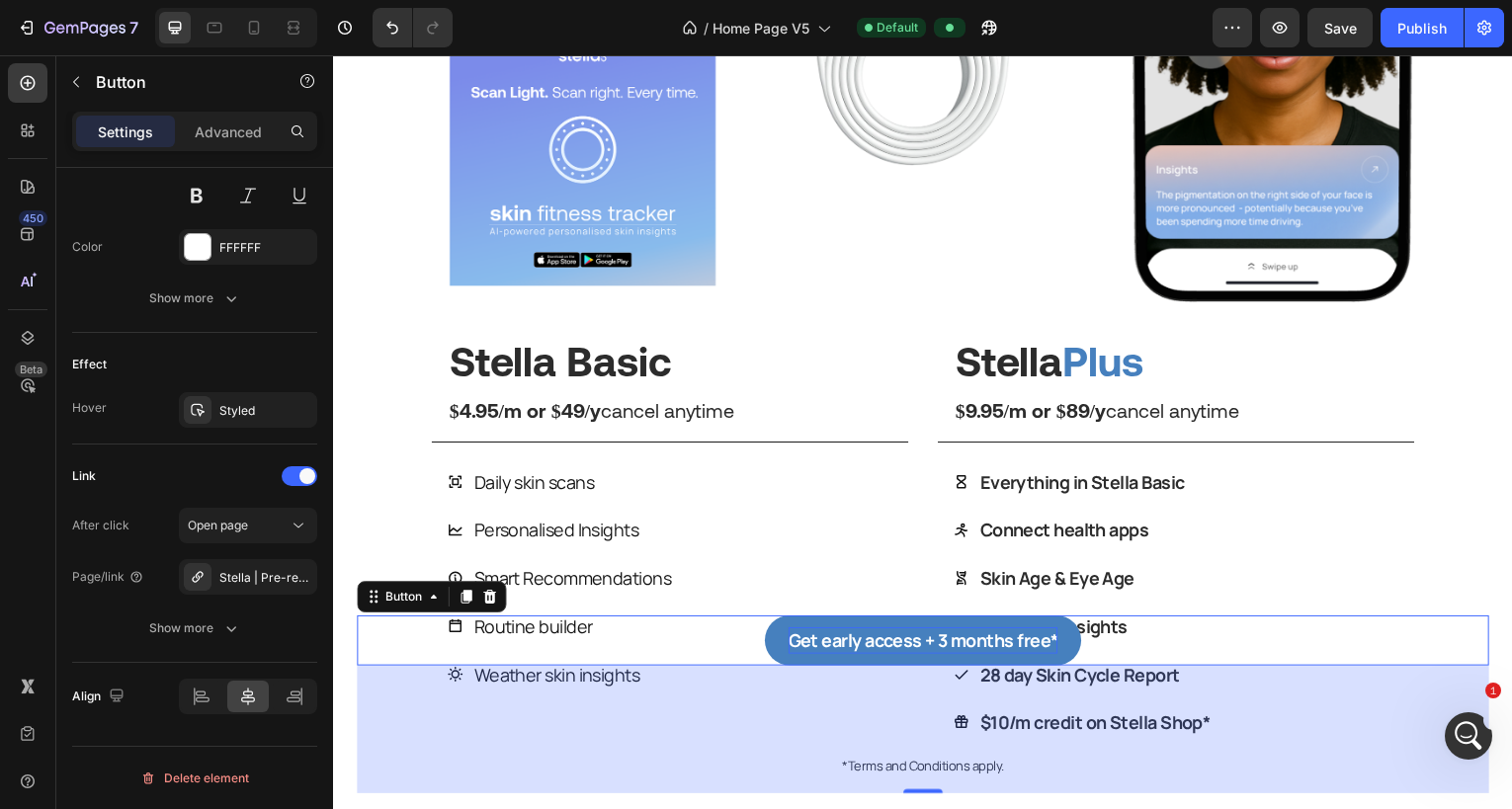 scroll, scrollTop: 4617, scrollLeft: 0, axis: vertical 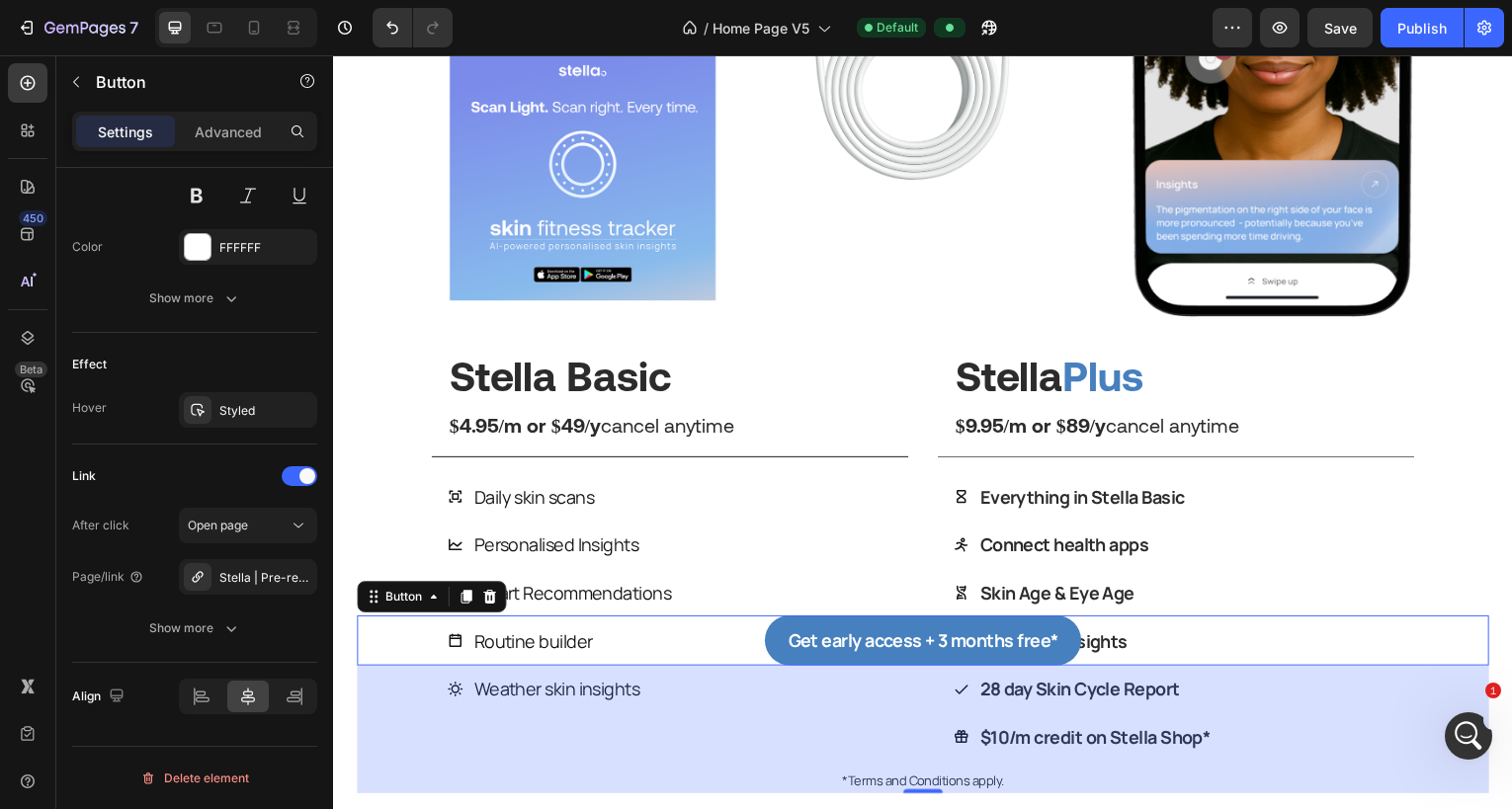 click on "Get early access + 3 months free* Button   130" at bounding box center [926, 643] 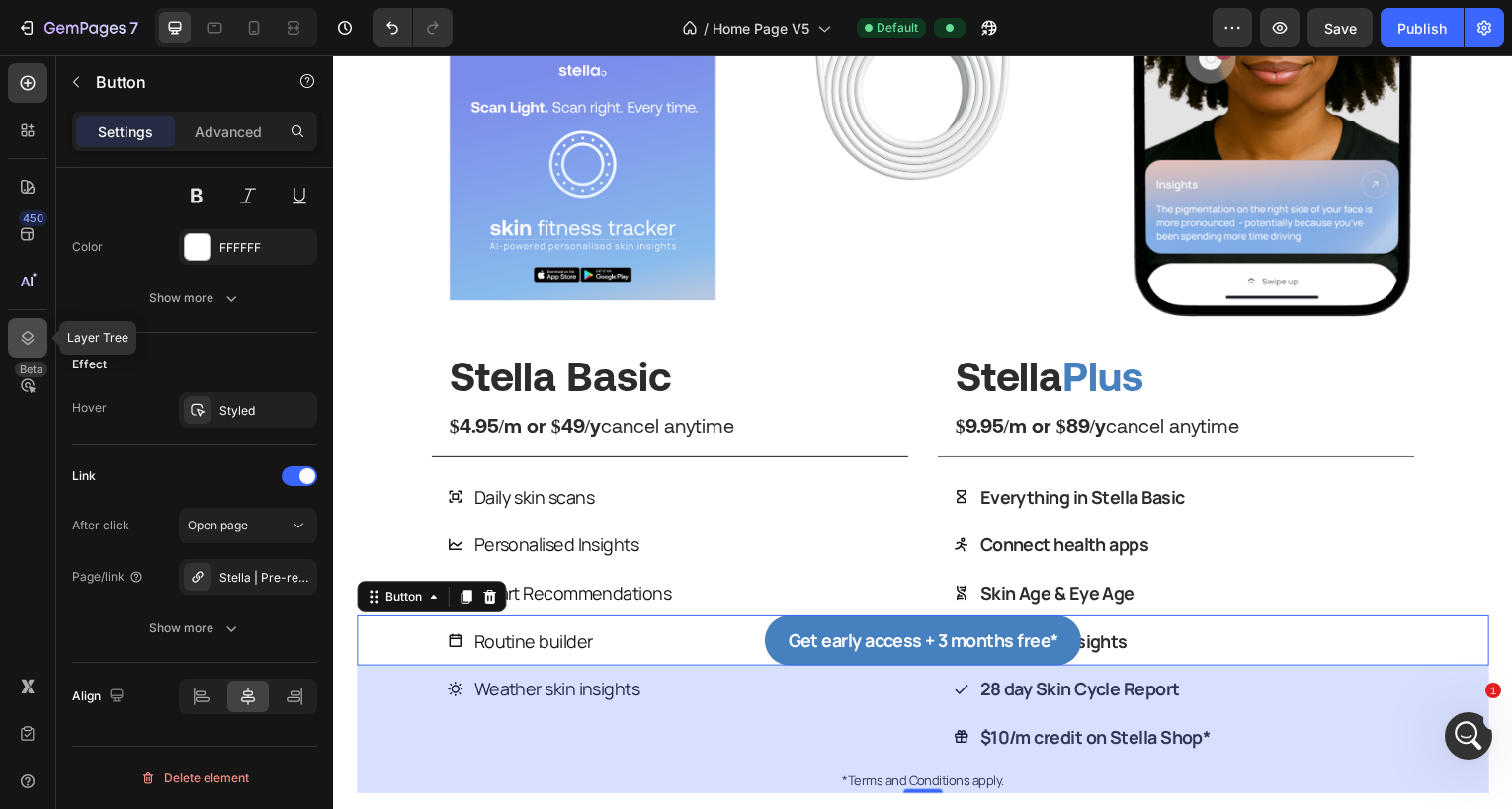 click 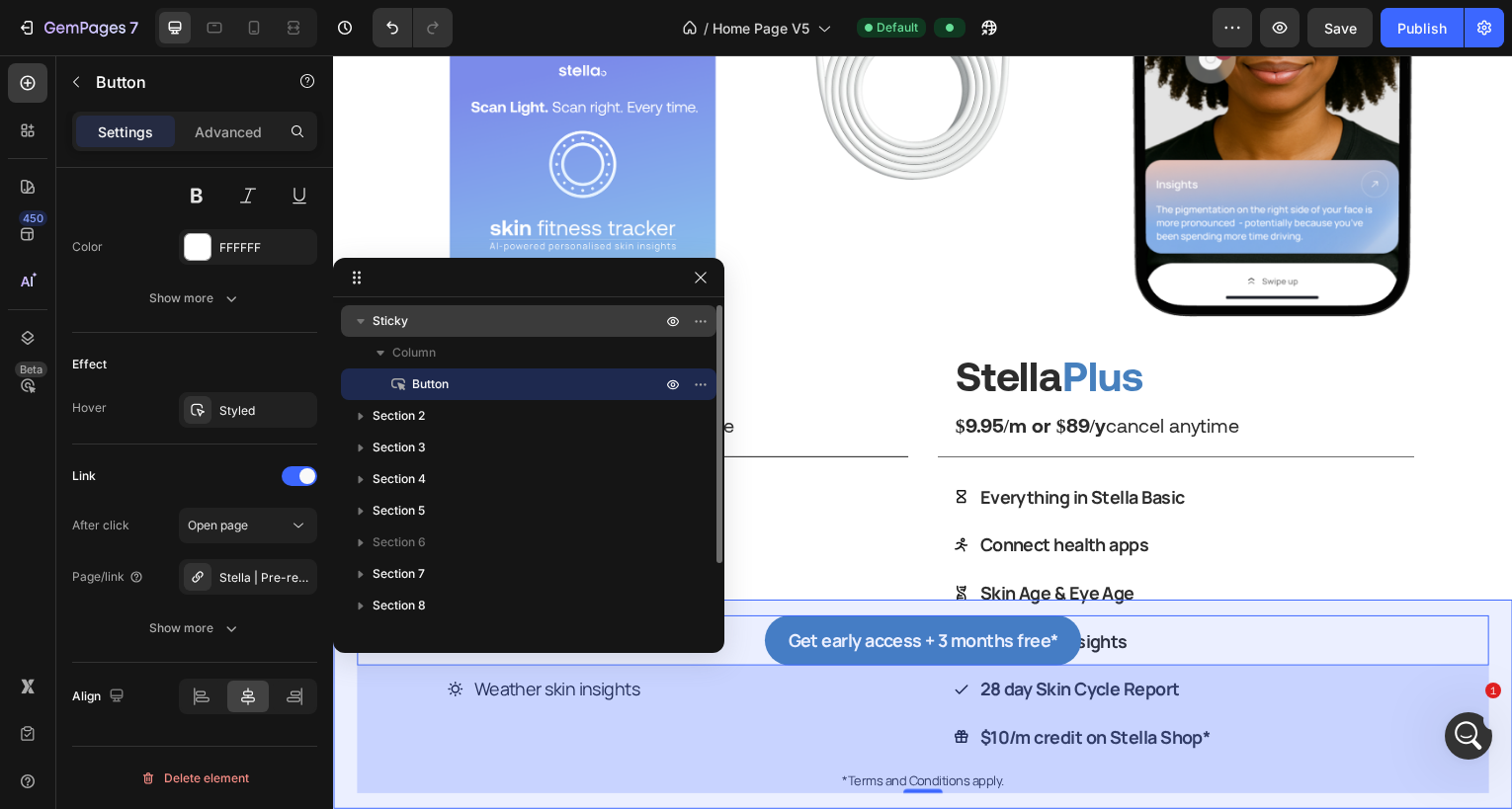 click on "Sticky" at bounding box center [529, 321] 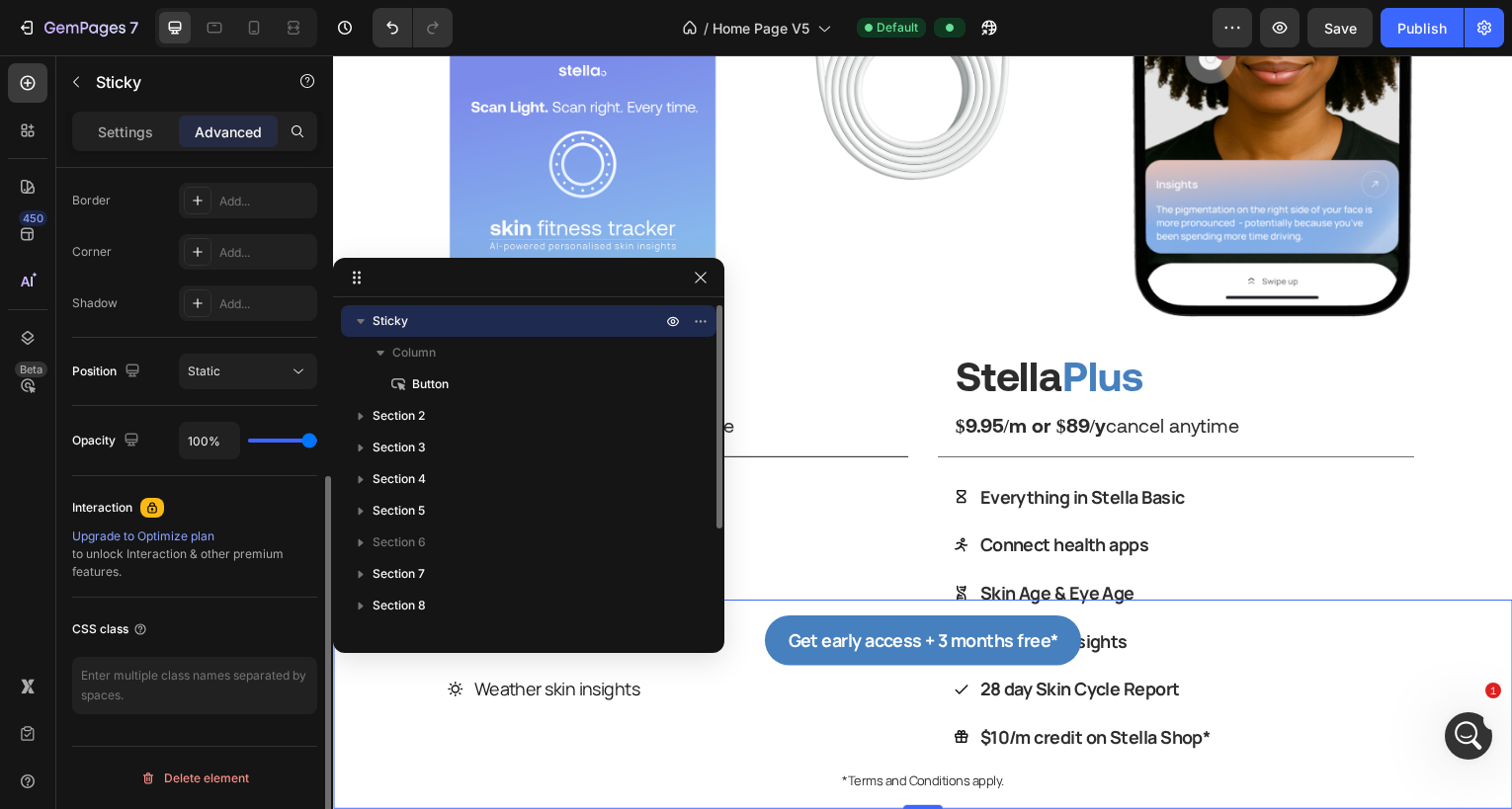 scroll, scrollTop: 0, scrollLeft: 0, axis: both 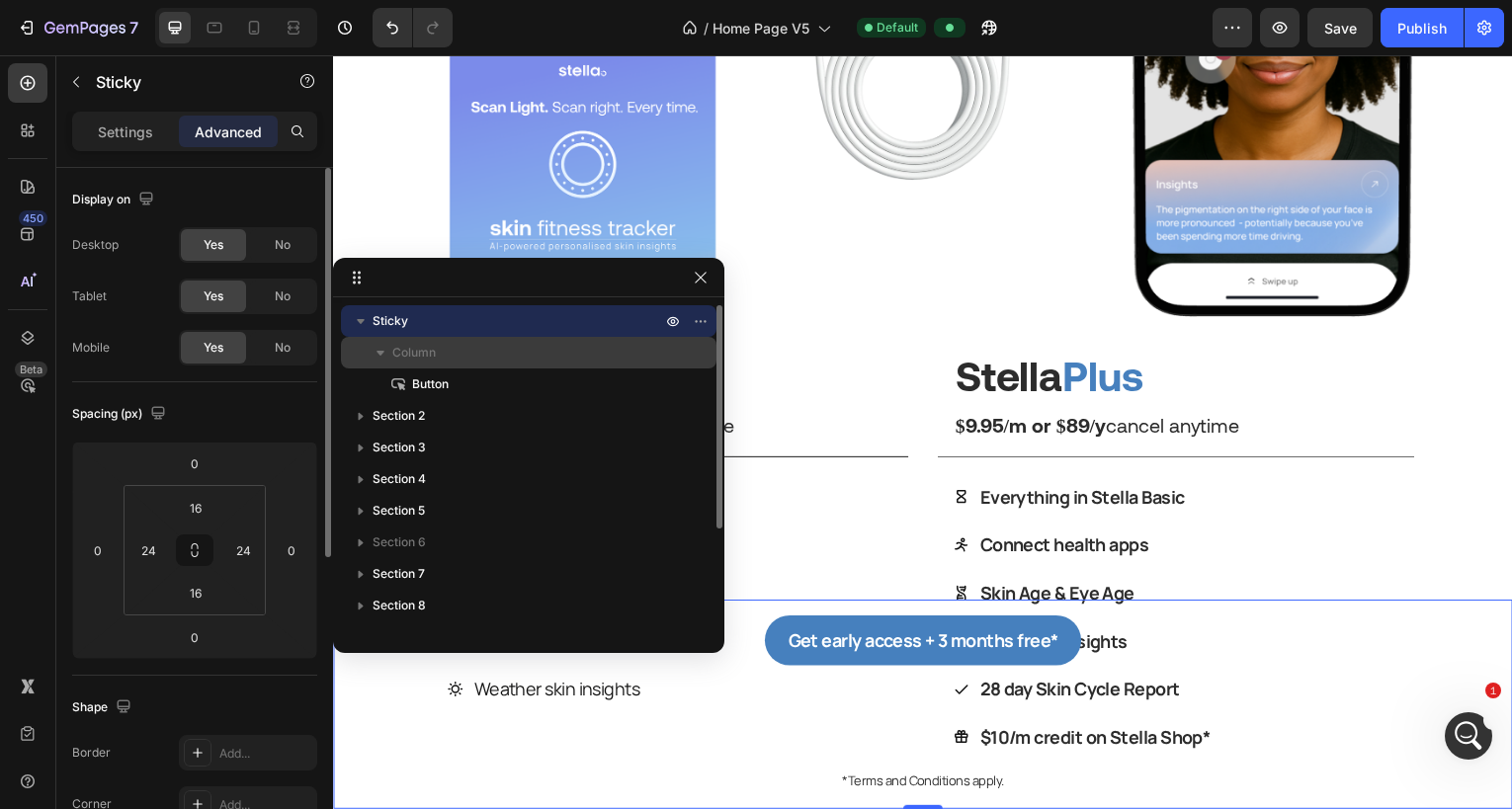 click on "Column" at bounding box center [529, 353] 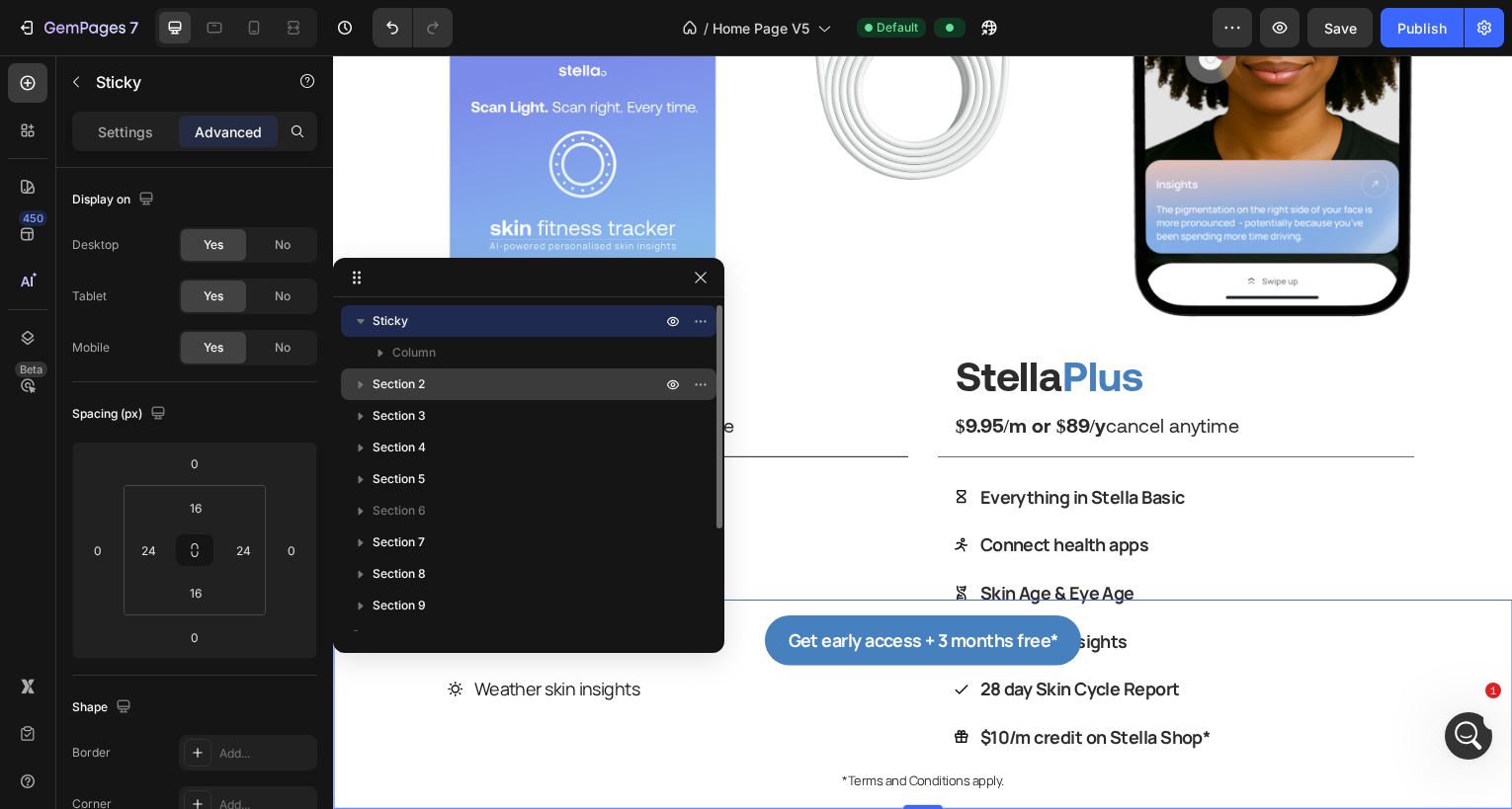 click on "Section 2" at bounding box center (529, 384) 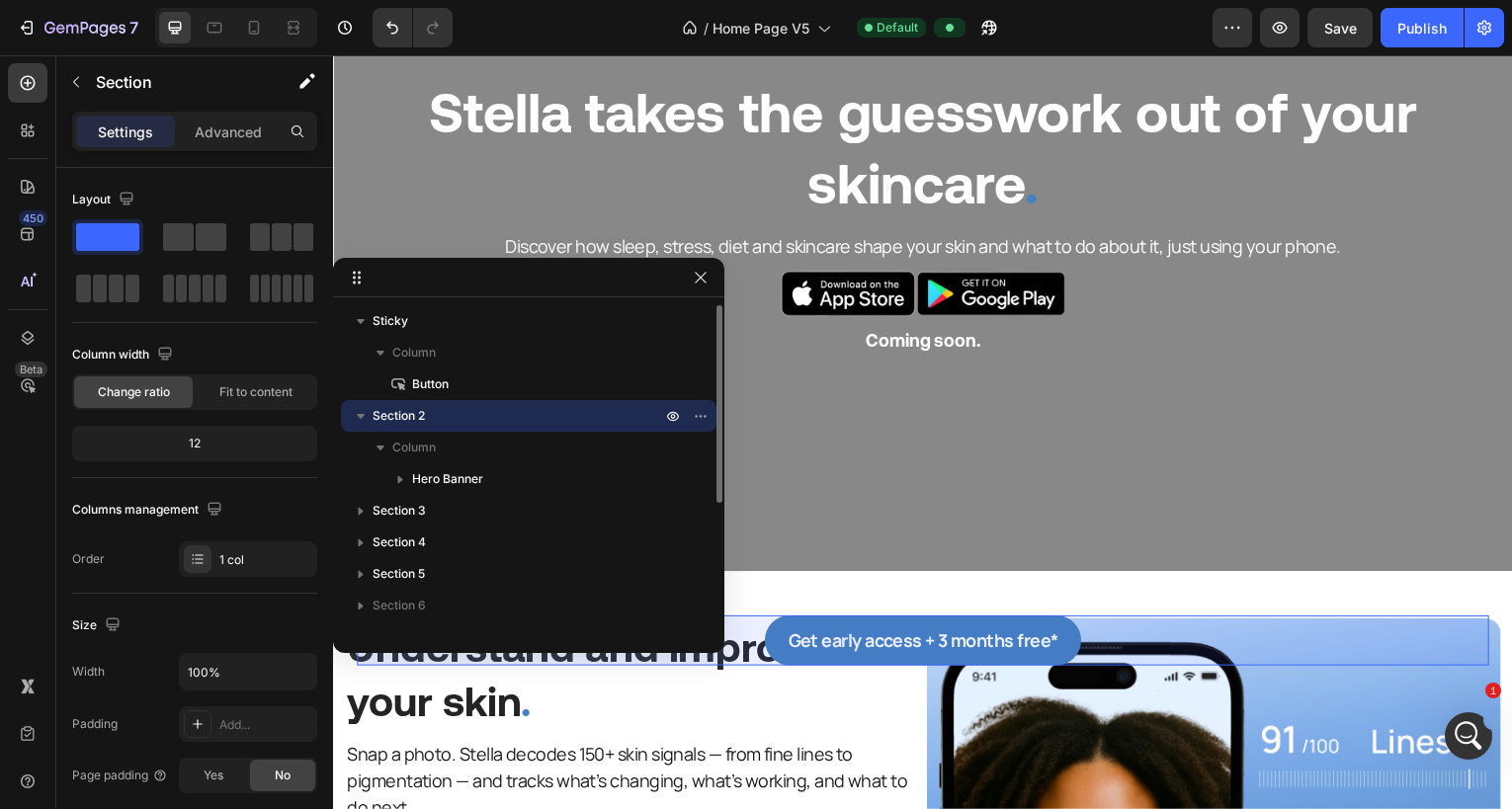 scroll, scrollTop: 0, scrollLeft: 0, axis: both 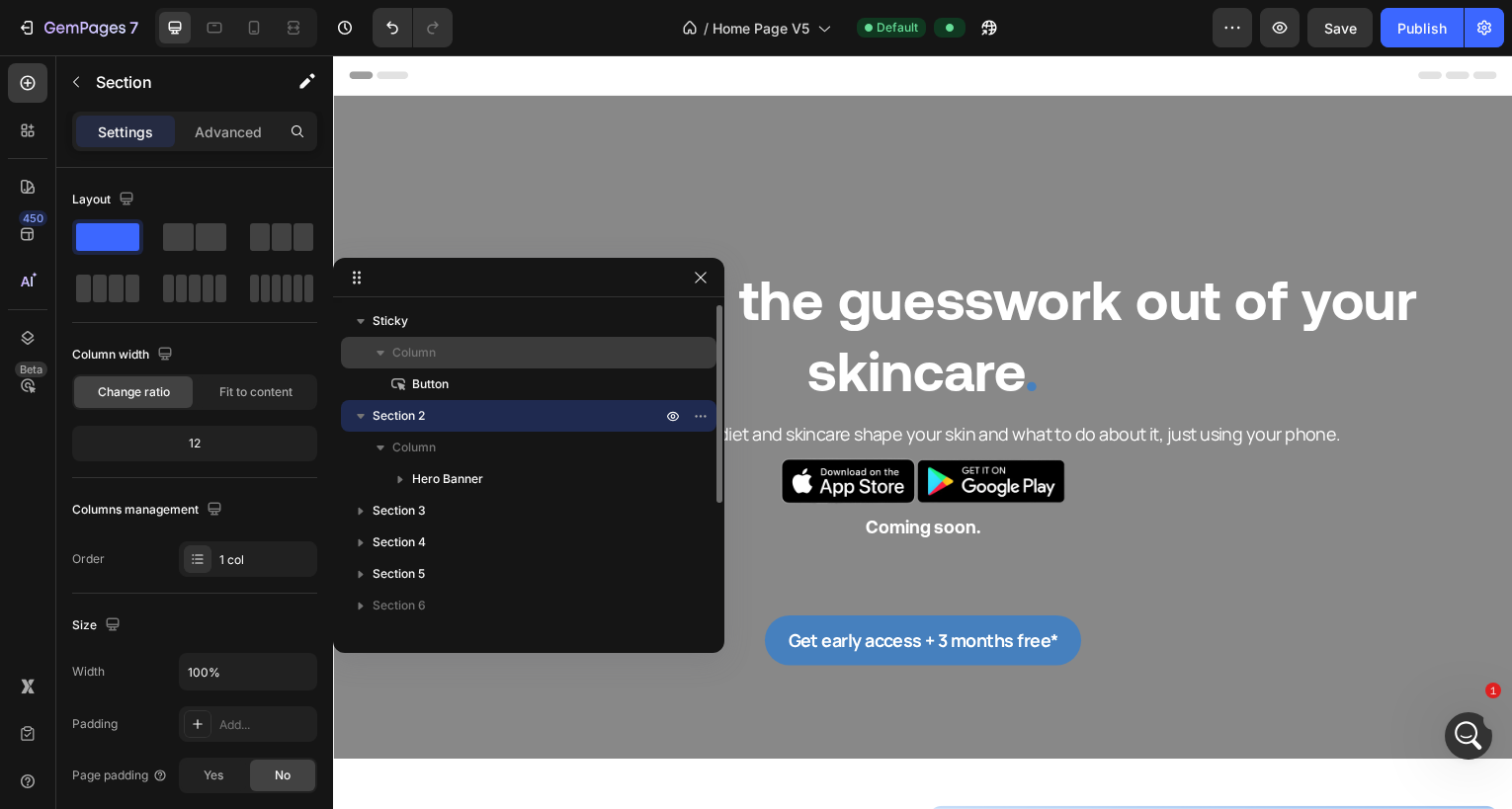 click on "Column" at bounding box center [529, 353] 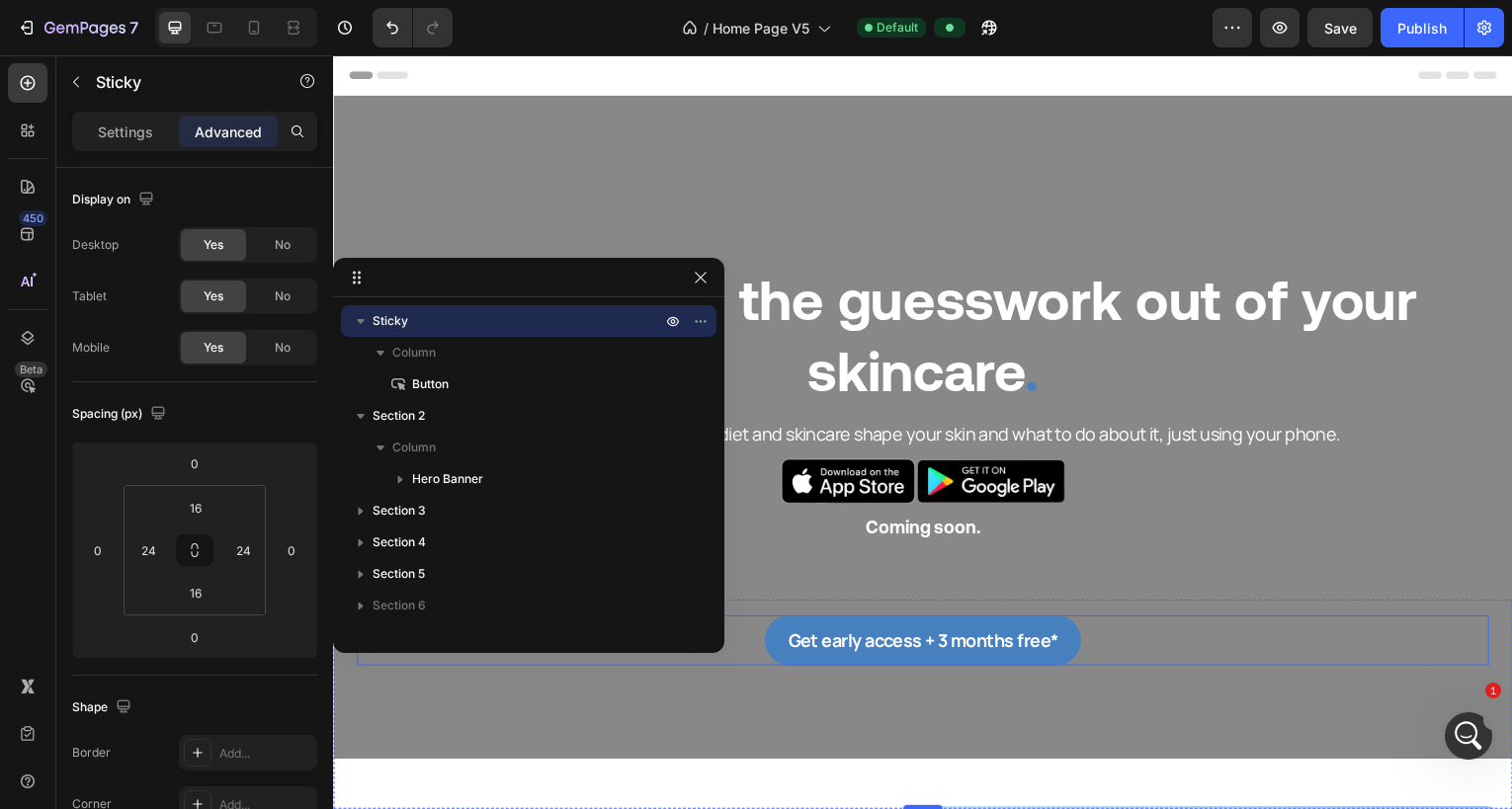 click on "Get early access + 3 months free* Button" at bounding box center (926, 643) 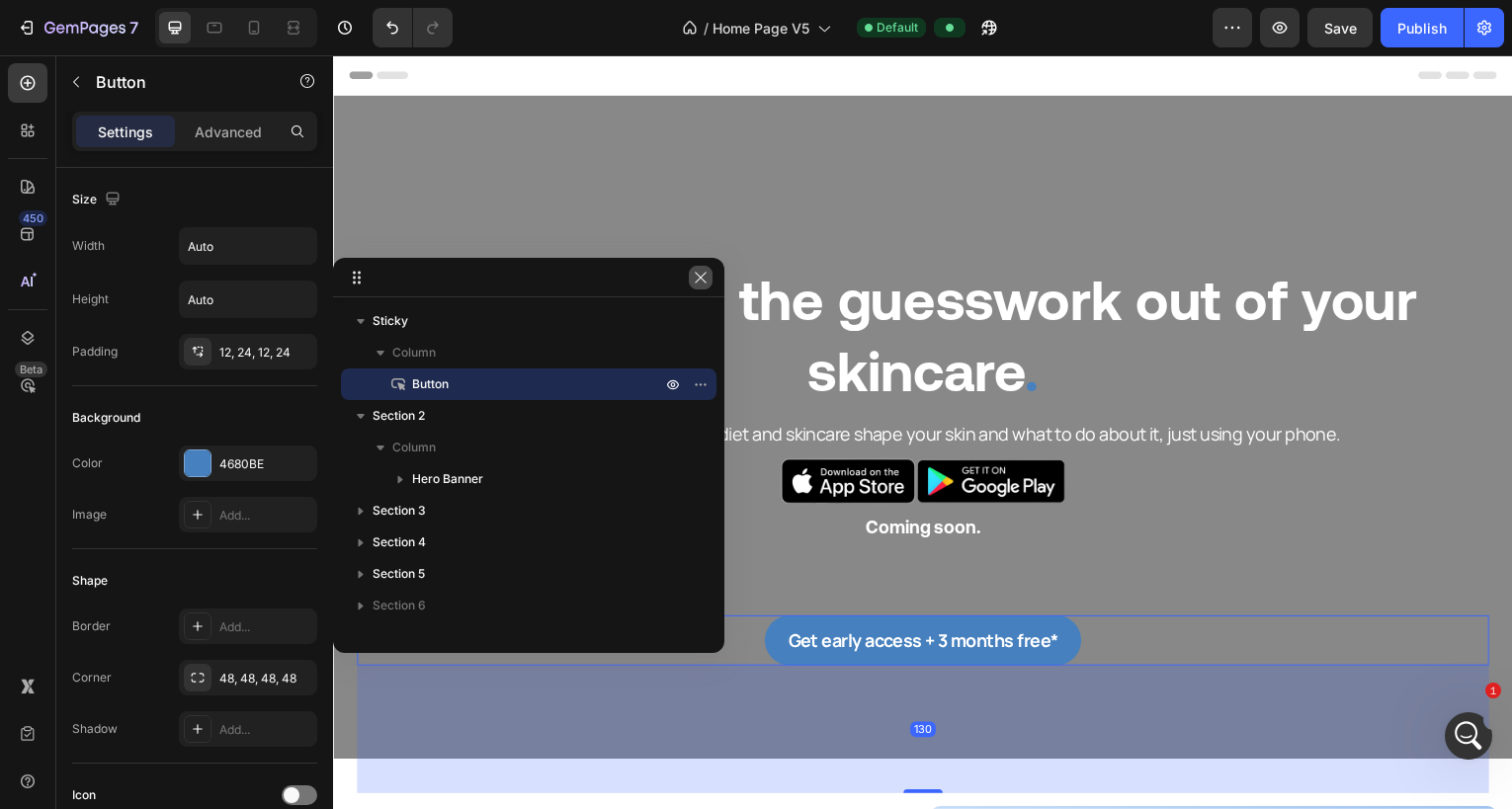 drag, startPoint x: 697, startPoint y: 276, endPoint x: 366, endPoint y: 223, distance: 335.21635 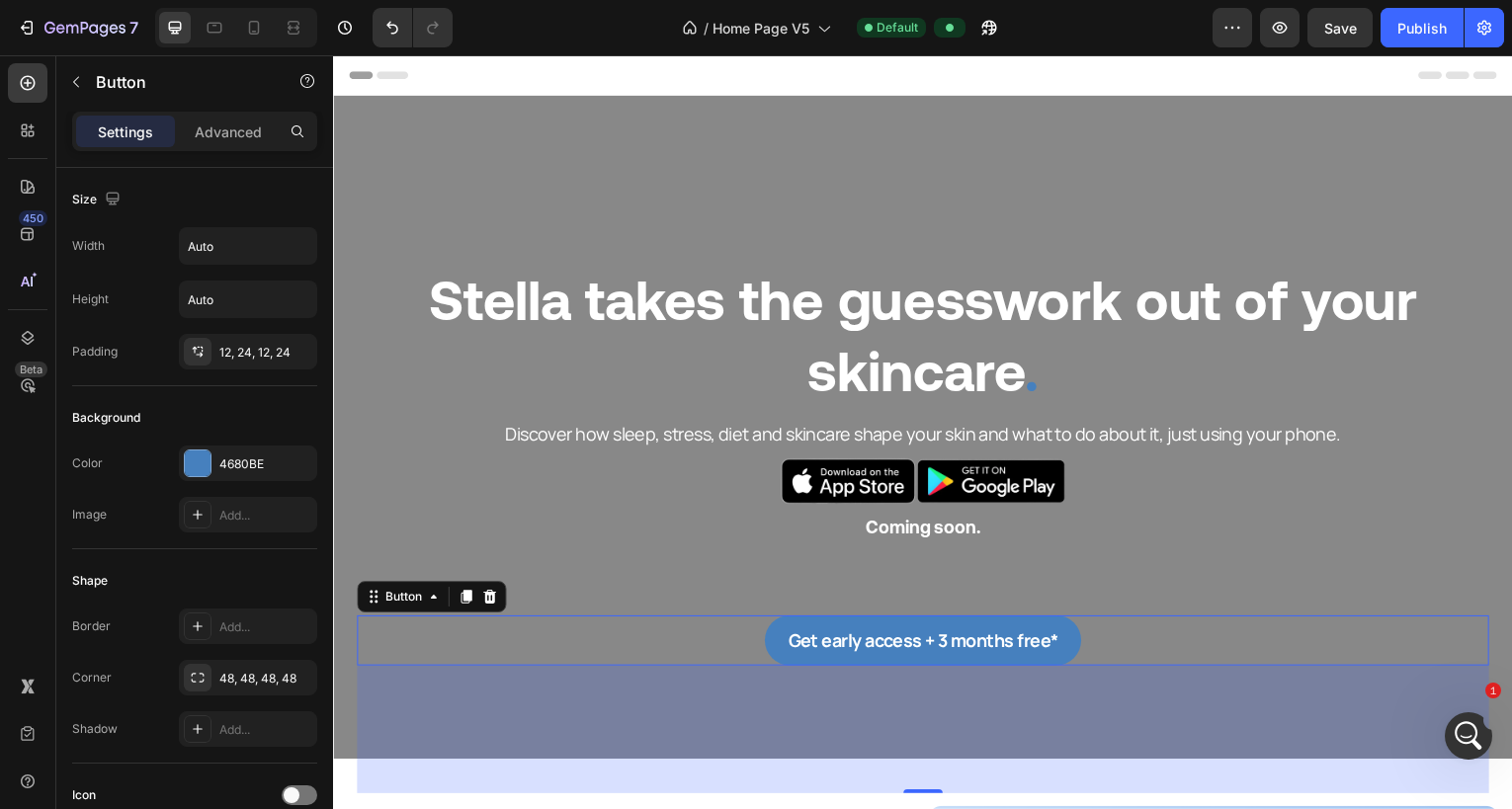 click on "Get early access + 3 months free* Button   130" at bounding box center (926, 643) 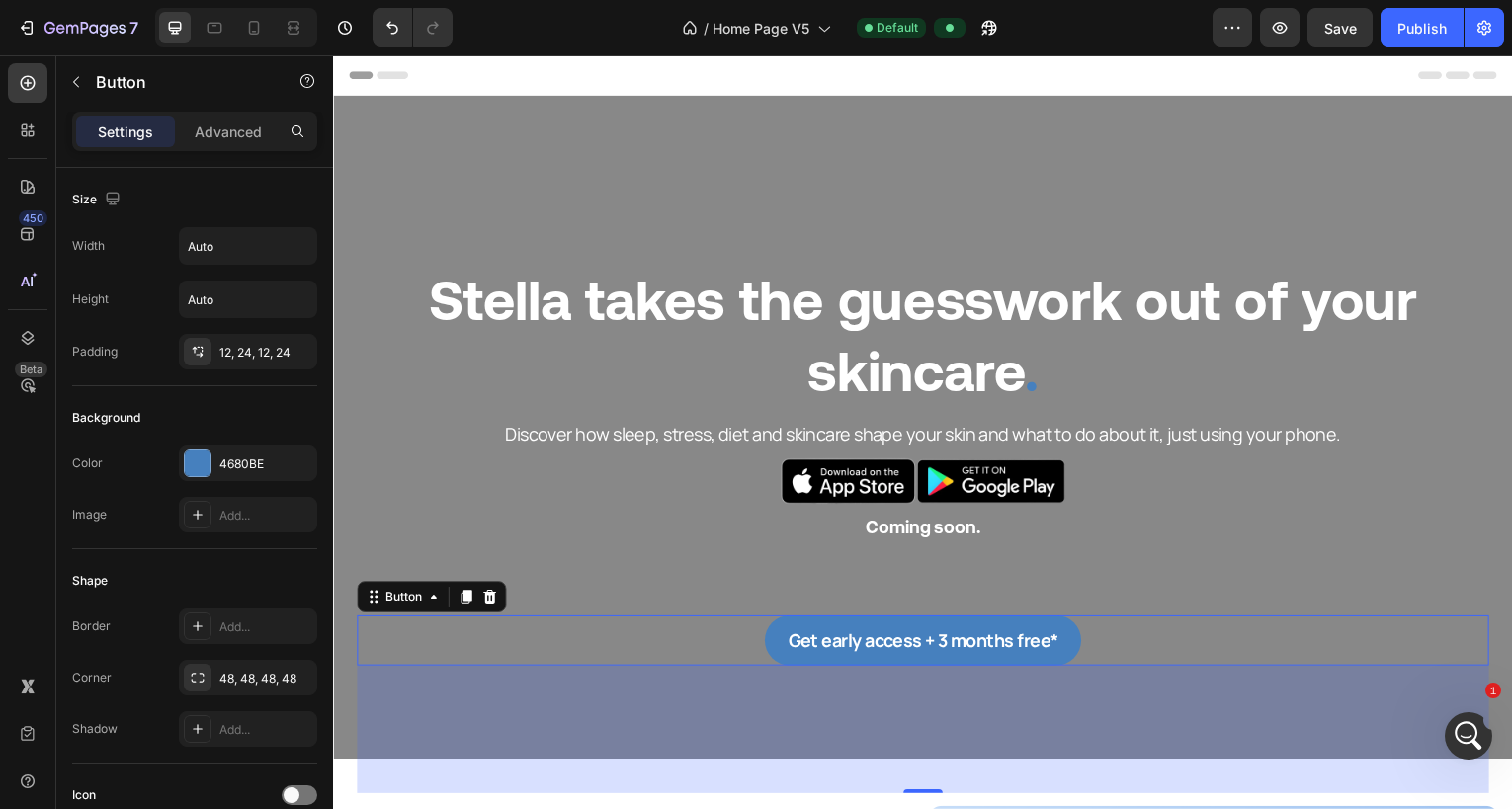 click on "Get early access + 3 months free* Button   130" at bounding box center (926, 643) 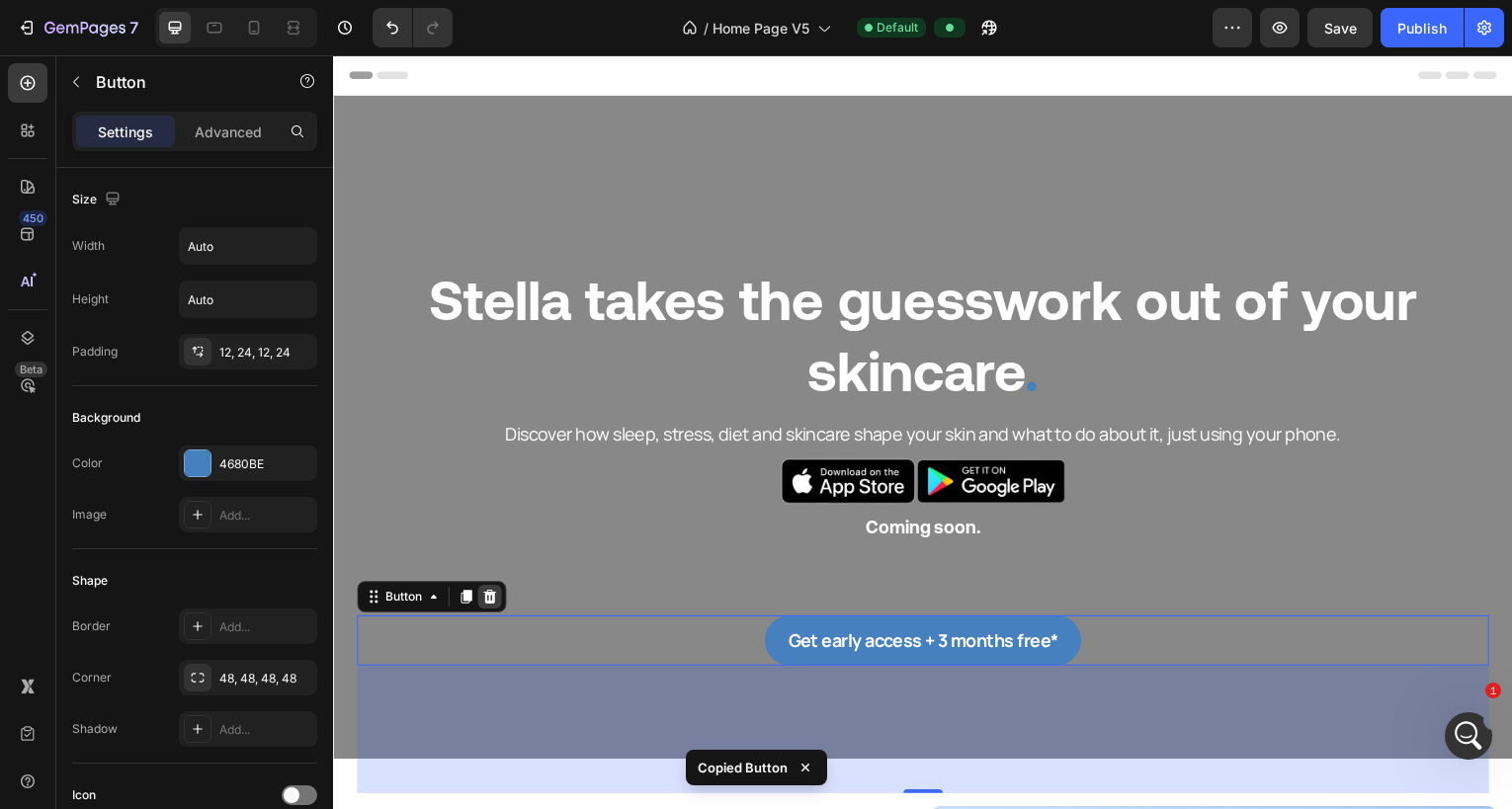 click 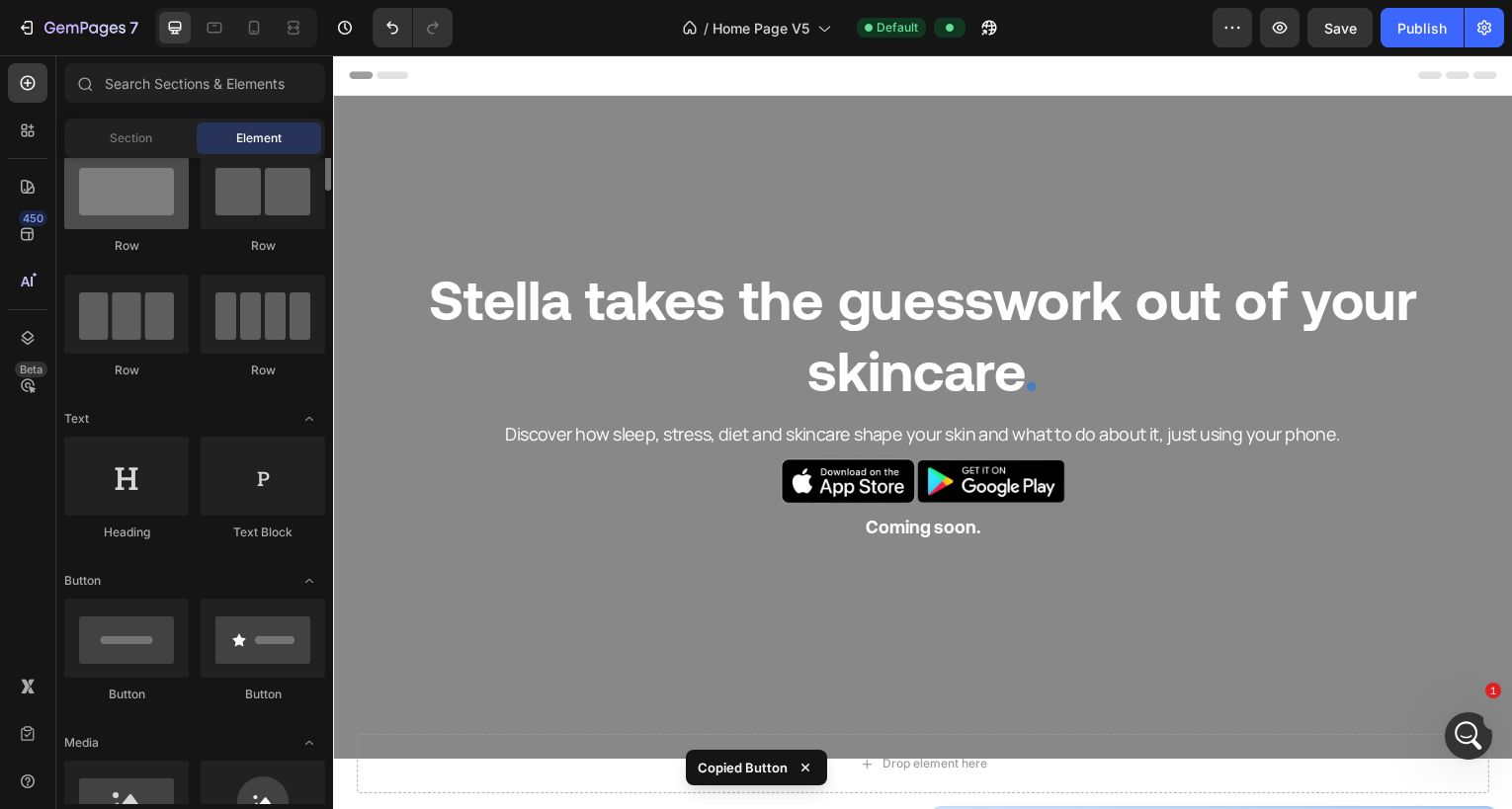 scroll, scrollTop: 0, scrollLeft: 0, axis: both 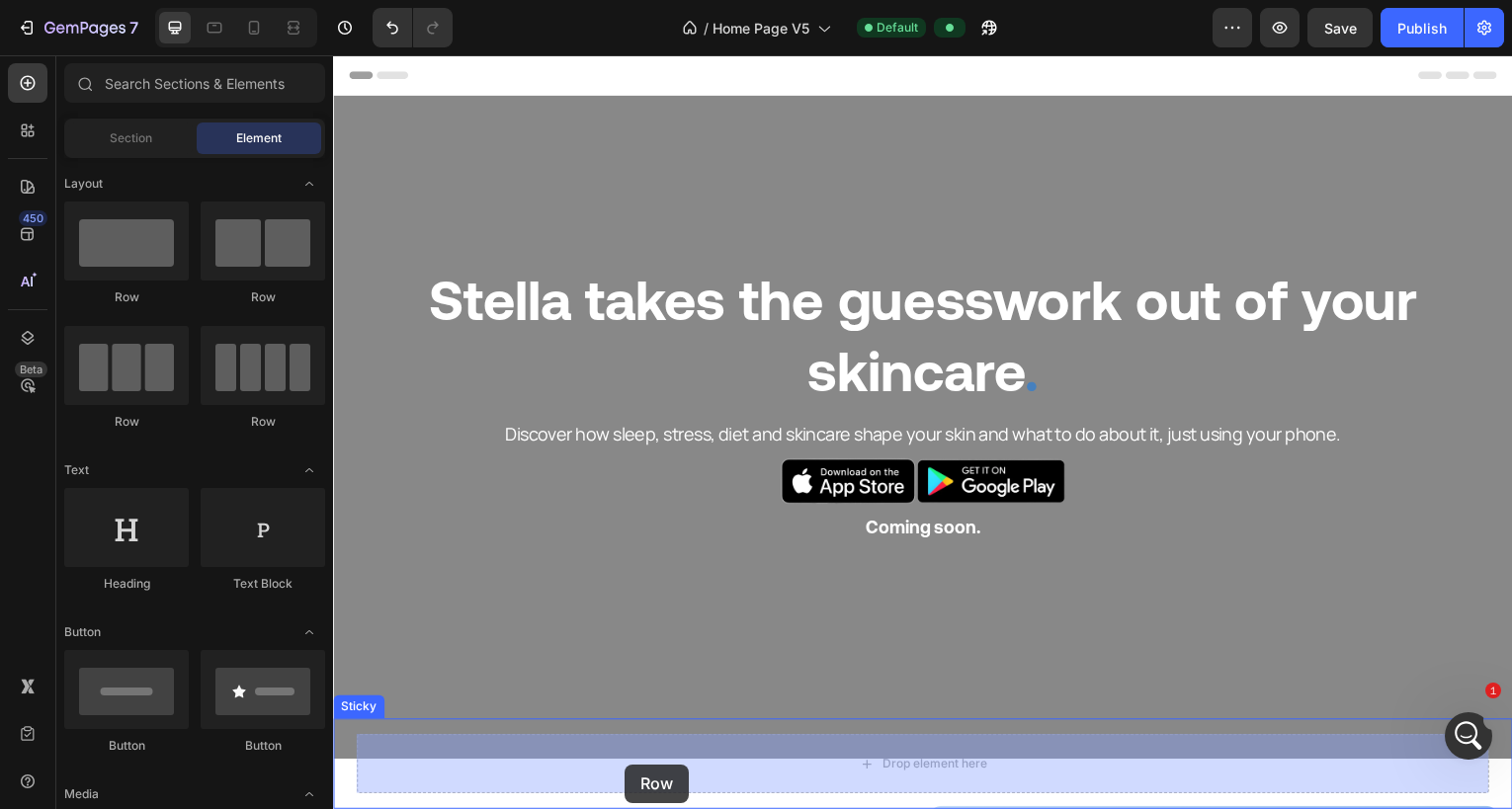 drag, startPoint x: 479, startPoint y: 315, endPoint x: 664, endPoint y: 738, distance: 461.686 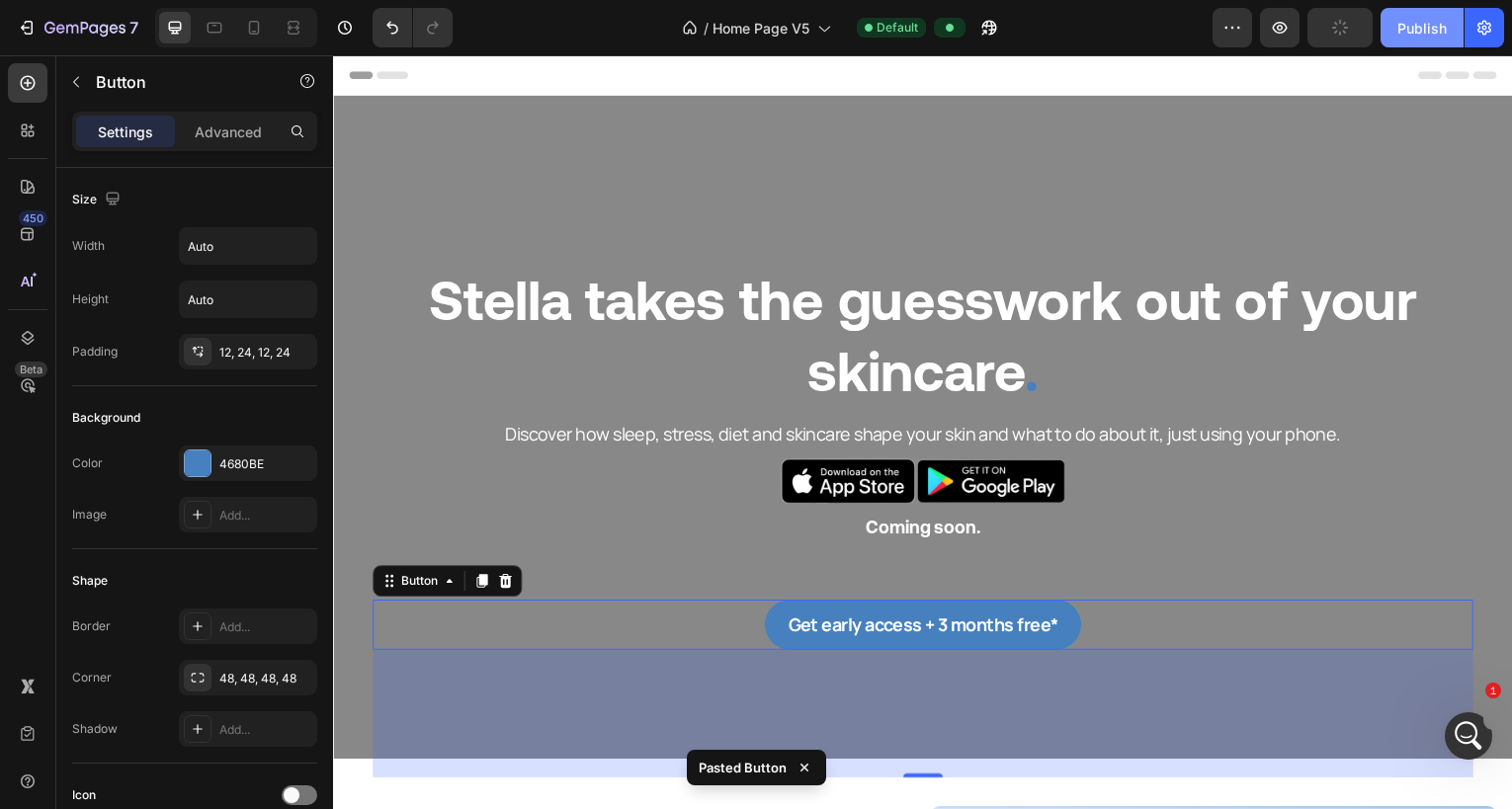 click on "Publish" at bounding box center (1422, 28) 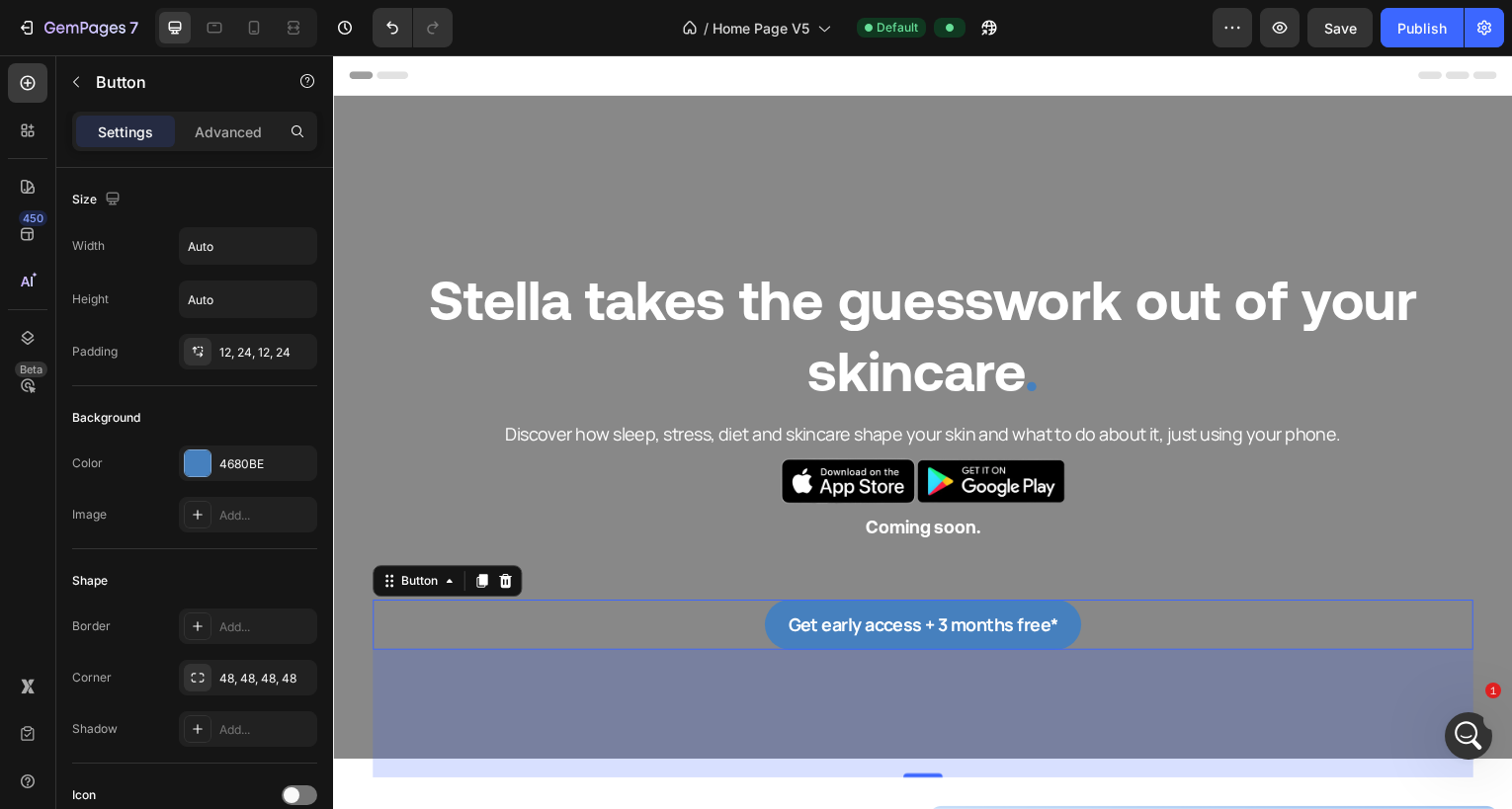 click 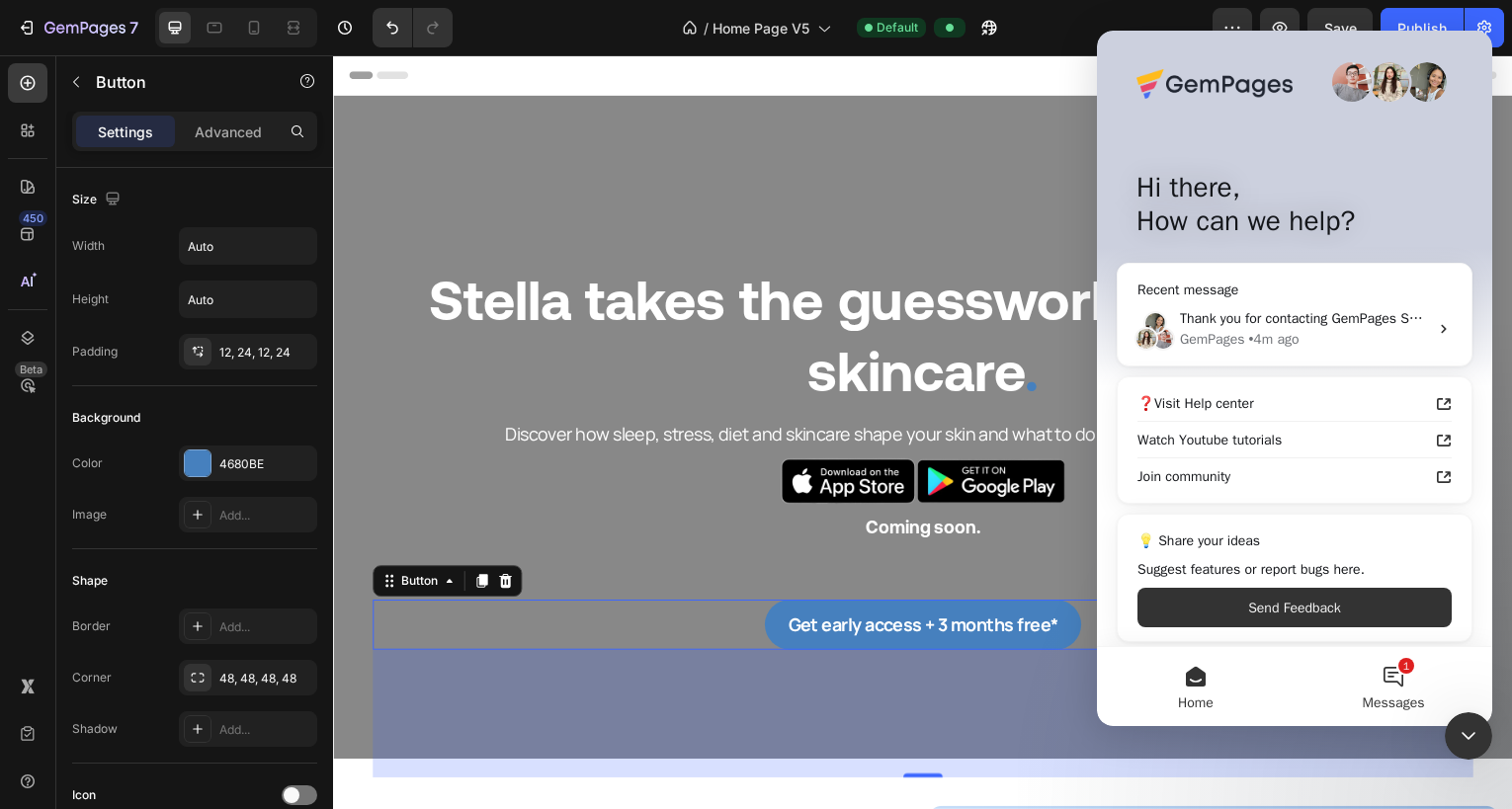 click on "1 Messages" at bounding box center (1393, 687) 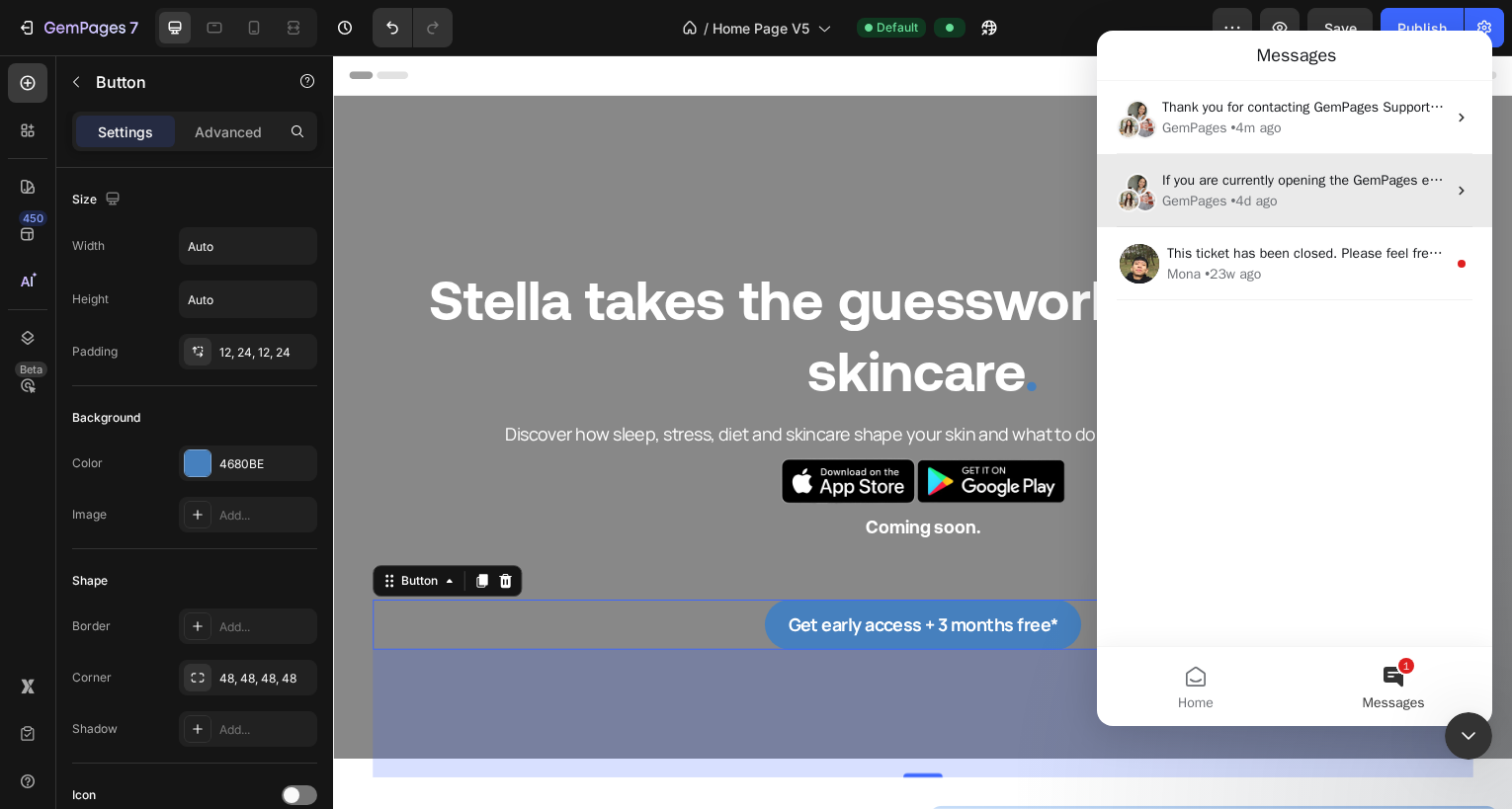 click on "•  4d ago" at bounding box center [1253, 201] 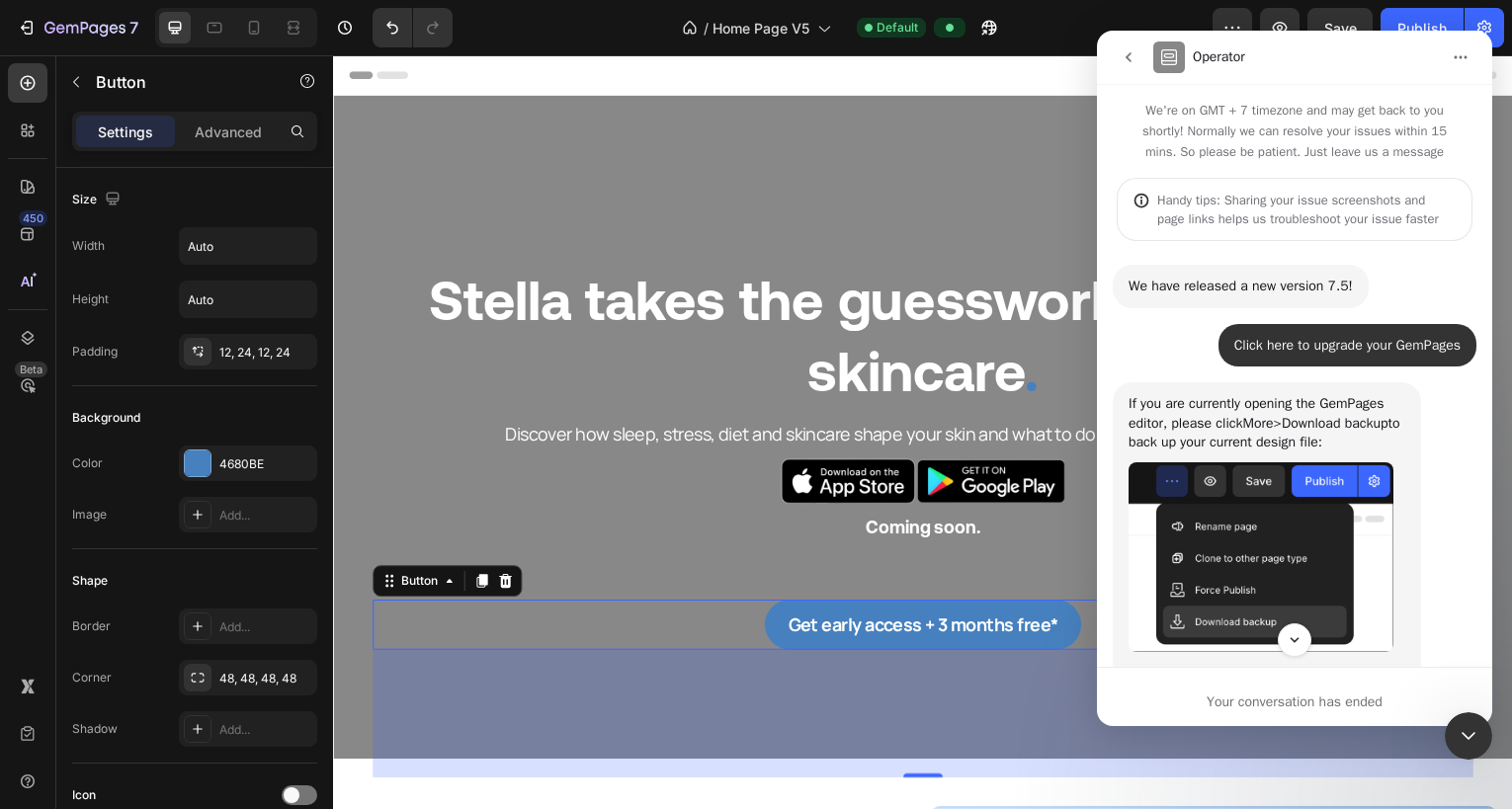 scroll, scrollTop: 242, scrollLeft: 0, axis: vertical 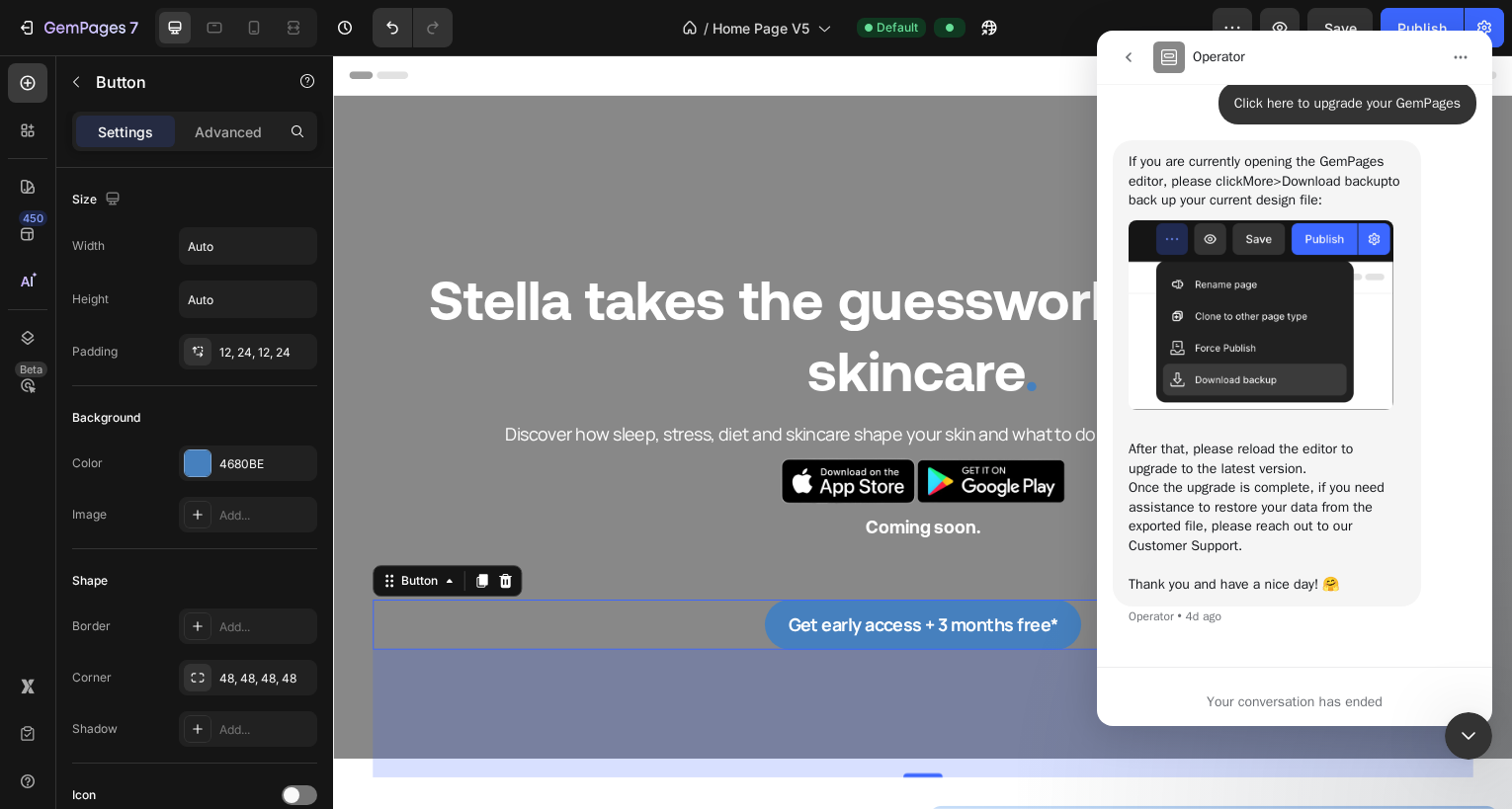 click at bounding box center (1129, 57) 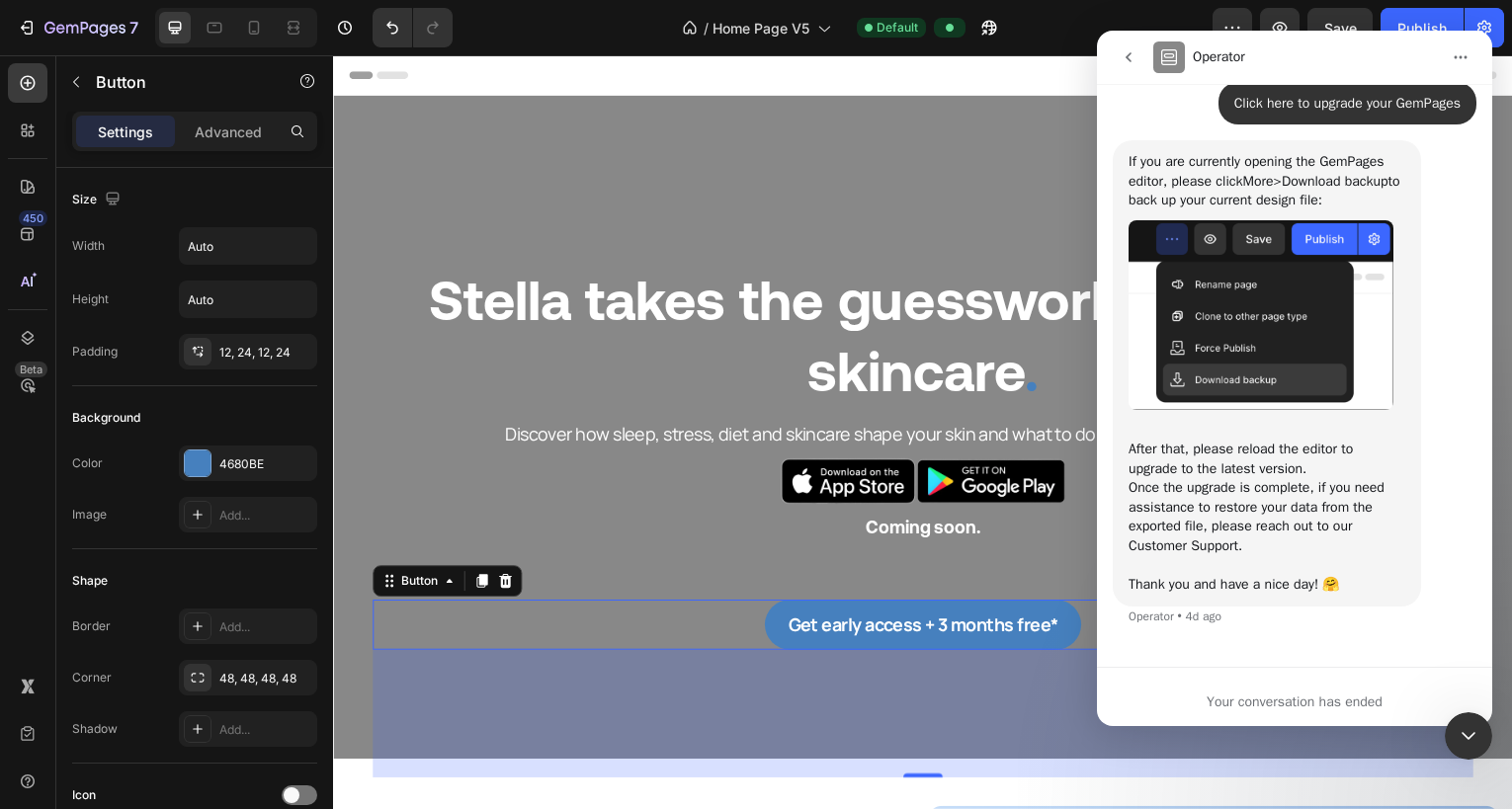 scroll, scrollTop: 0, scrollLeft: 0, axis: both 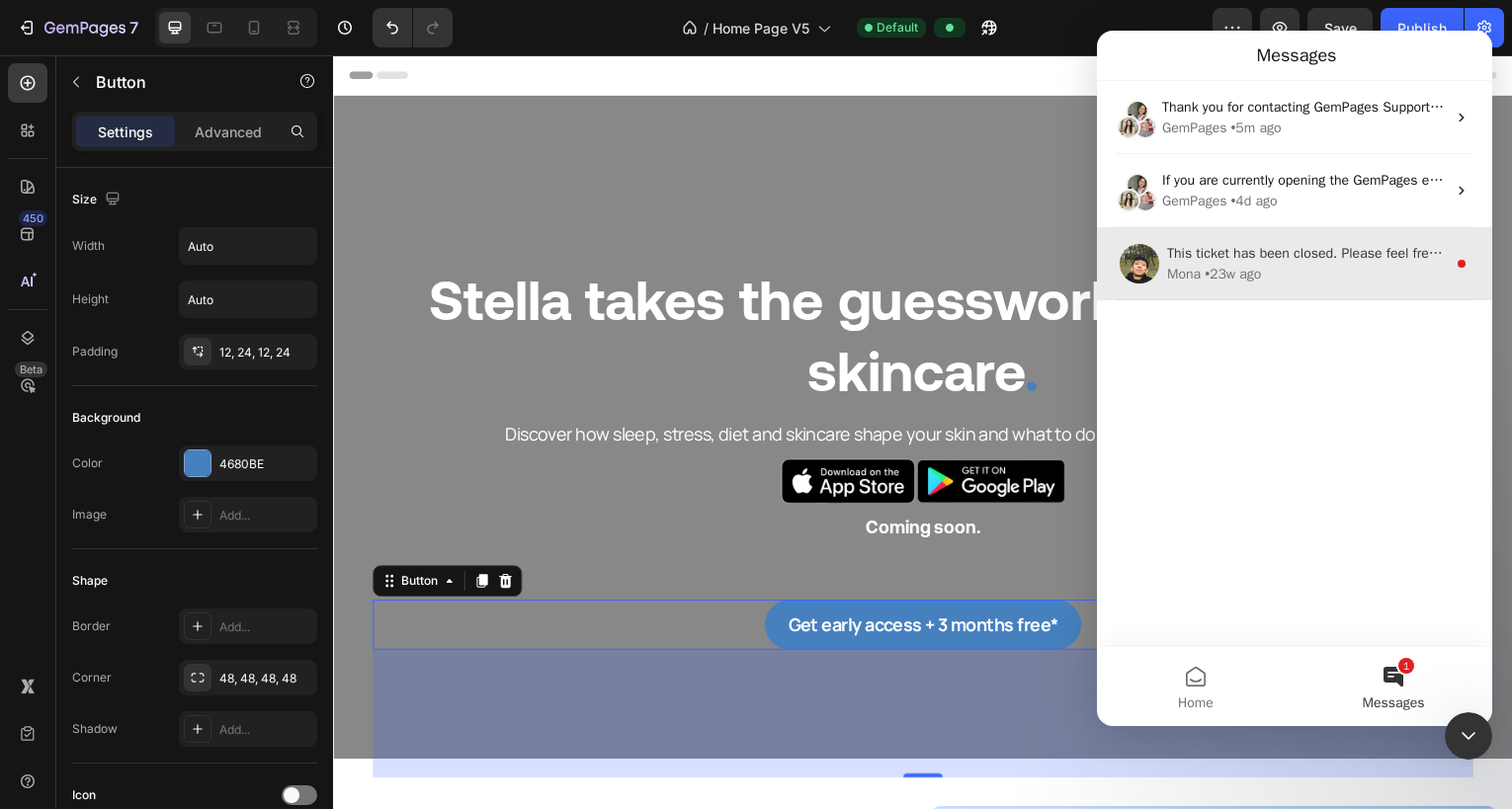click on "•  23w ago" at bounding box center [1232, 274] 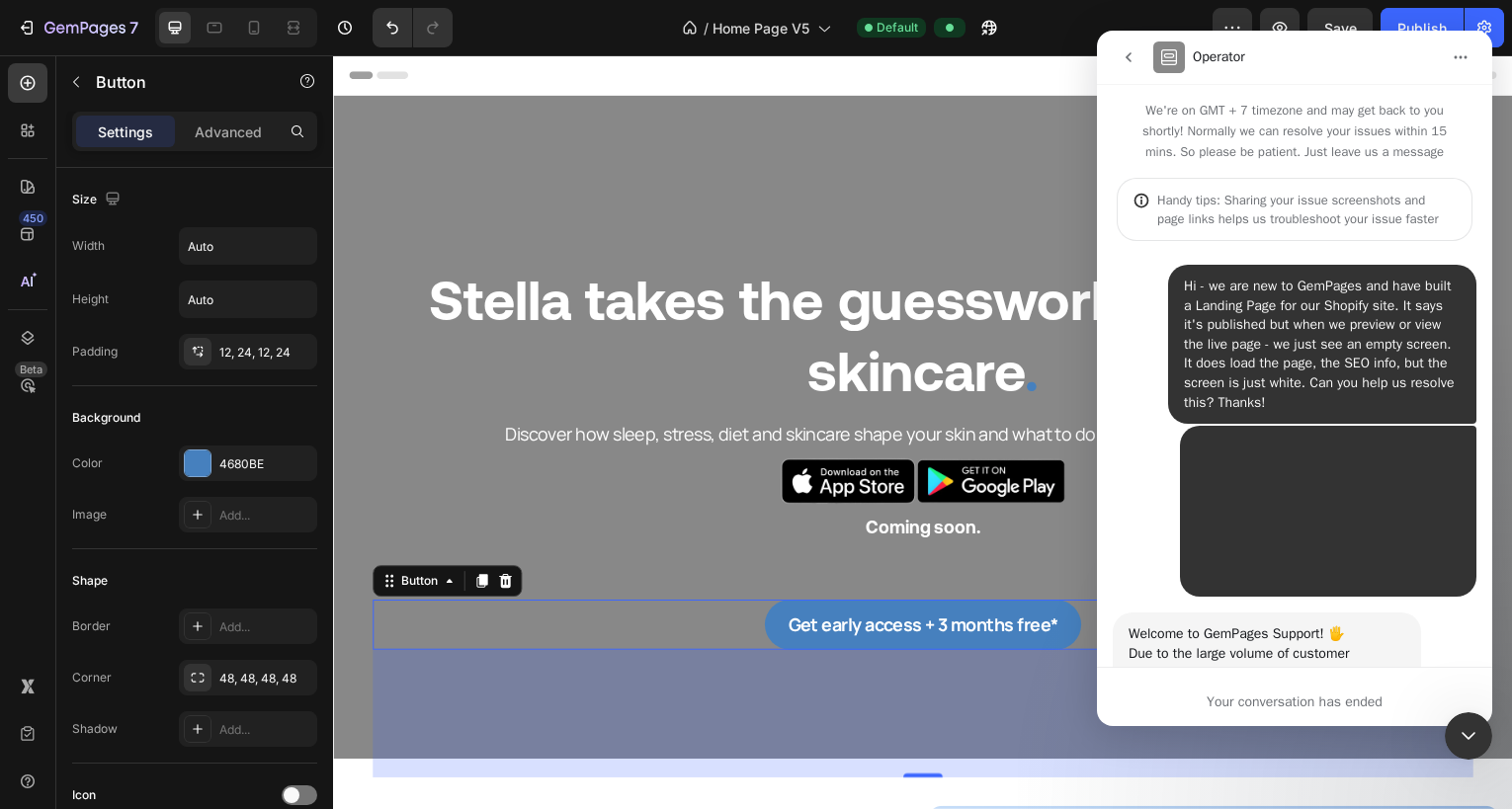 scroll, scrollTop: 3, scrollLeft: 0, axis: vertical 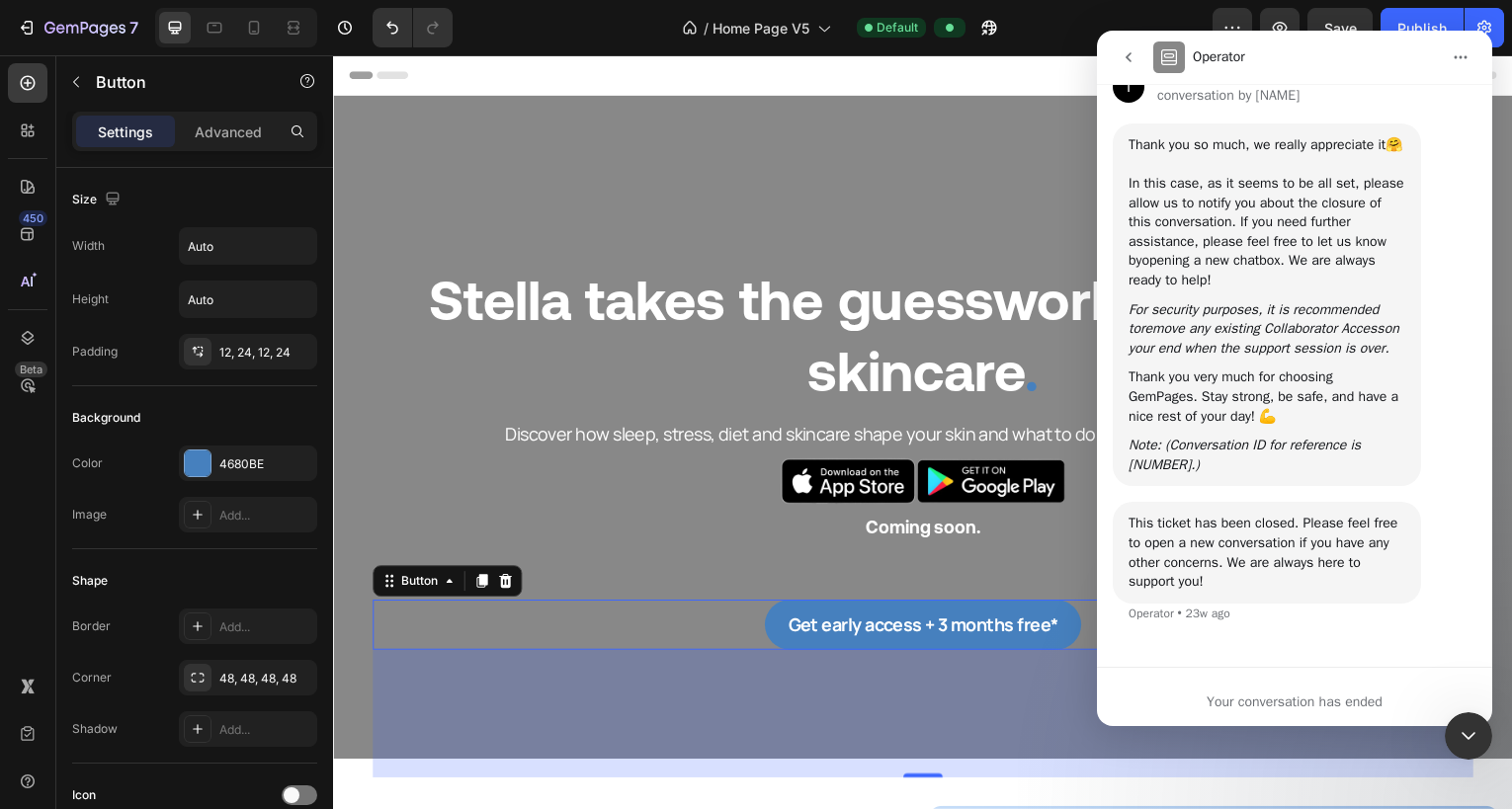 click at bounding box center (1129, 57) 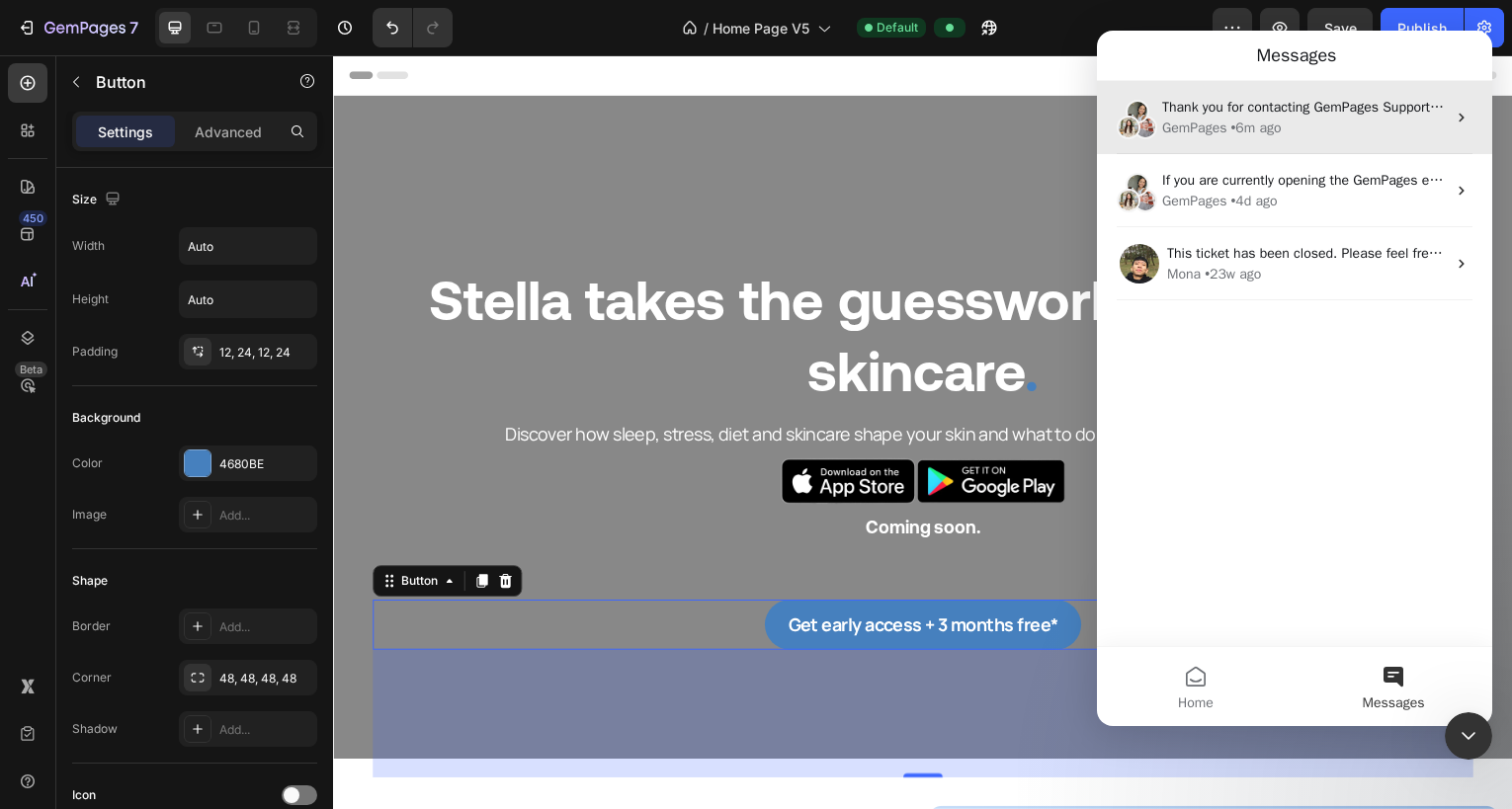 click on "Thank you for contacting GemPages Support! 👋 ​ Our support team will assist you shortly.  Meanwhile, feel free to explore our Help Center for helpful troubleshooting steps. We greatly appreciate your patience! 🙌 GemPages •  6m ago" at bounding box center [1295, 118] 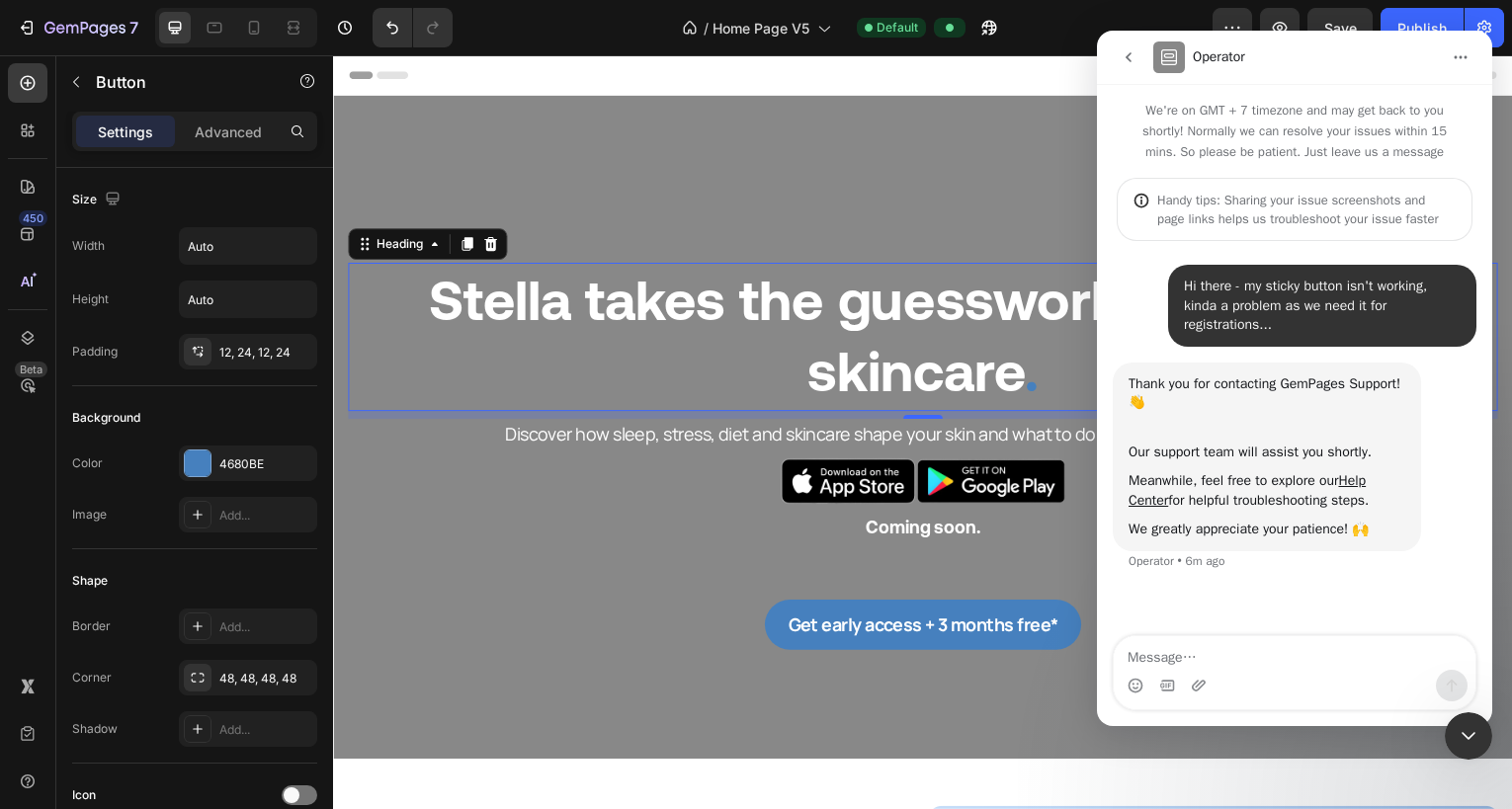 click on "Stella takes the guesswork out of your skincare" at bounding box center [926, 338] 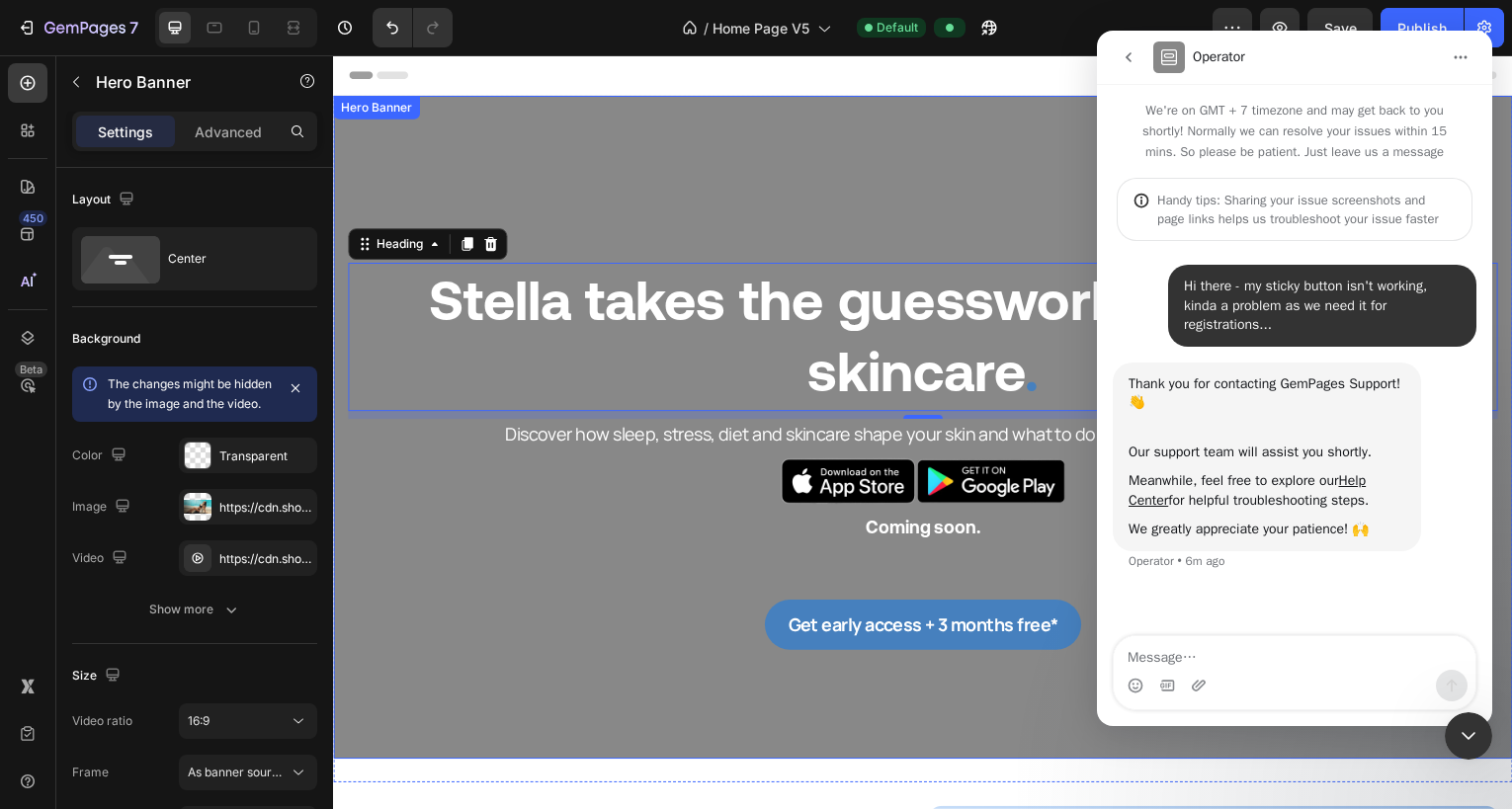 click at bounding box center [926, 429] 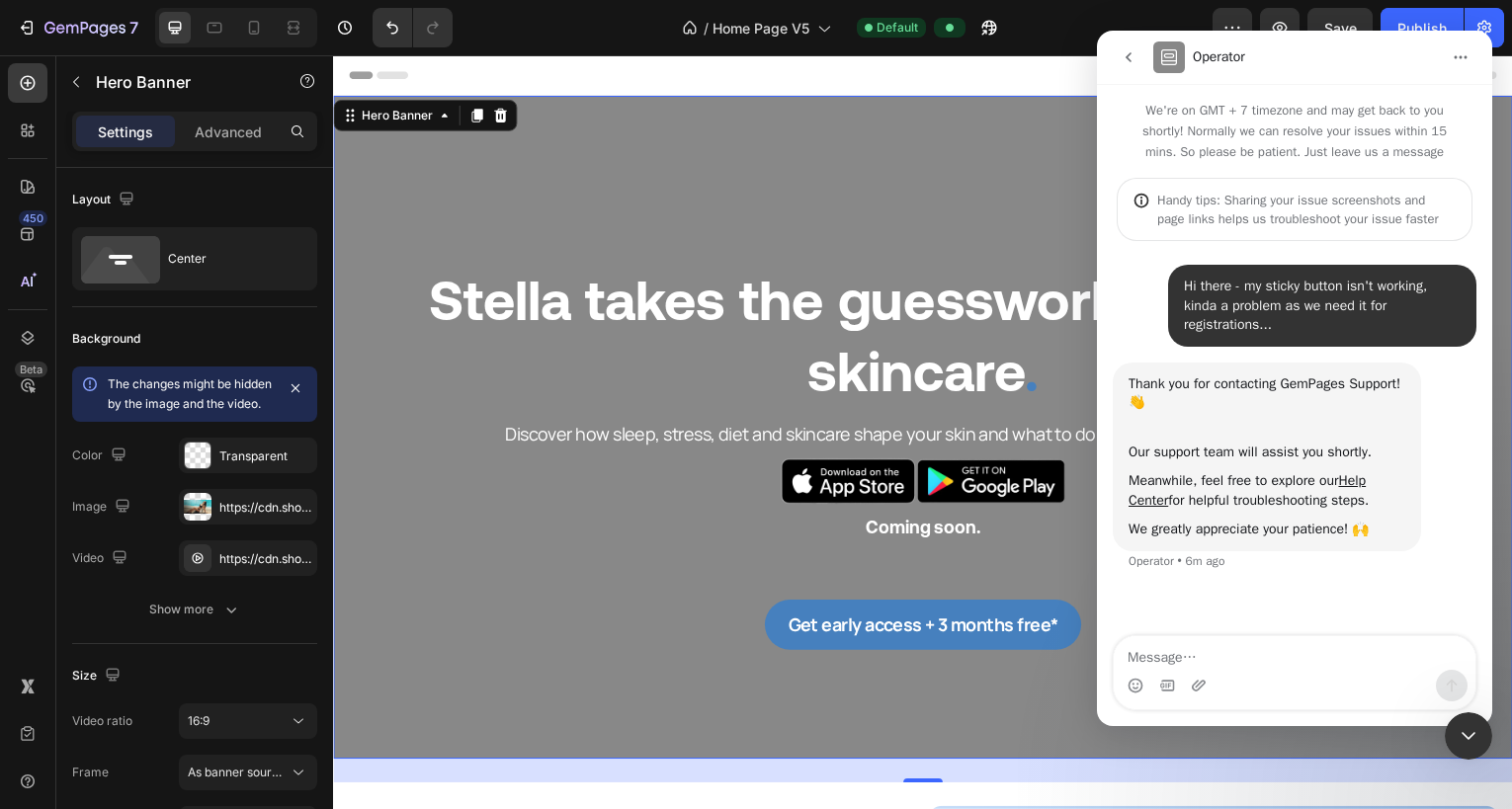 click 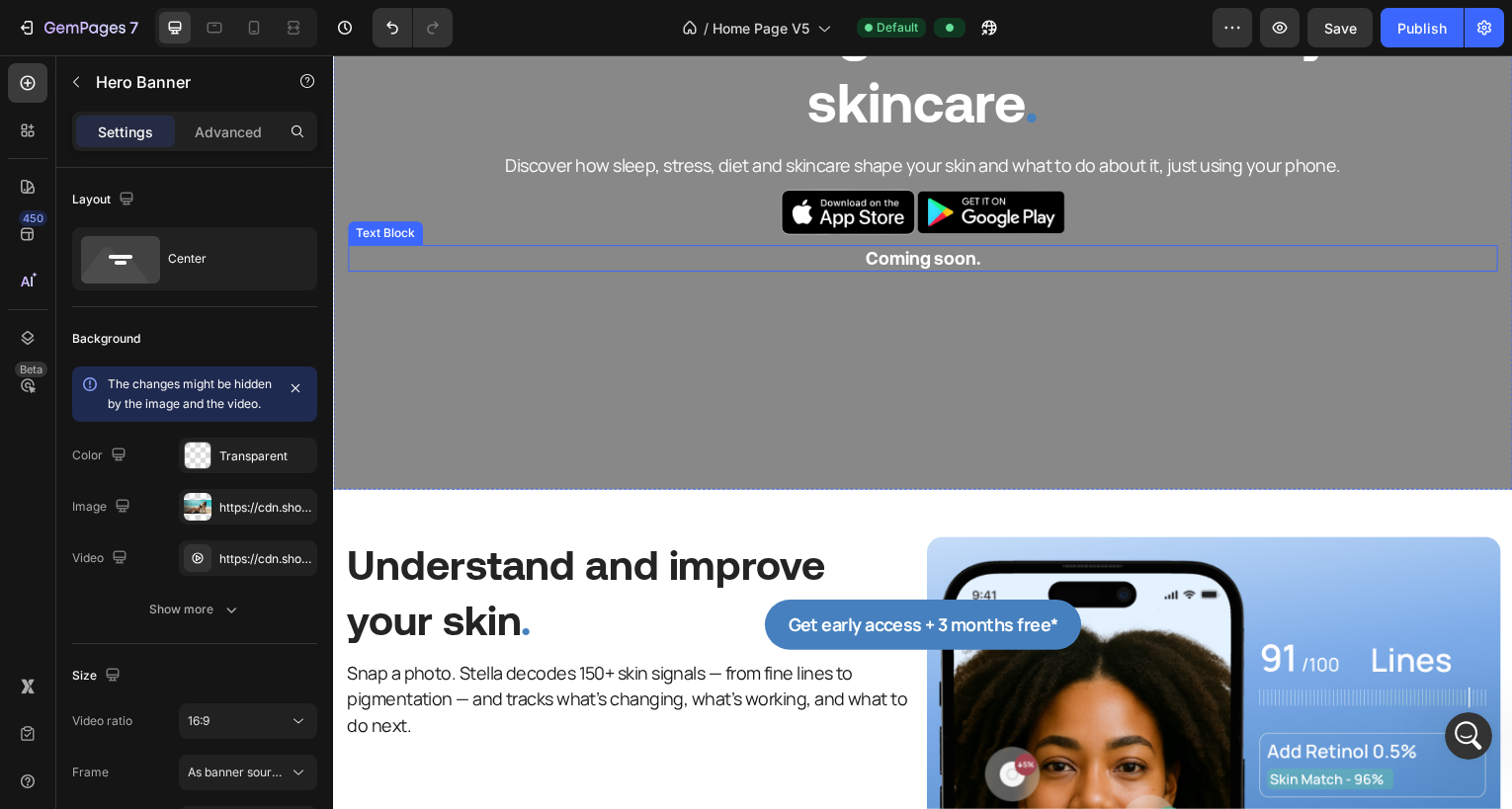 scroll, scrollTop: 0, scrollLeft: 0, axis: both 